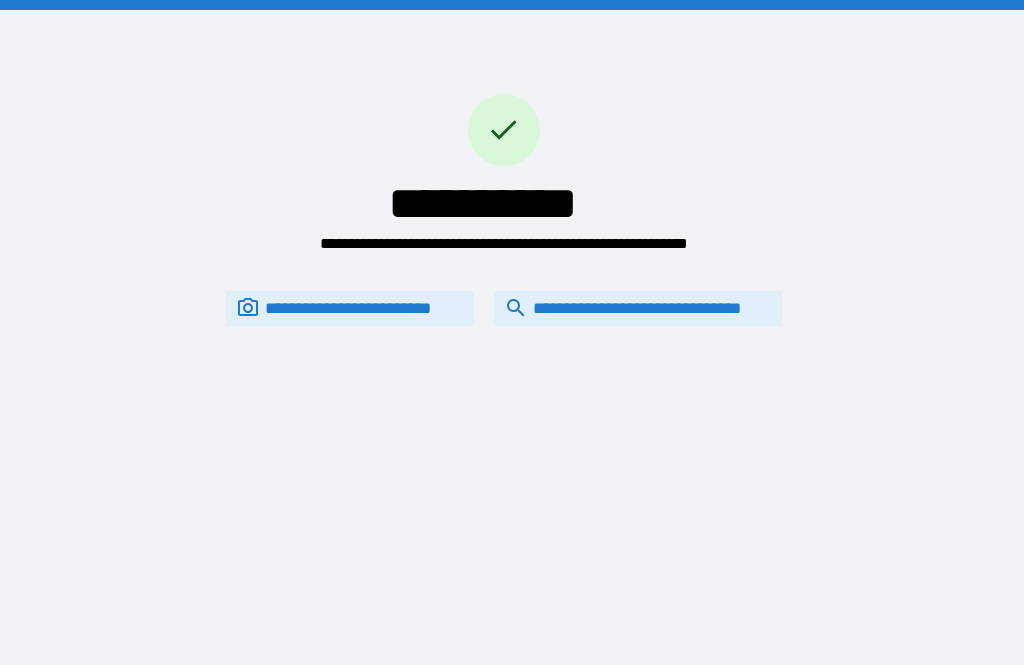 scroll, scrollTop: 64, scrollLeft: 0, axis: vertical 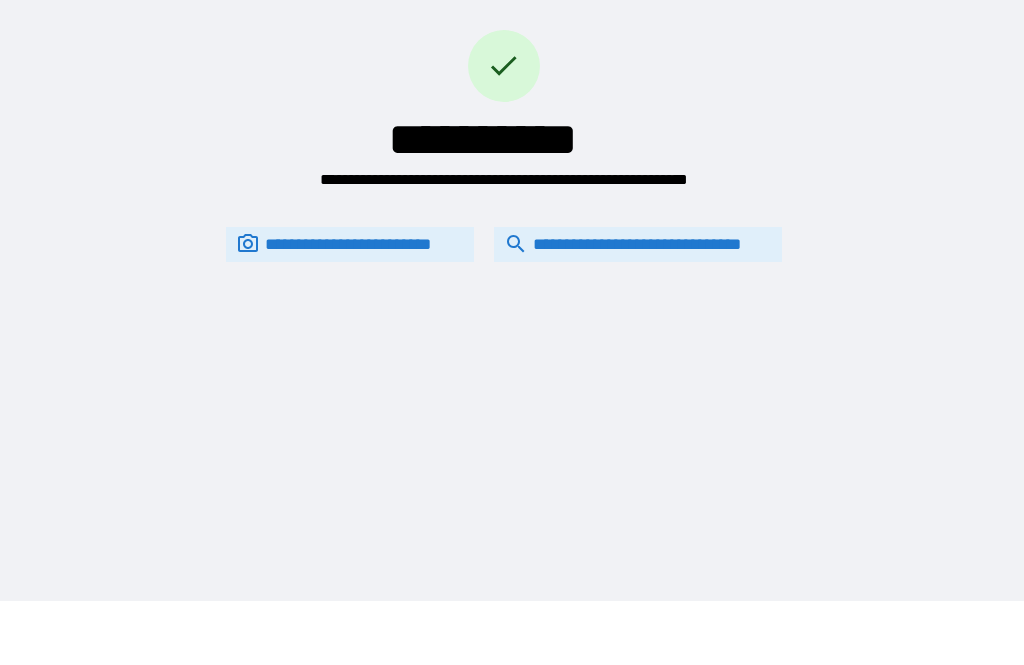 click on "**********" at bounding box center (638, 244) 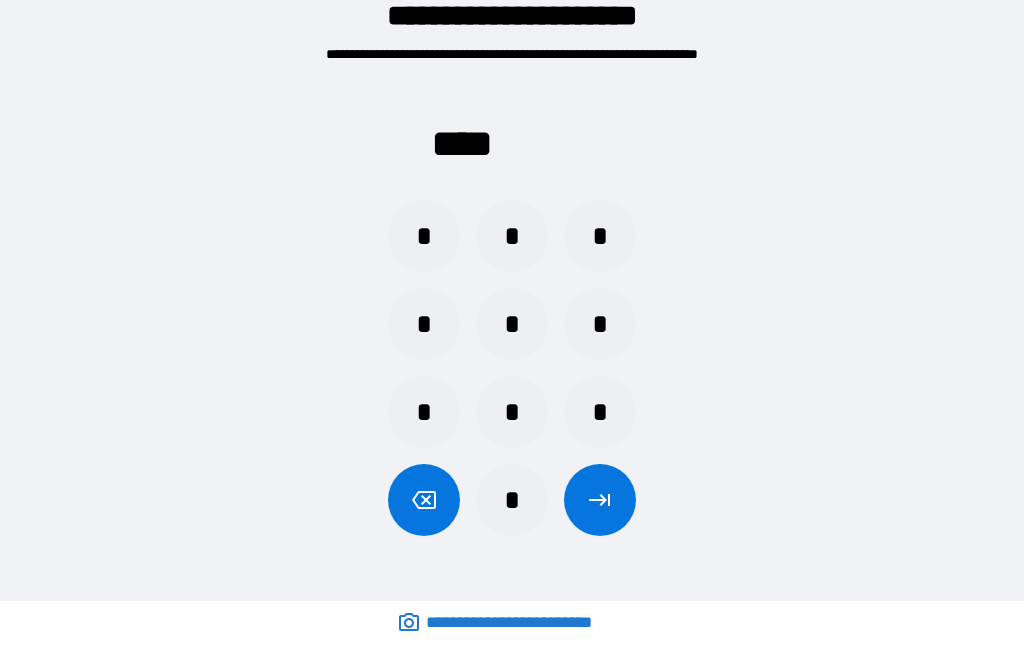 click on "*" at bounding box center (424, 324) 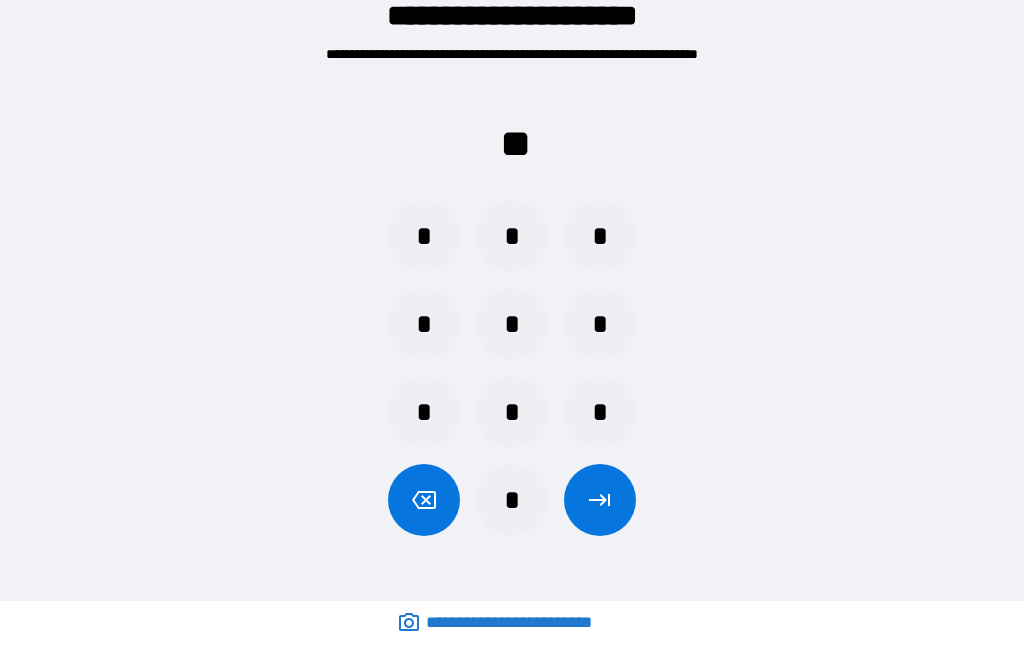 click on "*" at bounding box center [512, 236] 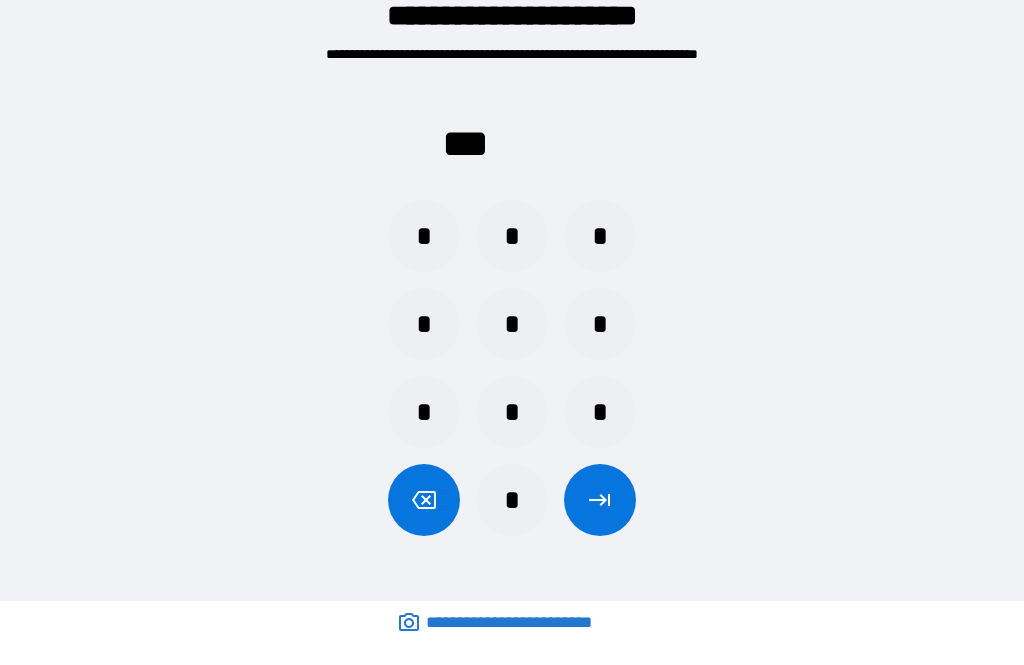 click on "*" at bounding box center [512, 412] 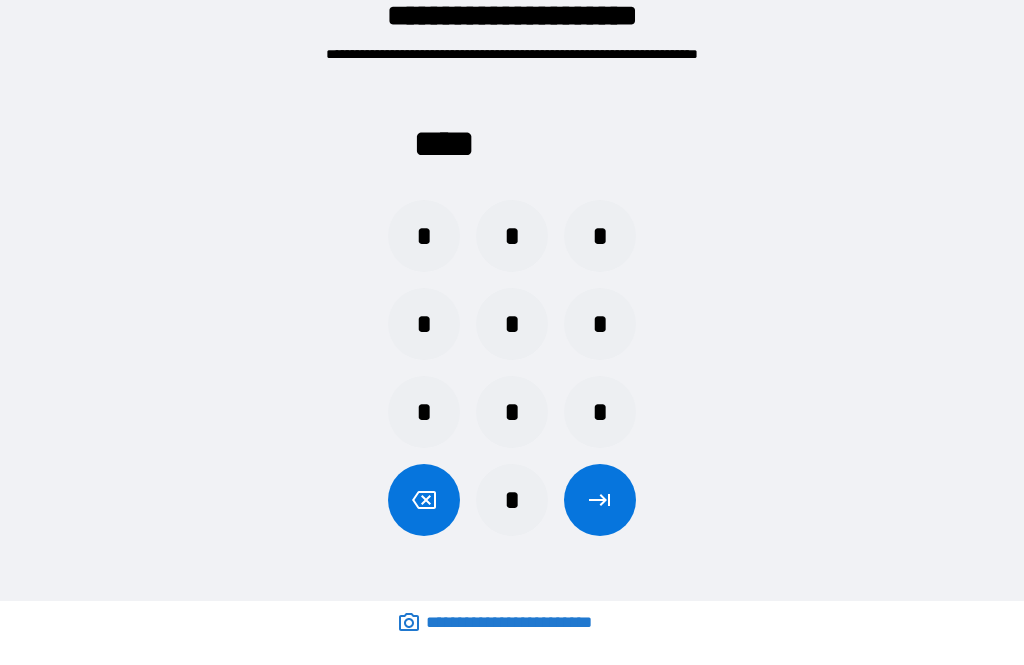 click at bounding box center [600, 500] 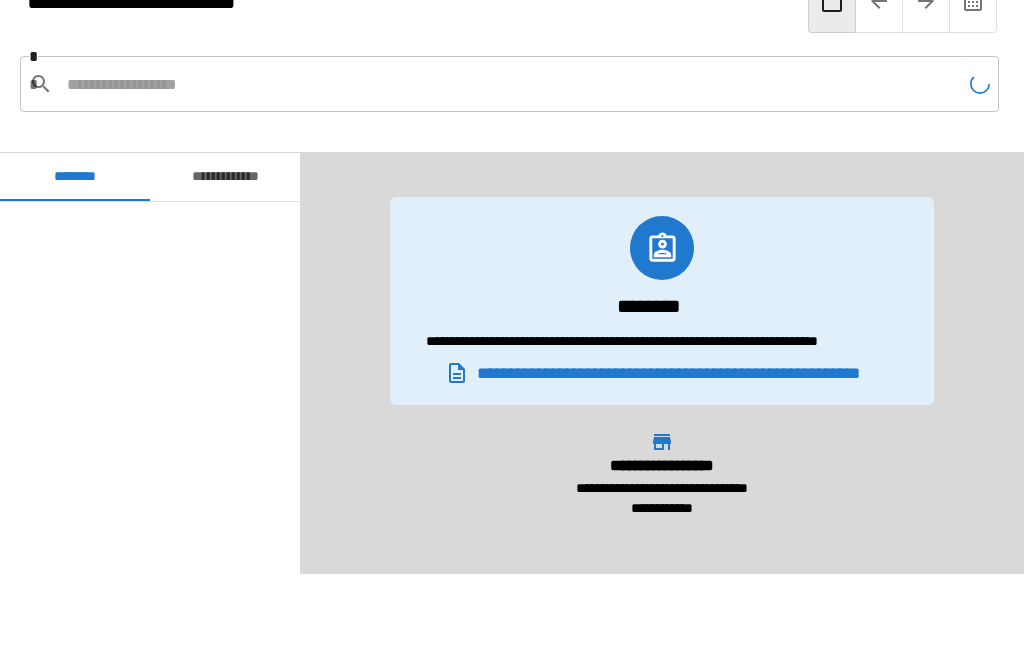 scroll, scrollTop: 9240, scrollLeft: 0, axis: vertical 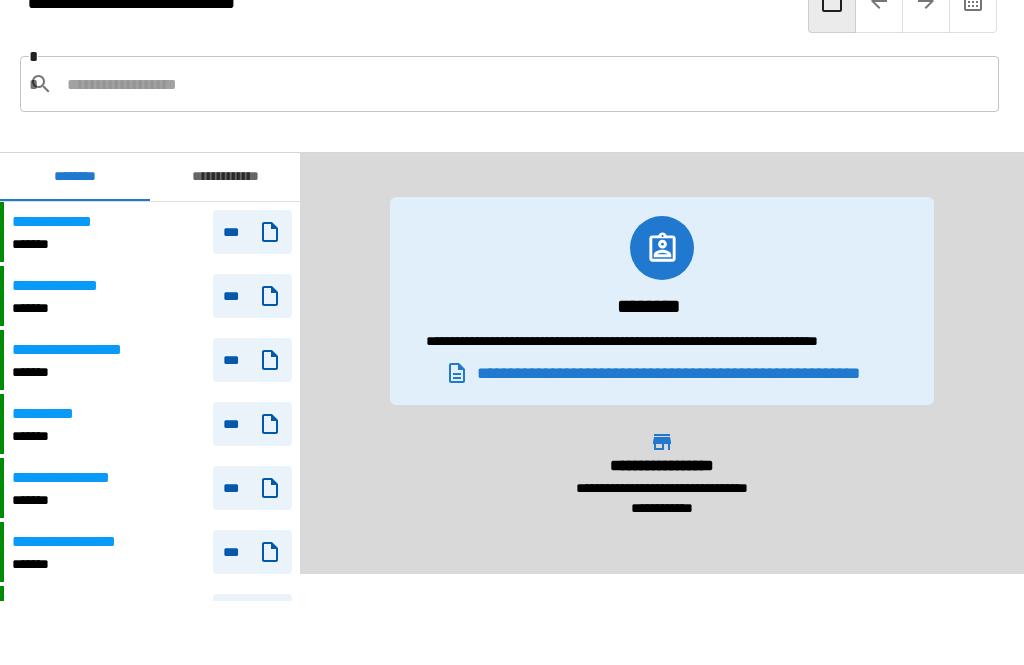 click at bounding box center [525, 84] 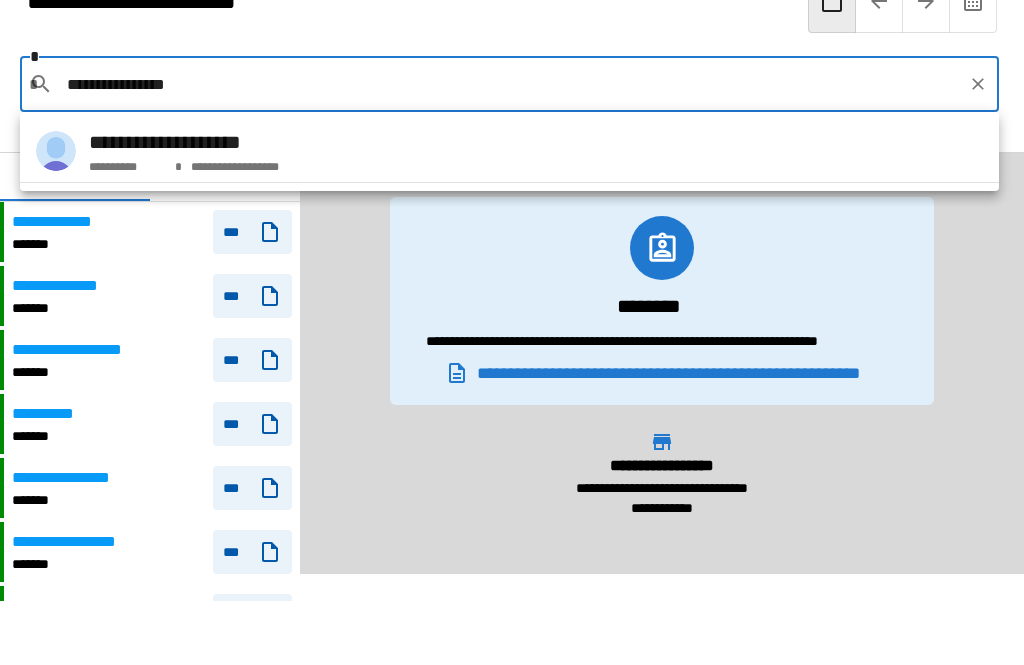 click on "**********" at bounding box center [234, 163] 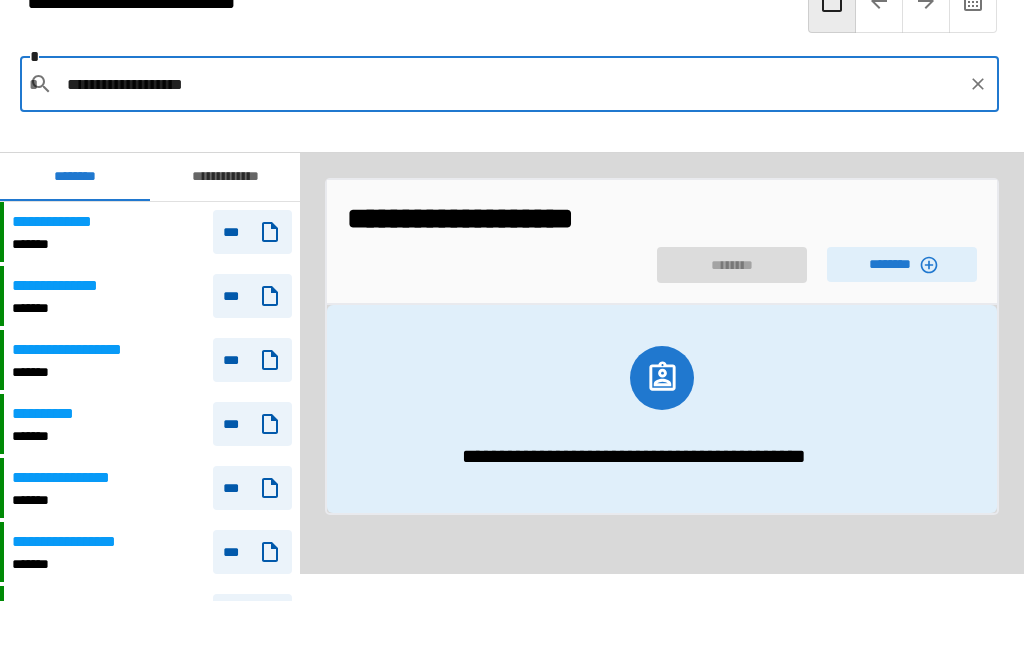 click on "********" at bounding box center [902, 264] 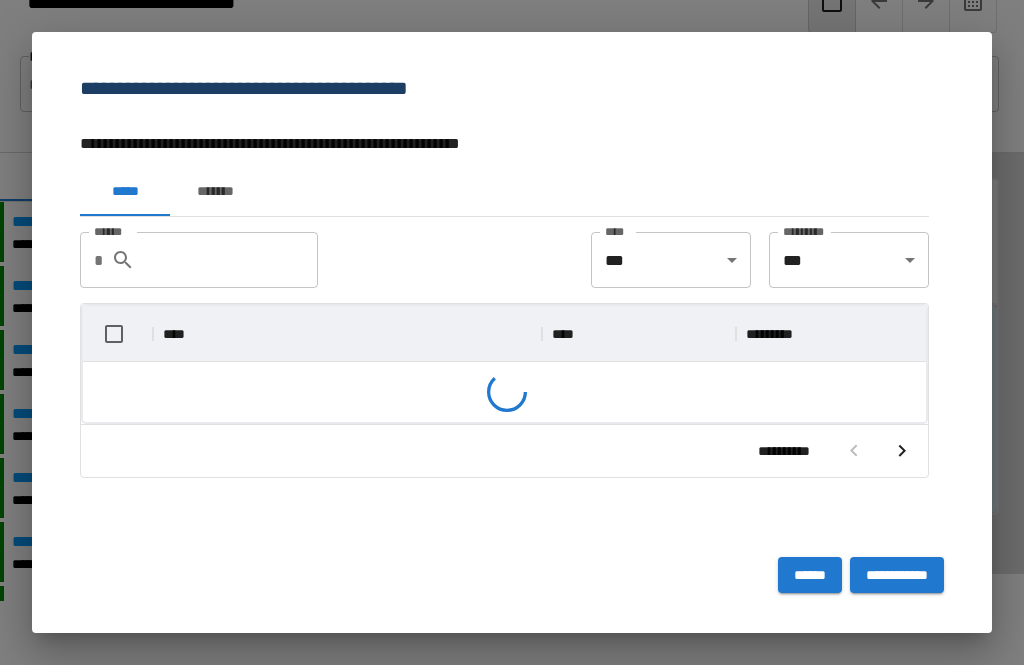 scroll, scrollTop: 356, scrollLeft: 843, axis: both 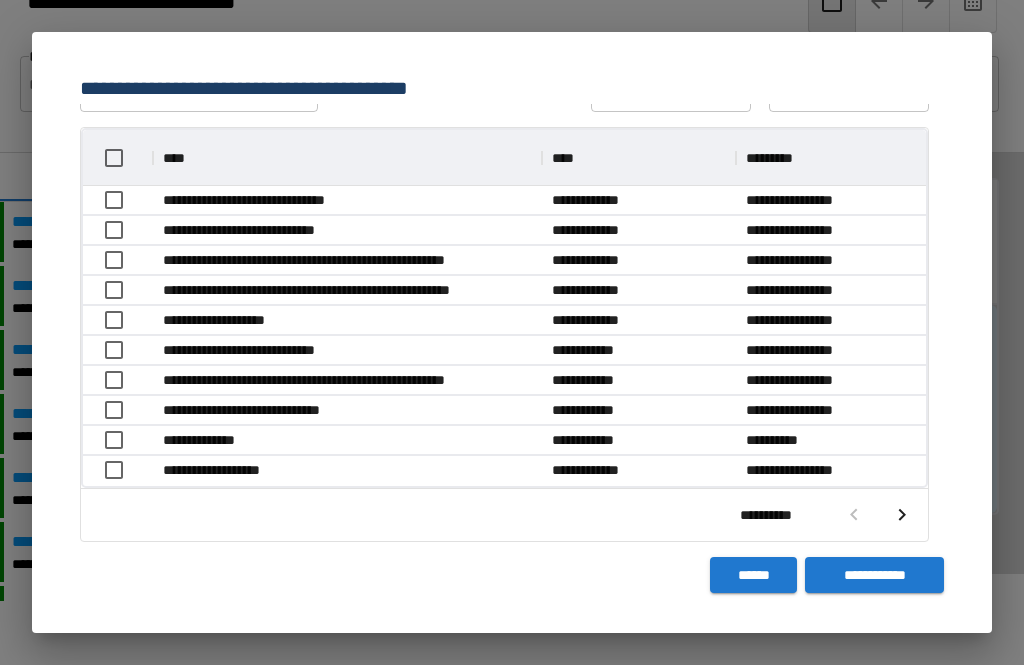 click 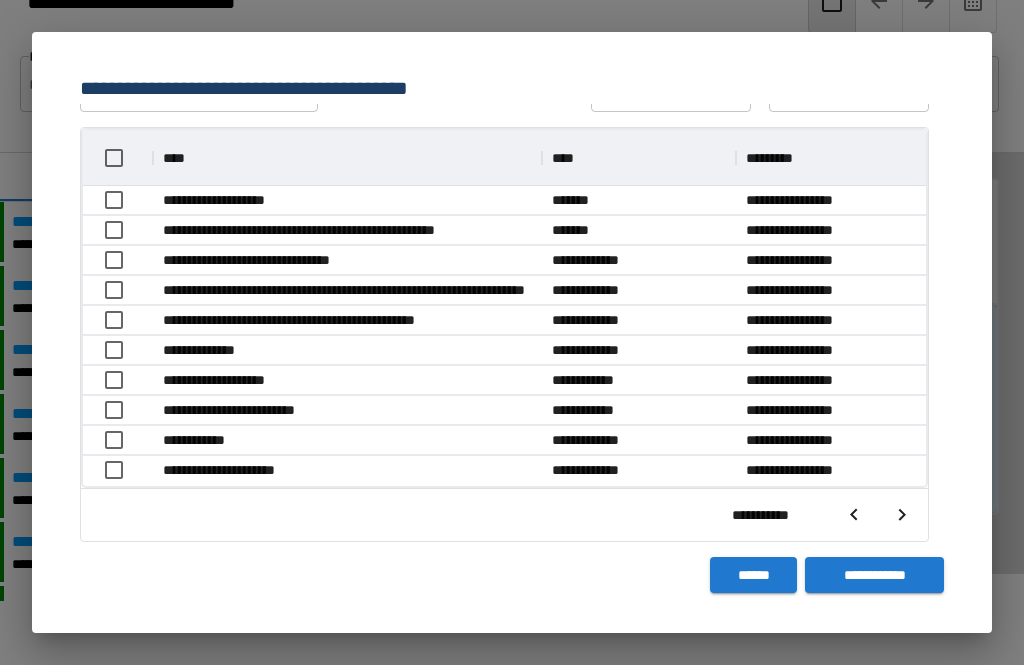 scroll, scrollTop: 356, scrollLeft: 843, axis: both 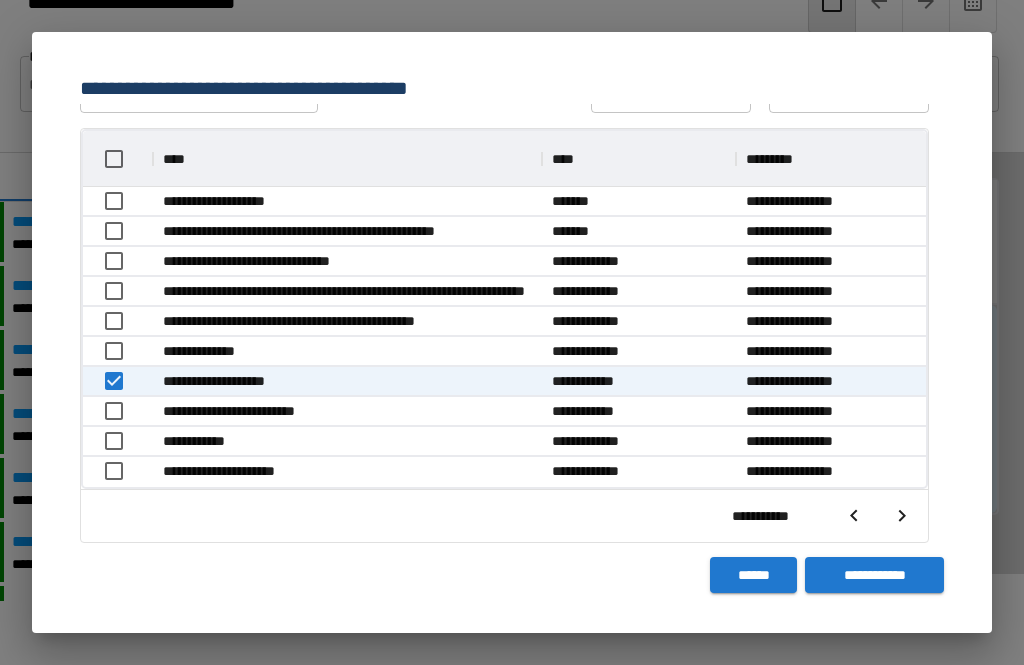 click on "**********" at bounding box center (874, 575) 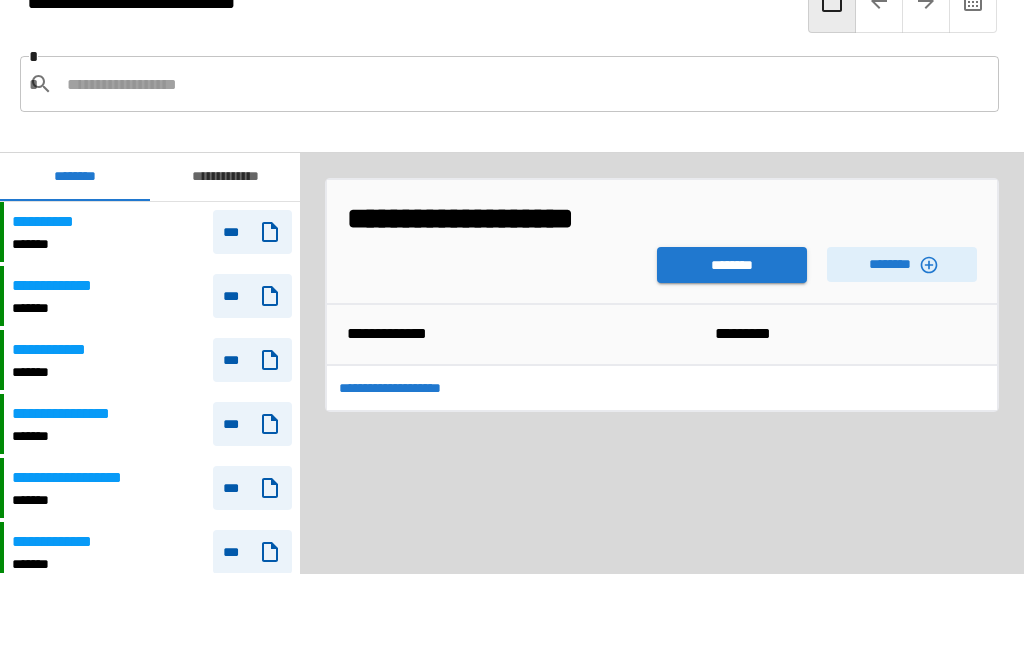 scroll, scrollTop: 9240, scrollLeft: 0, axis: vertical 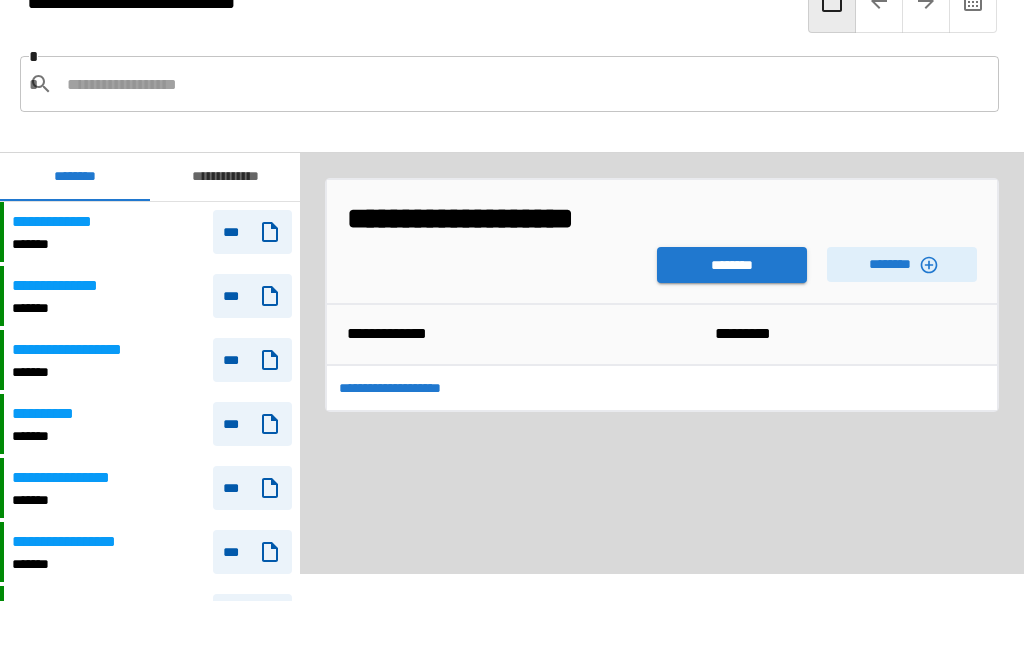 click on "********" at bounding box center (732, 265) 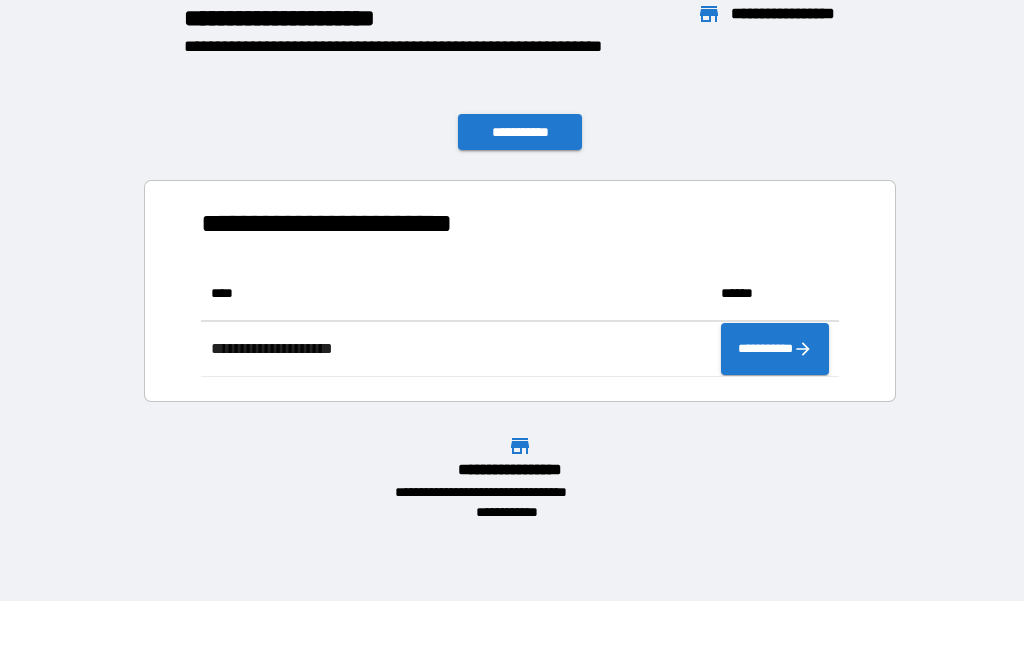 scroll, scrollTop: 111, scrollLeft: 638, axis: both 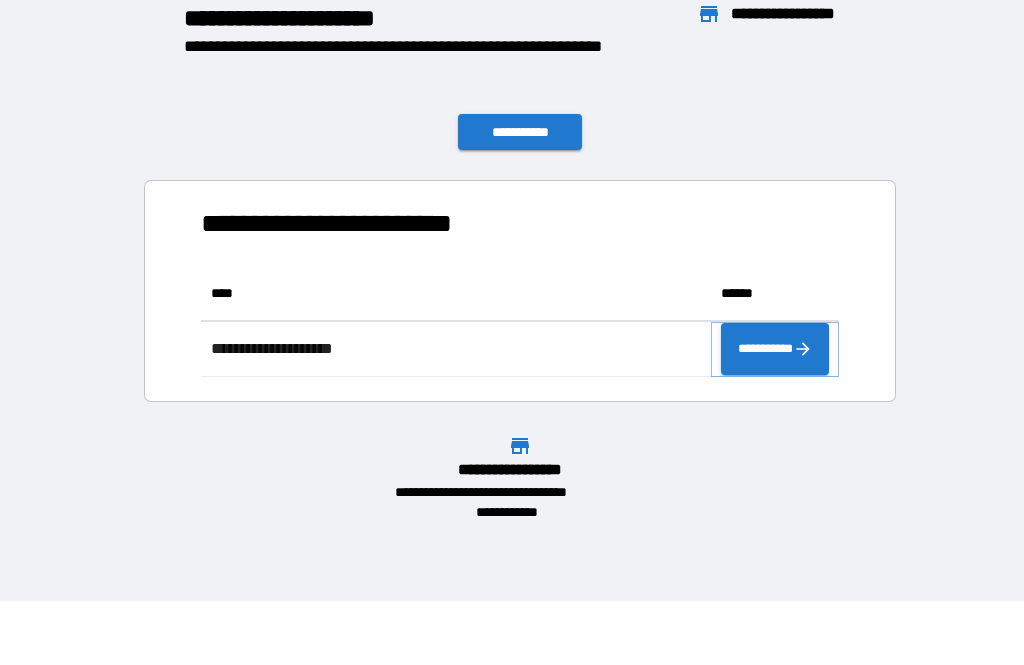 click on "**********" at bounding box center [775, 349] 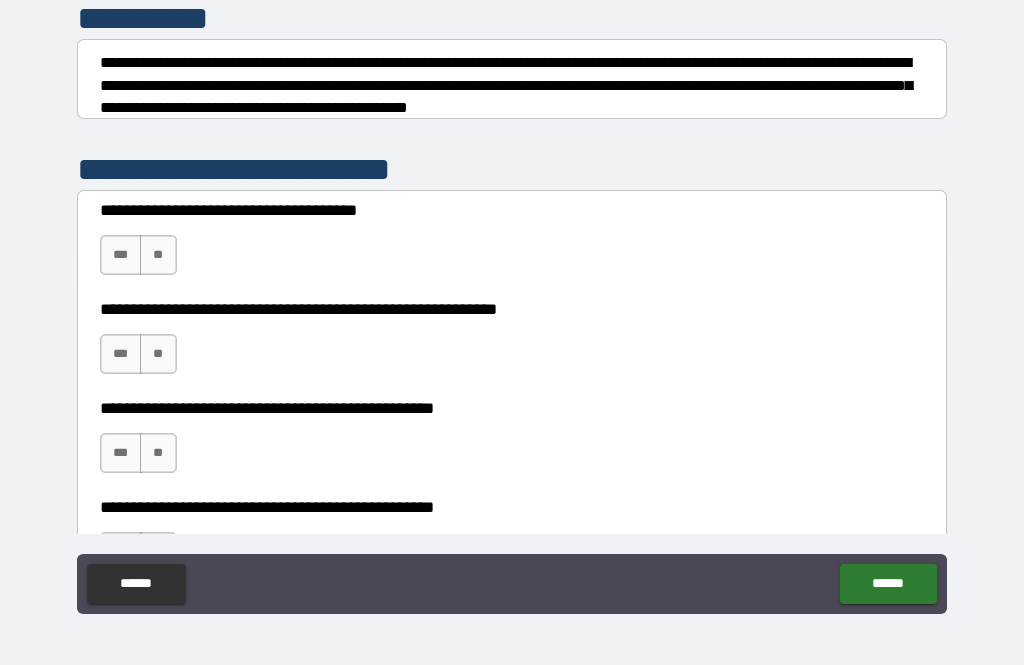 scroll, scrollTop: 265, scrollLeft: 0, axis: vertical 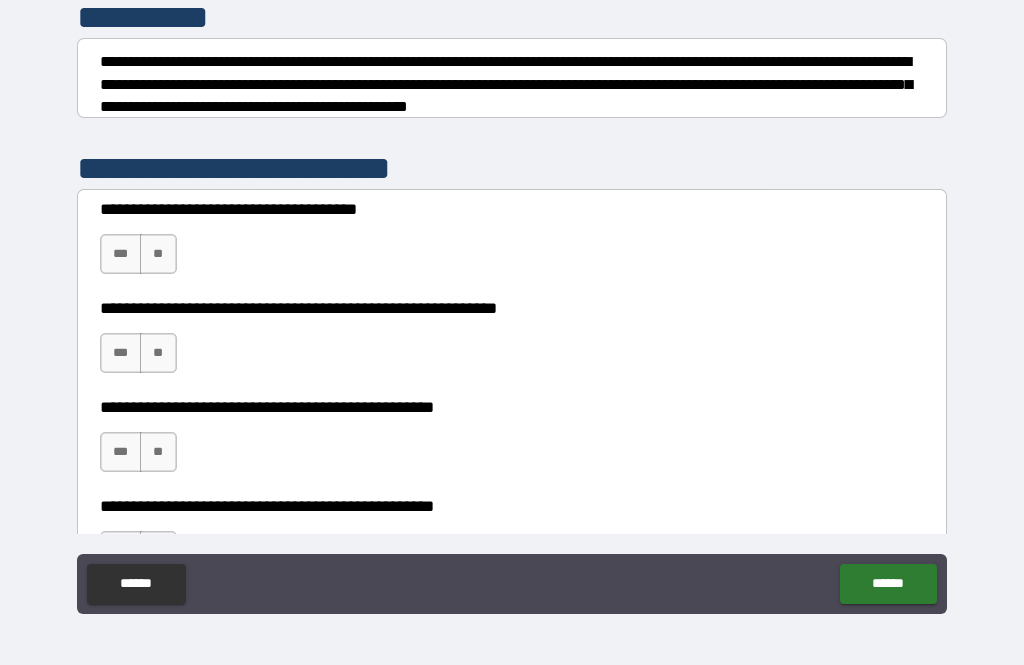click on "**" at bounding box center [158, 254] 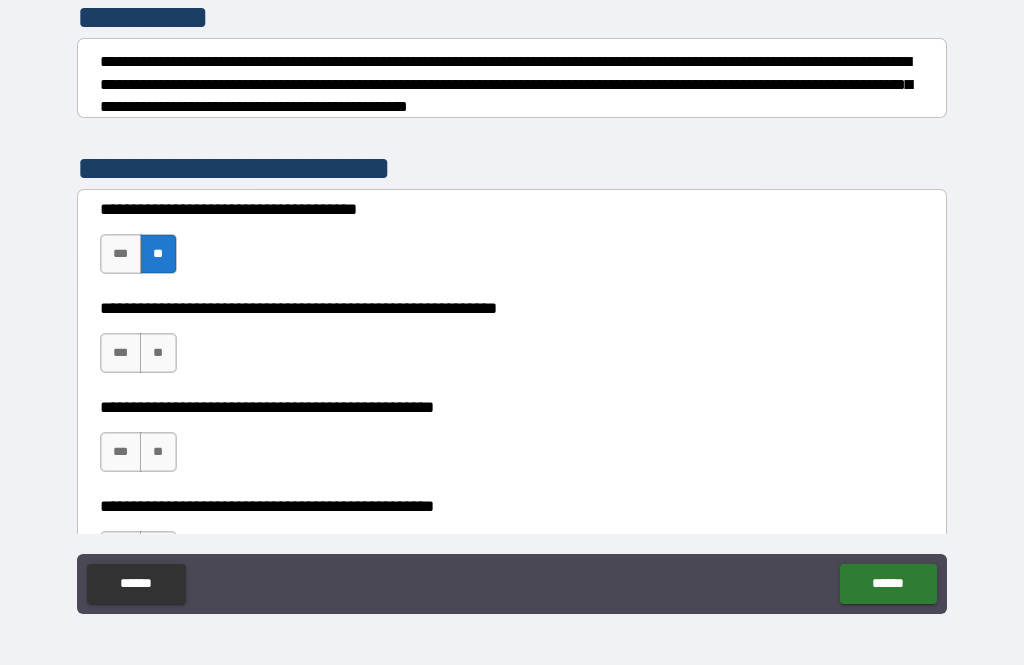 click on "**" at bounding box center [158, 353] 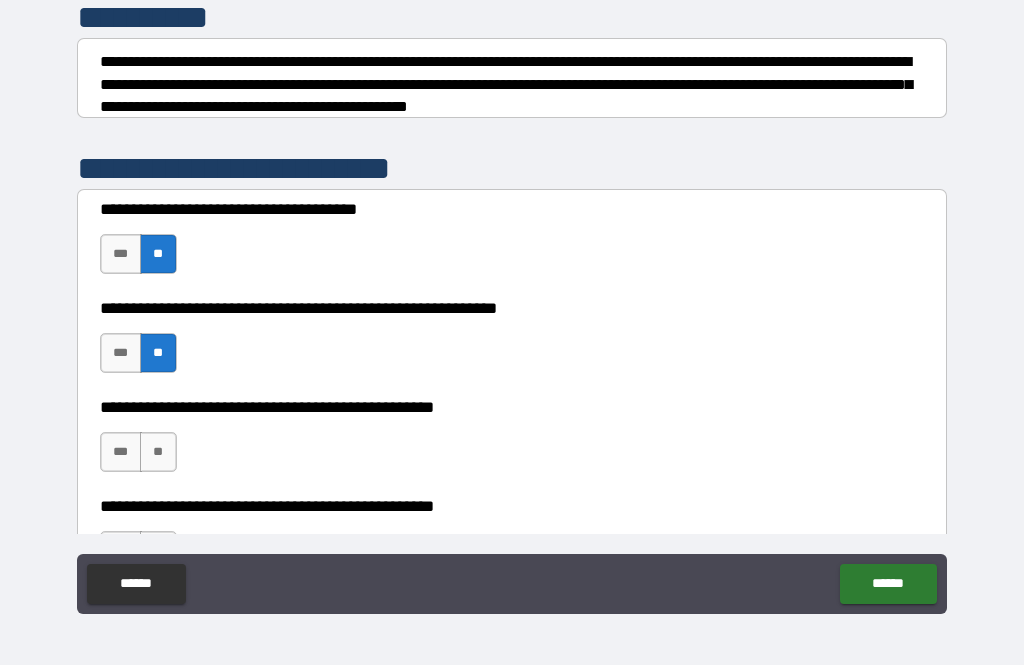 click on "**" at bounding box center [158, 452] 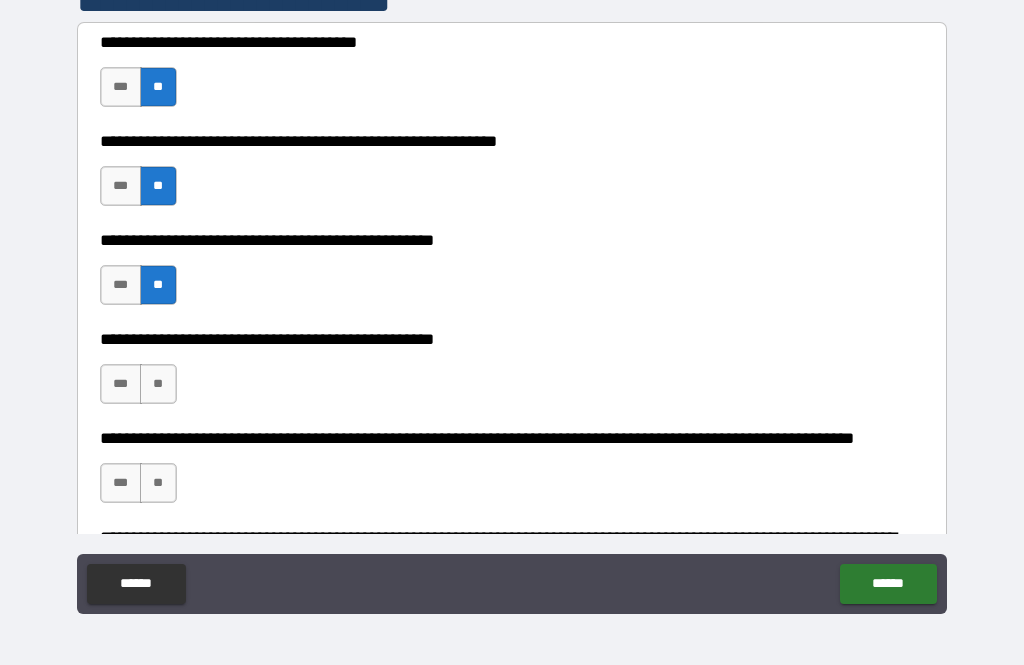 scroll, scrollTop: 433, scrollLeft: 0, axis: vertical 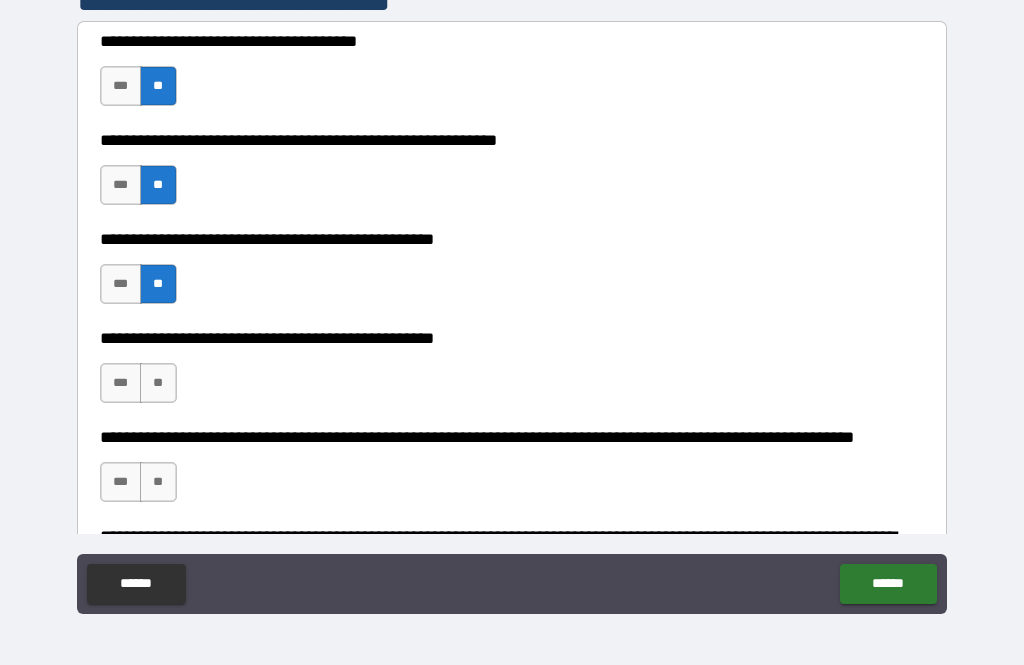 click on "**" at bounding box center [158, 383] 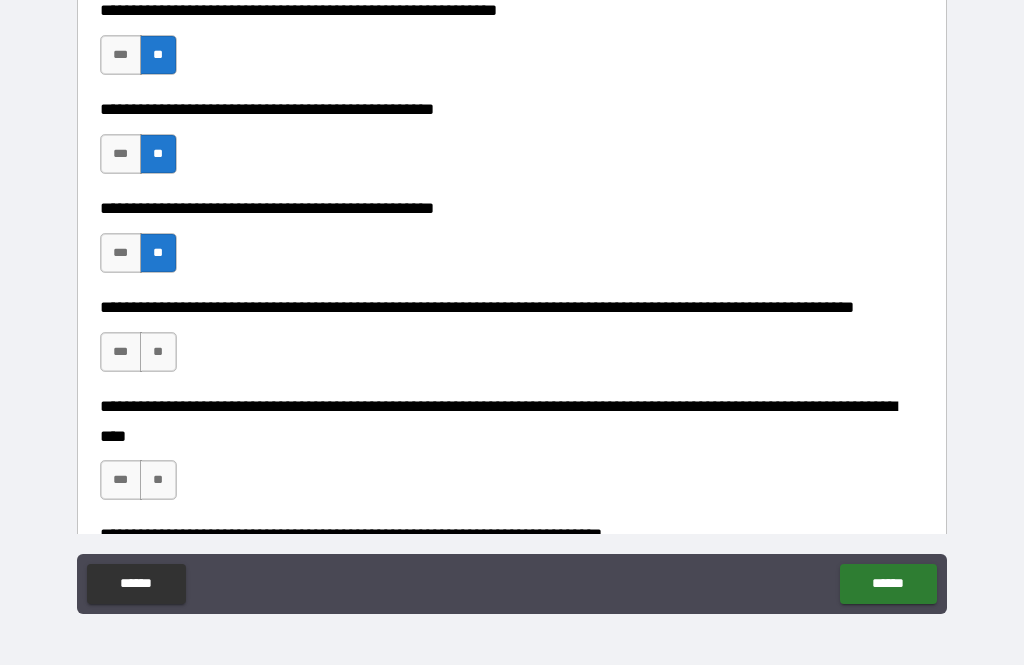 click on "**" at bounding box center (158, 352) 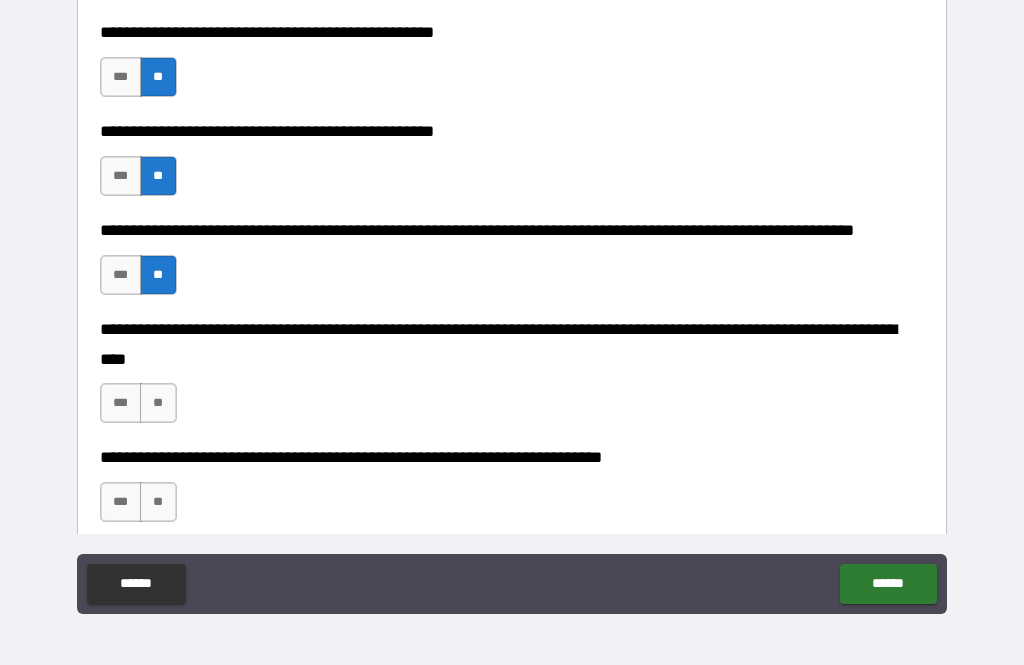 scroll, scrollTop: 643, scrollLeft: 0, axis: vertical 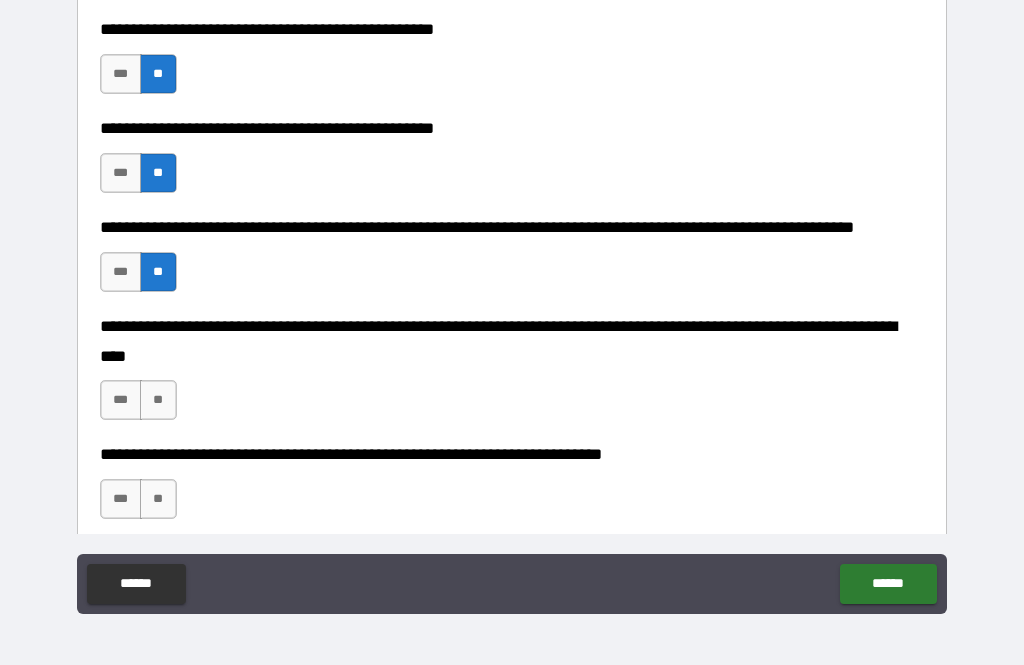 click on "**" at bounding box center [158, 400] 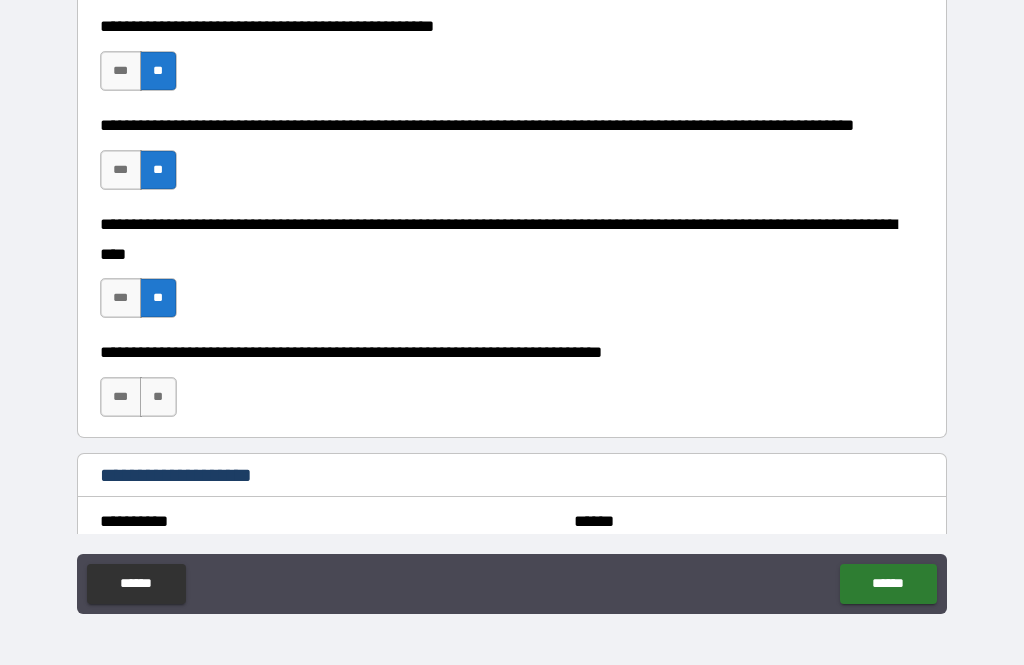 scroll, scrollTop: 747, scrollLeft: 0, axis: vertical 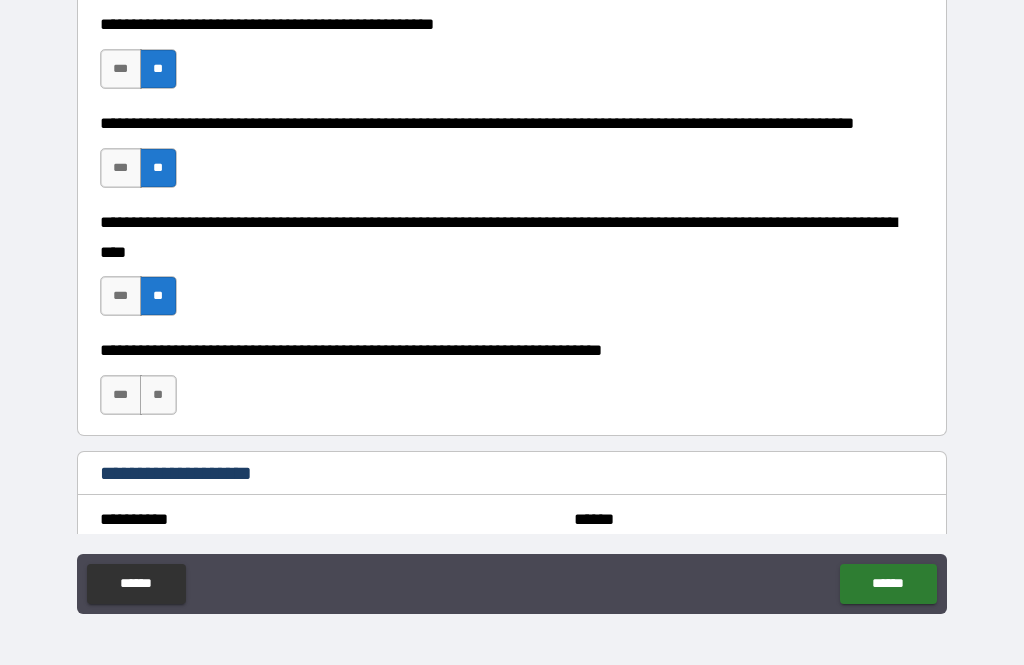 click on "**" at bounding box center (158, 395) 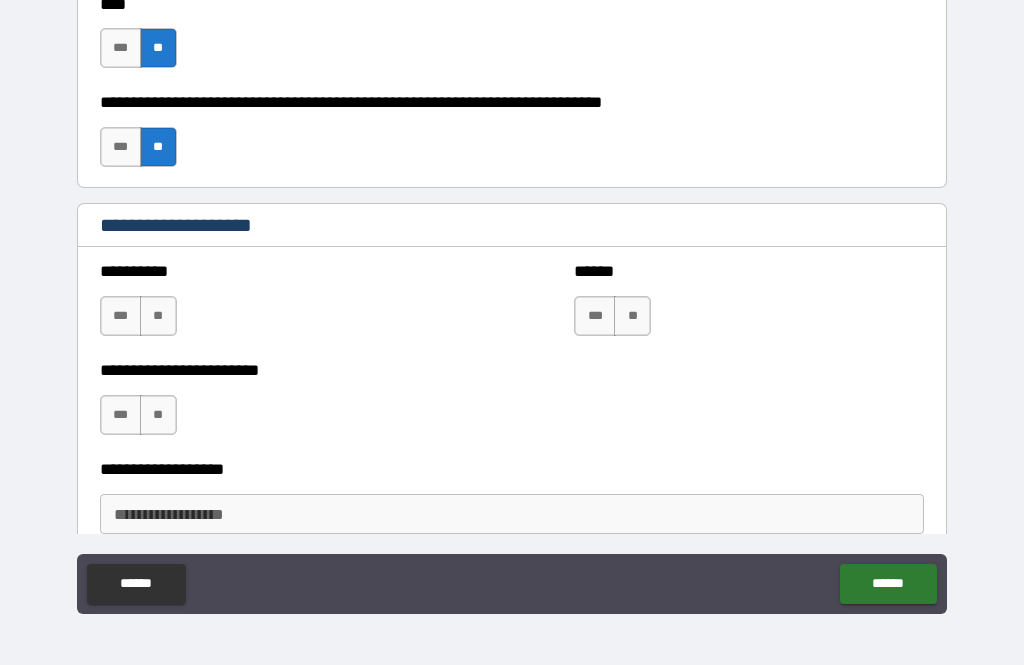 scroll, scrollTop: 997, scrollLeft: 0, axis: vertical 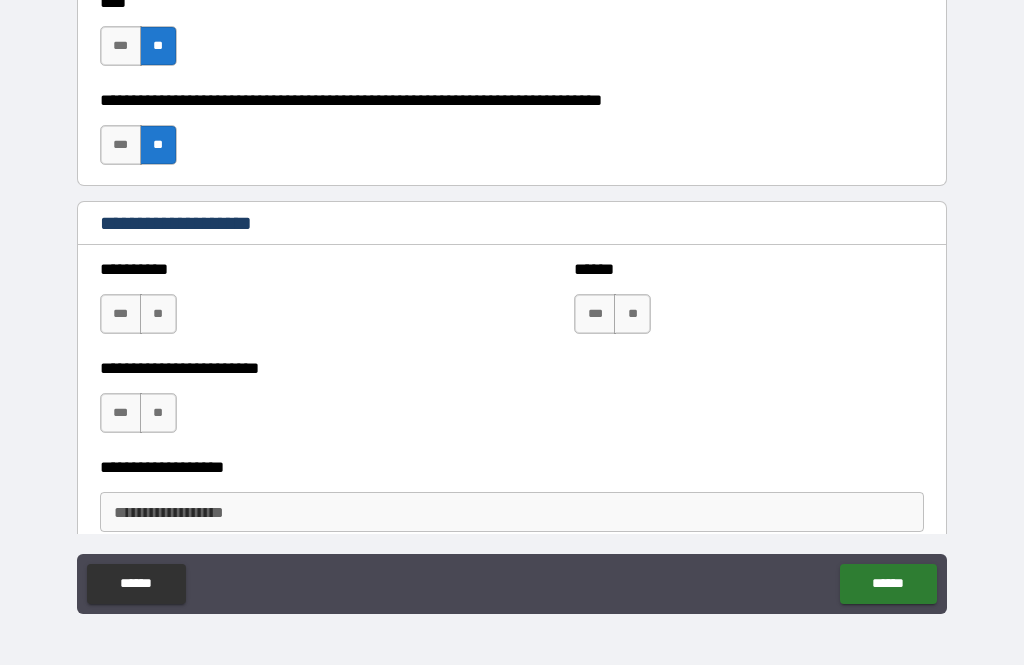 click on "***" at bounding box center [121, 314] 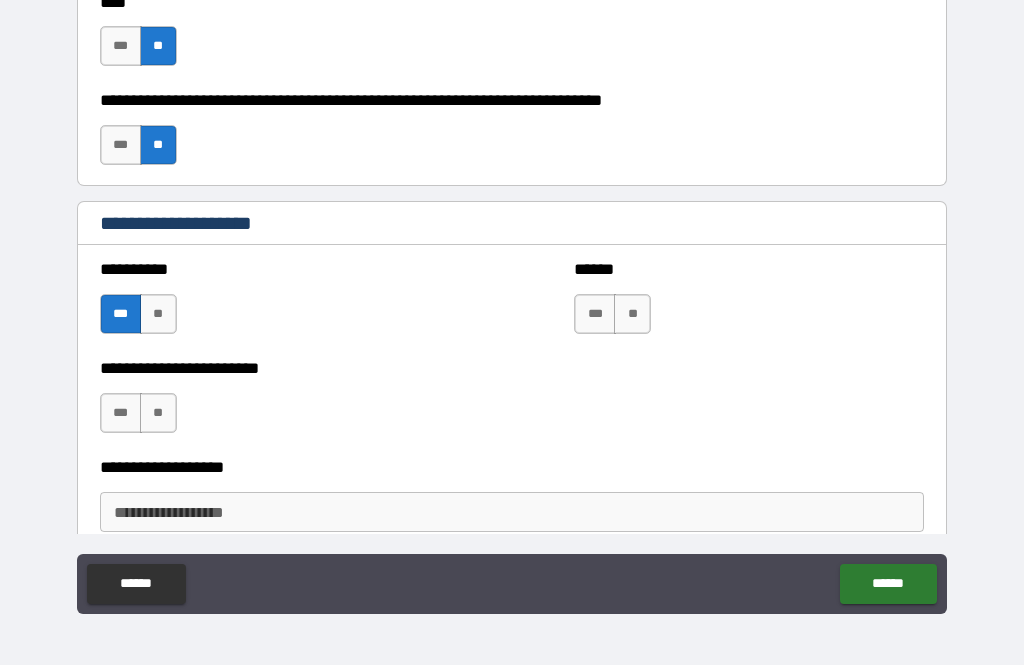 click on "**" at bounding box center (632, 314) 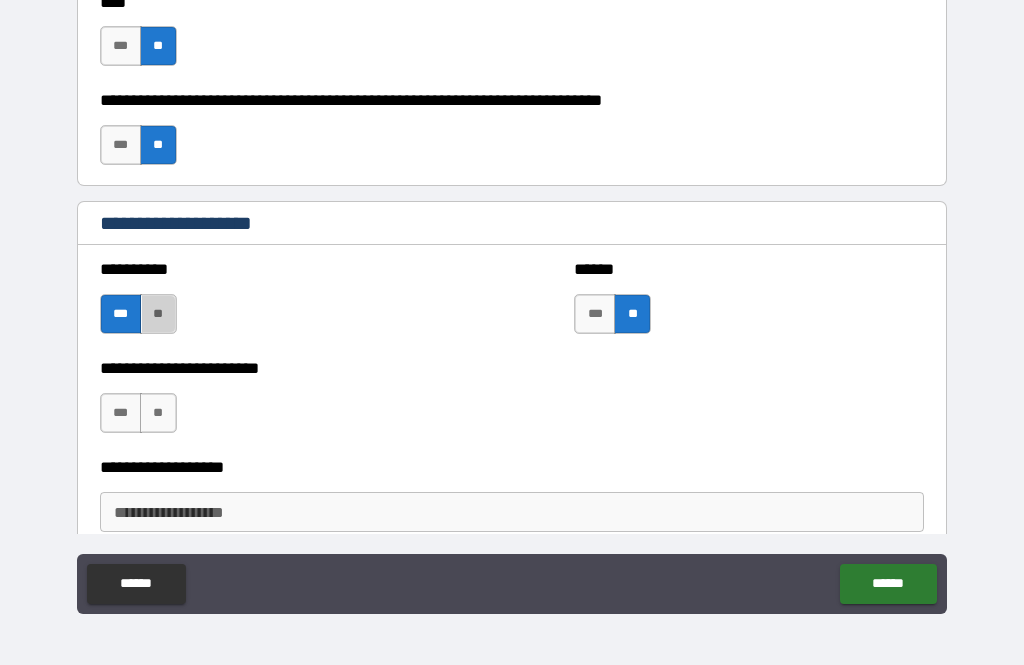 click on "**" at bounding box center (158, 314) 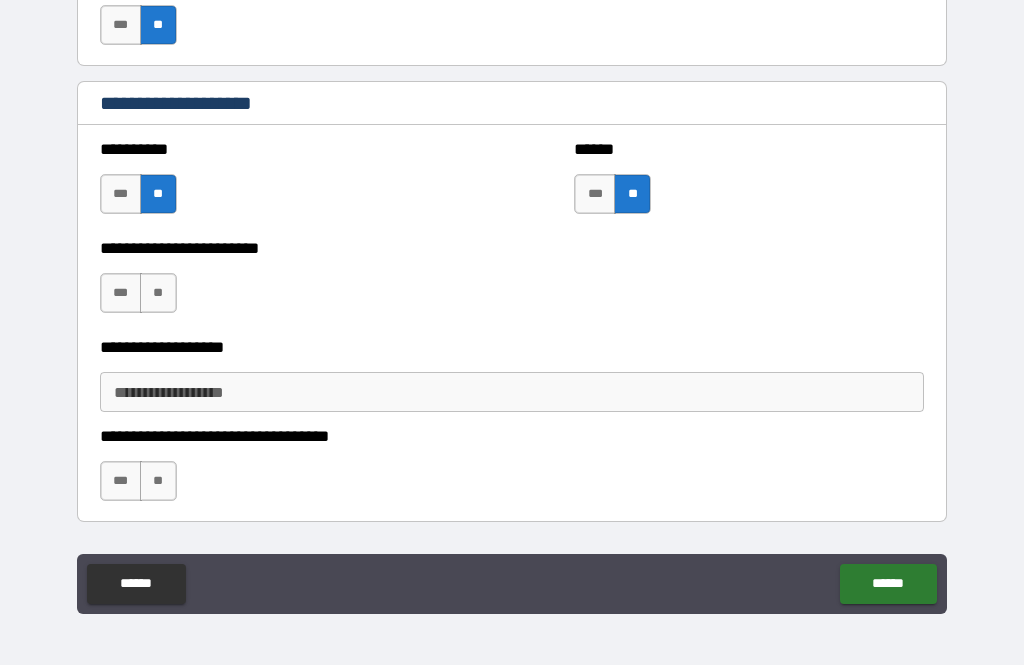 scroll, scrollTop: 1120, scrollLeft: 0, axis: vertical 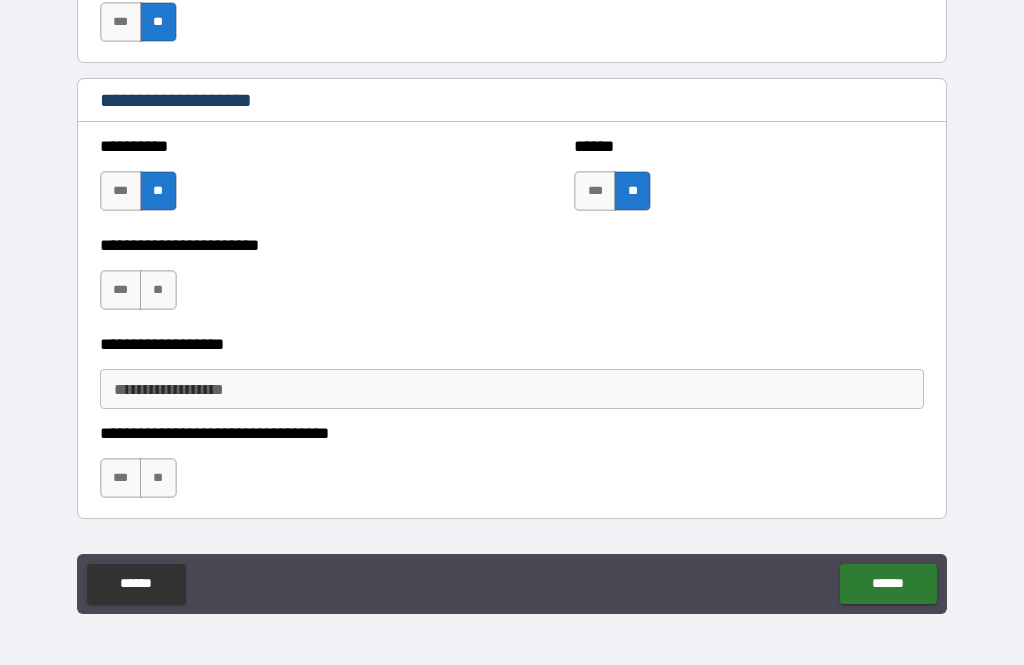 click on "**" at bounding box center (158, 290) 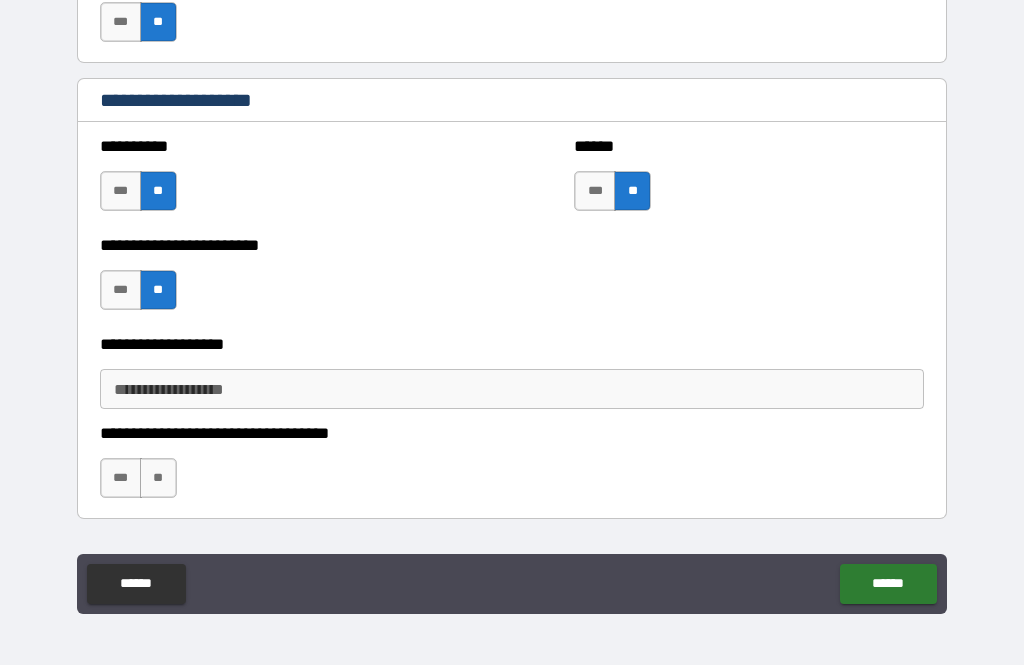 click on "**" at bounding box center [158, 478] 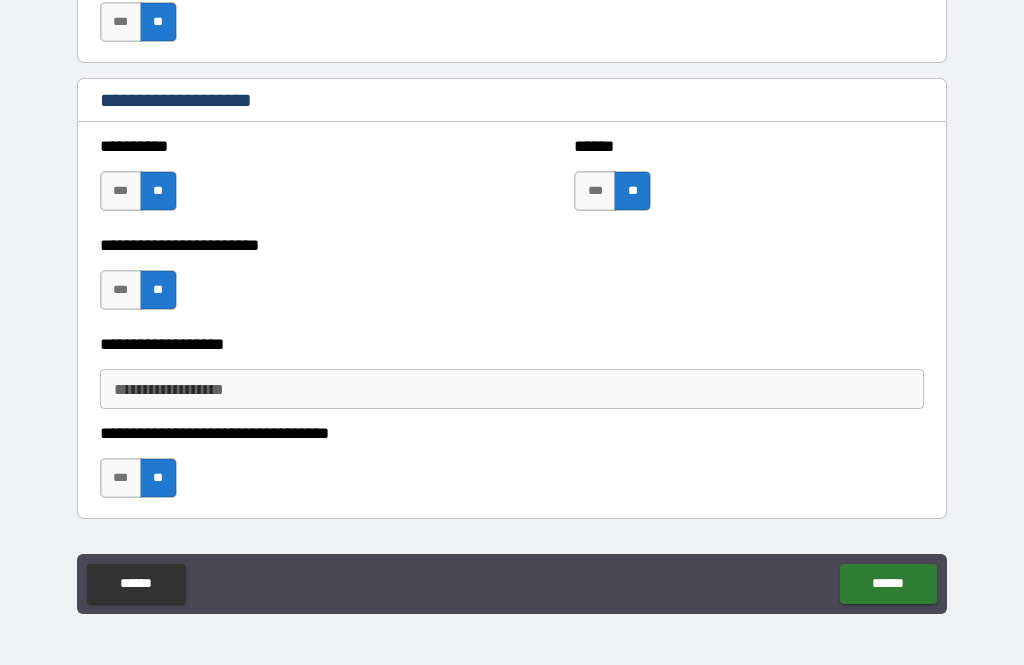 scroll, scrollTop: 1270, scrollLeft: 0, axis: vertical 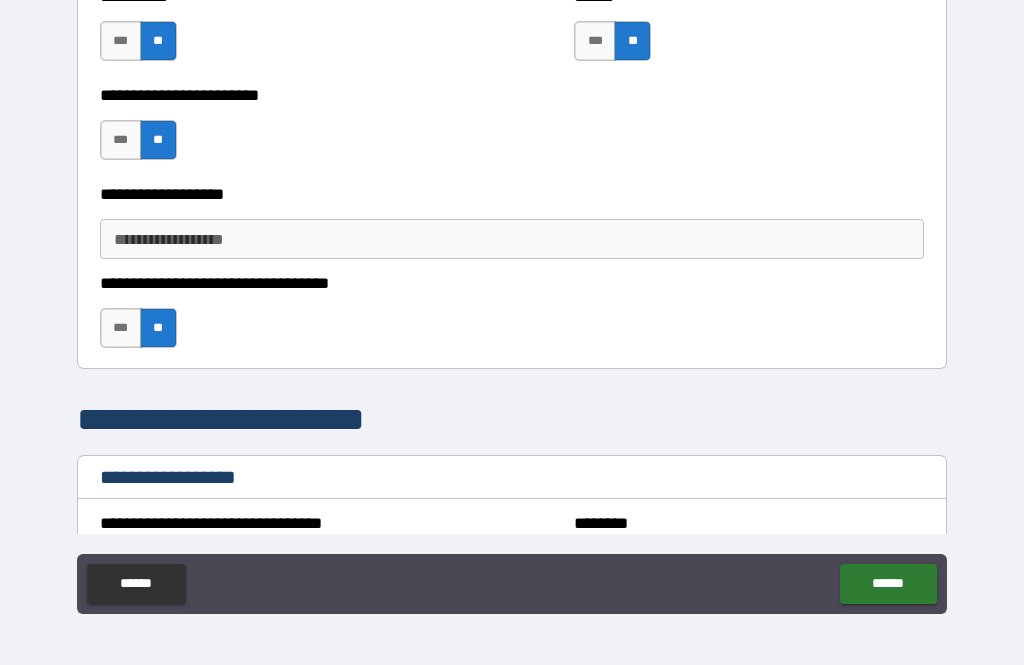 click on "**" at bounding box center [158, 328] 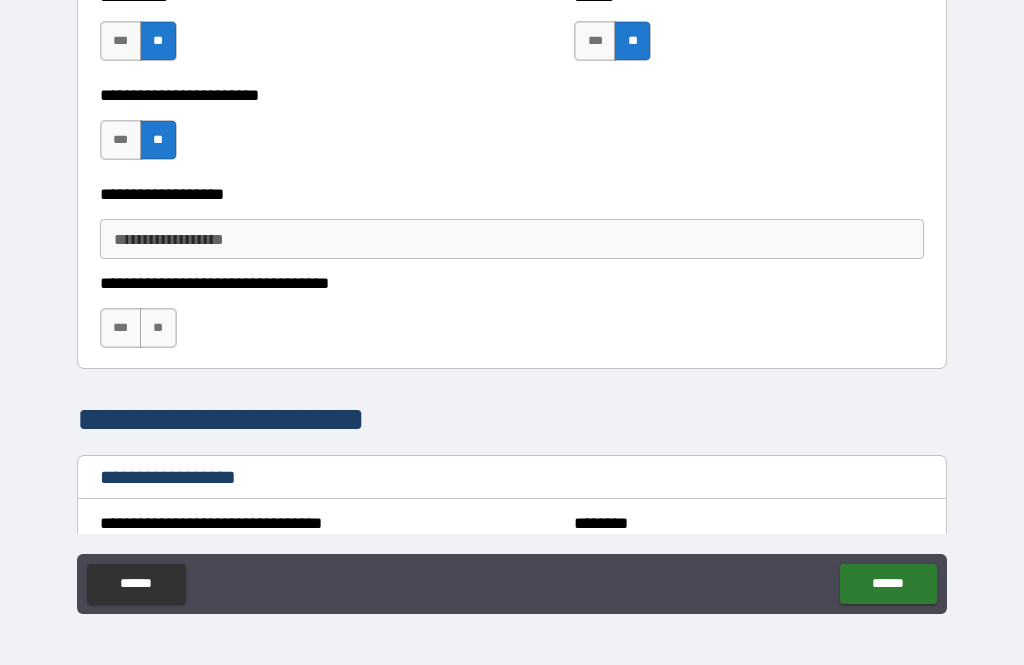 click on "**********" at bounding box center [512, 239] 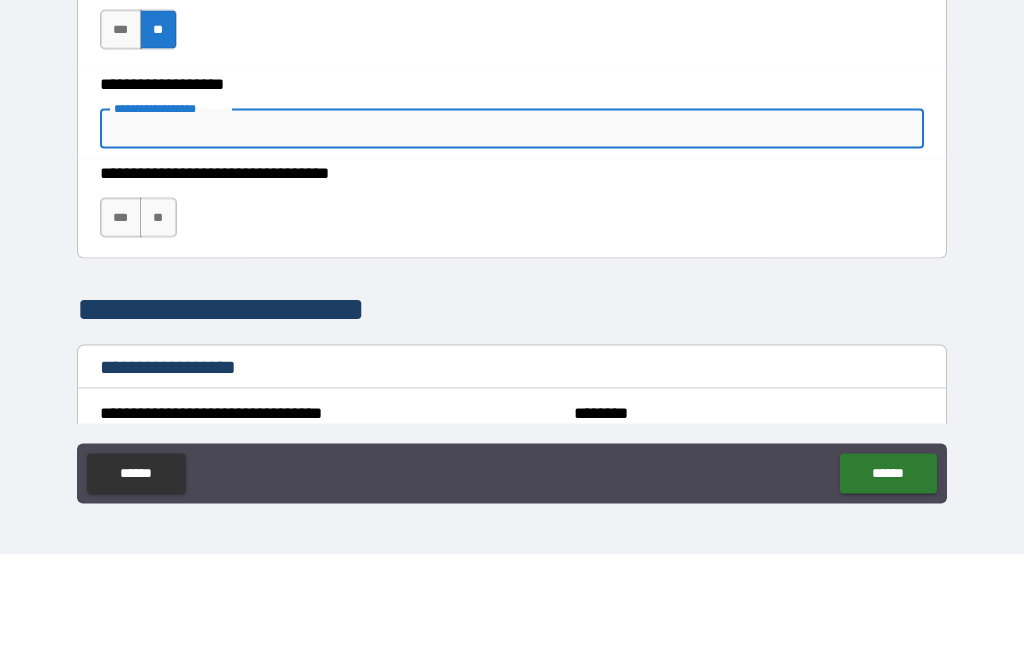 scroll, scrollTop: 0, scrollLeft: 0, axis: both 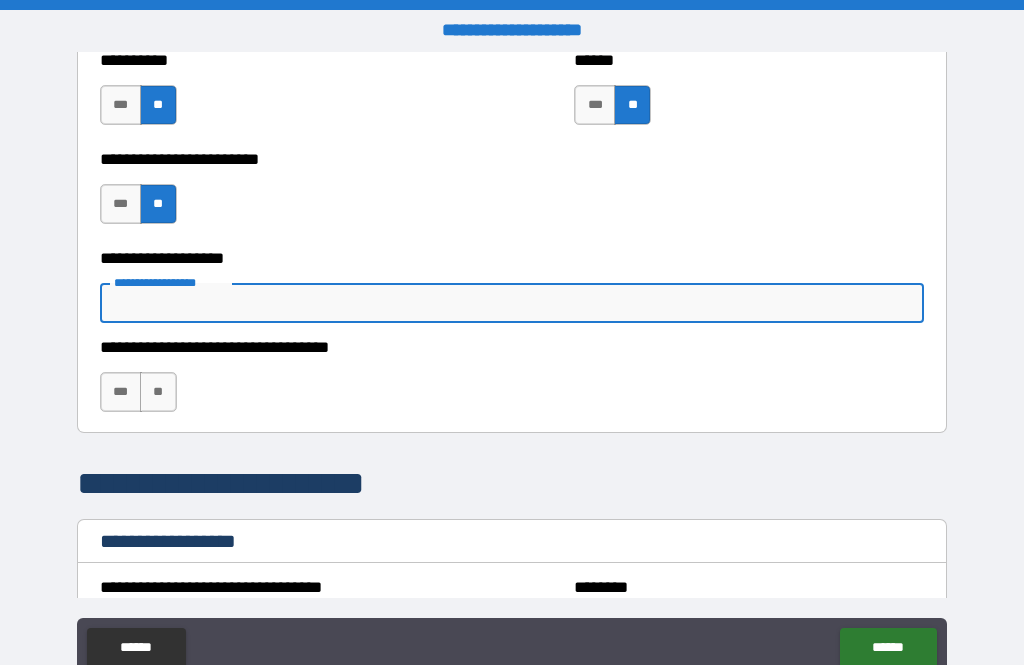 click on "***" at bounding box center (121, 105) 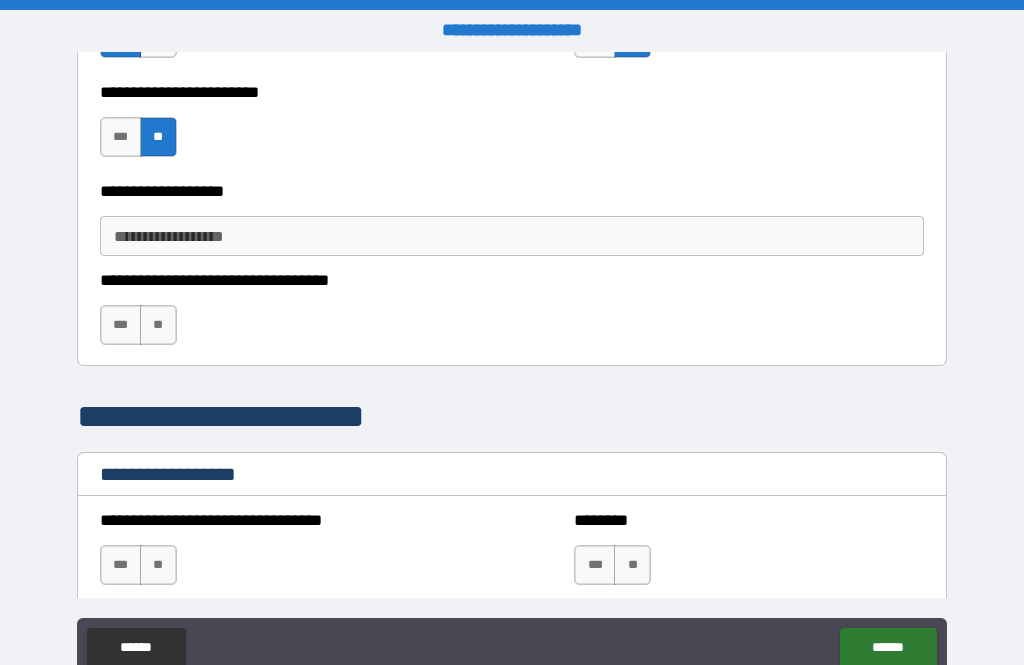 scroll, scrollTop: 1349, scrollLeft: 0, axis: vertical 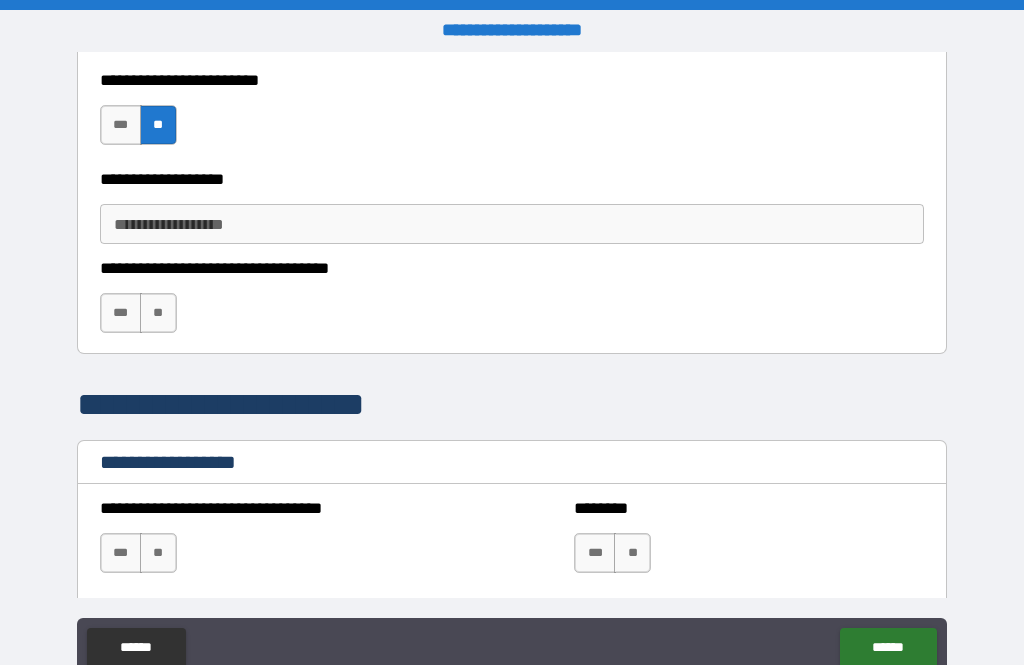click on "**********" at bounding box center (512, 224) 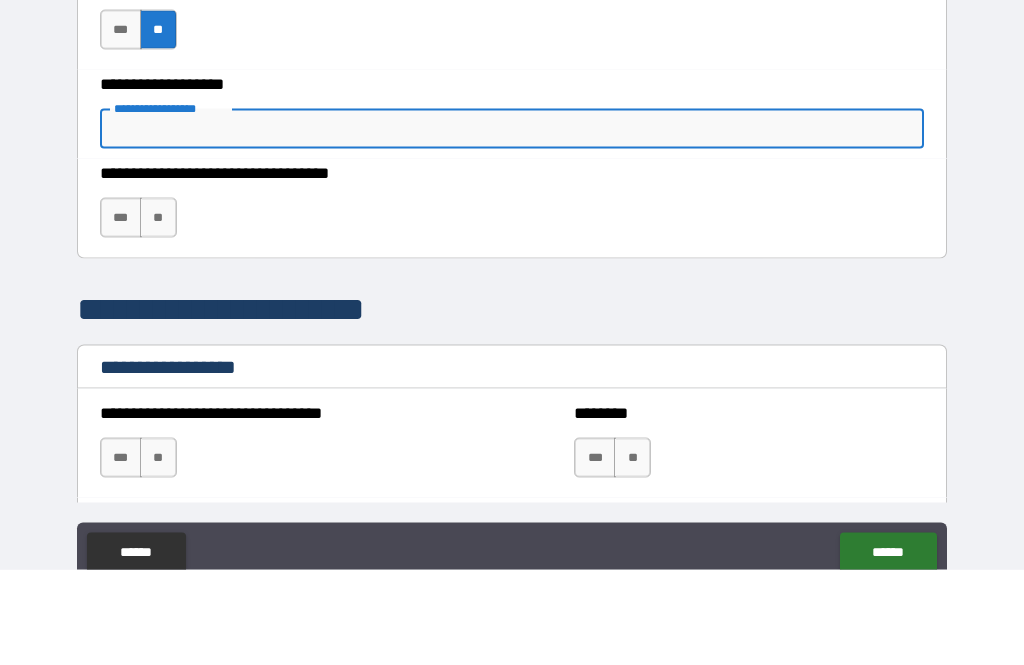 click on "**" at bounding box center [158, 313] 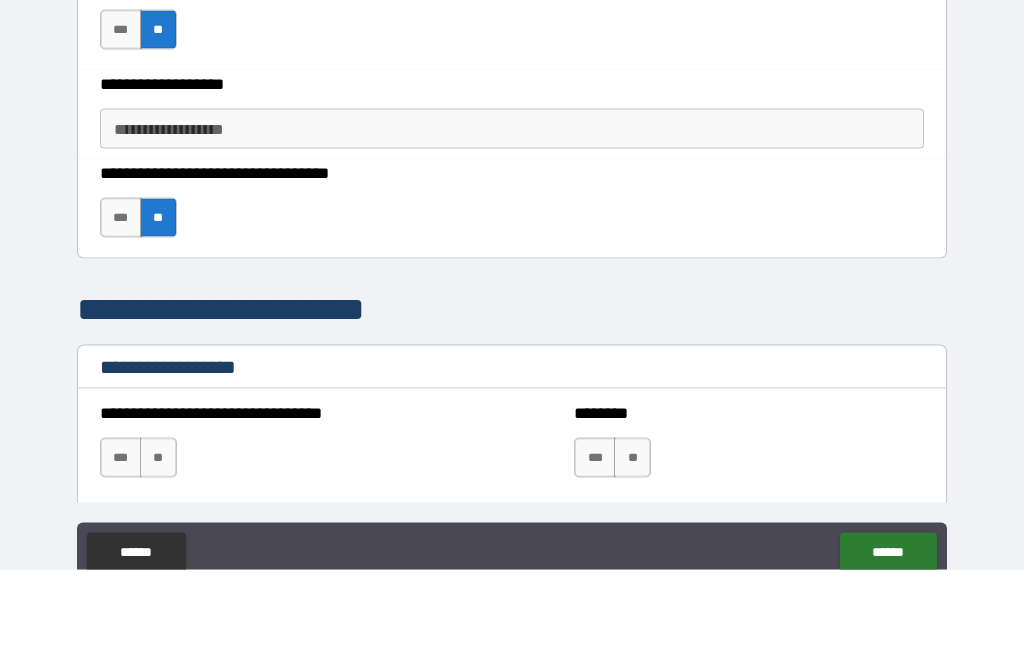 scroll, scrollTop: 64, scrollLeft: 0, axis: vertical 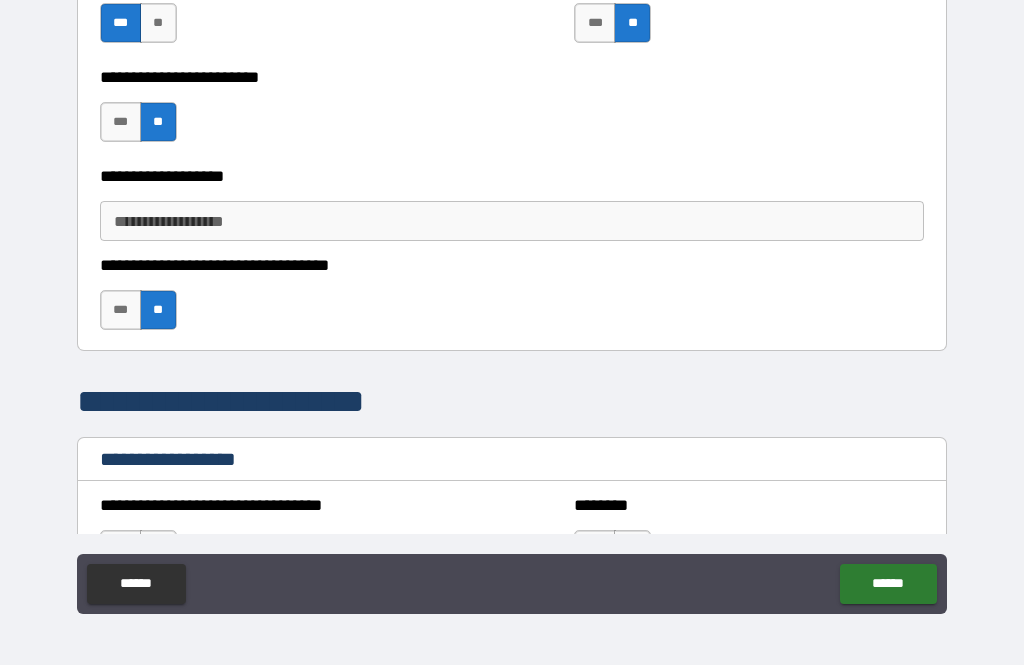 click on "**********" at bounding box center (512, 221) 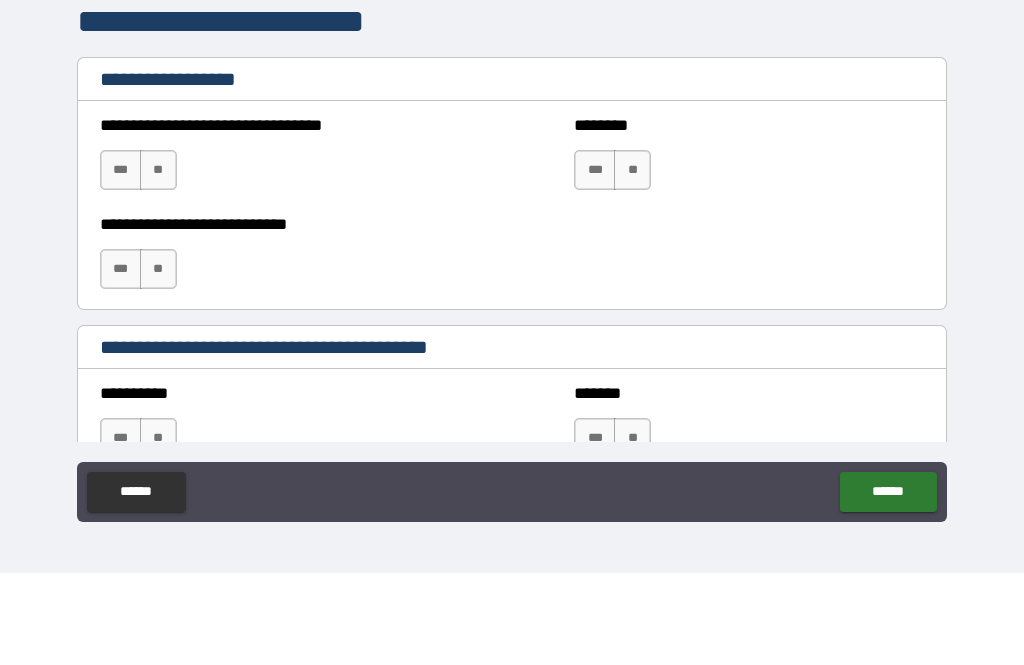 scroll, scrollTop: 1592, scrollLeft: 0, axis: vertical 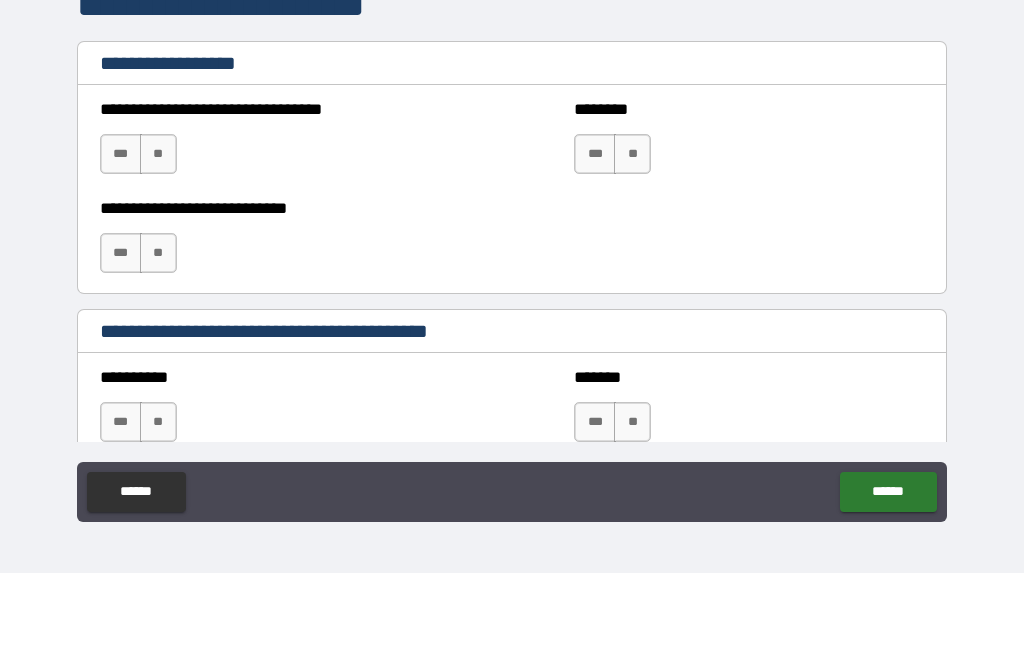 type on "*****" 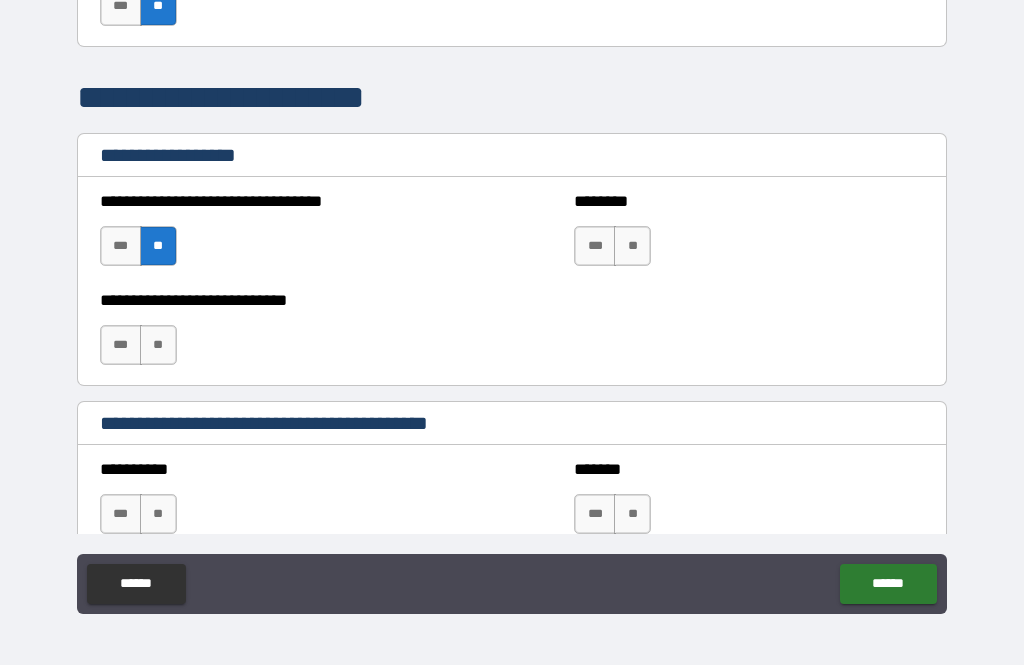 click on "***" at bounding box center (595, 246) 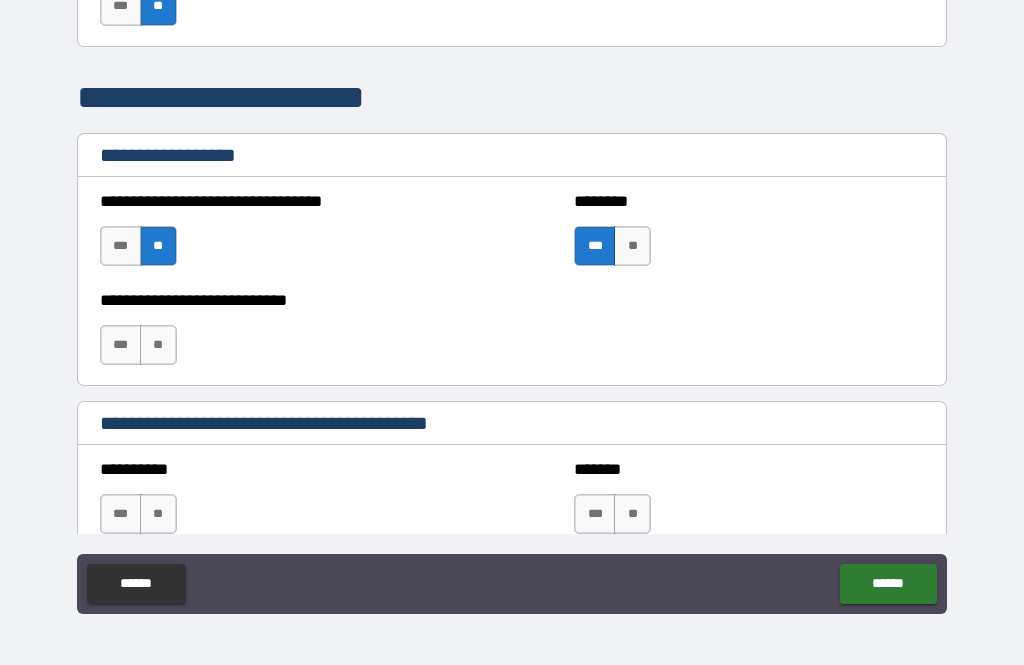 click on "**" at bounding box center (158, 345) 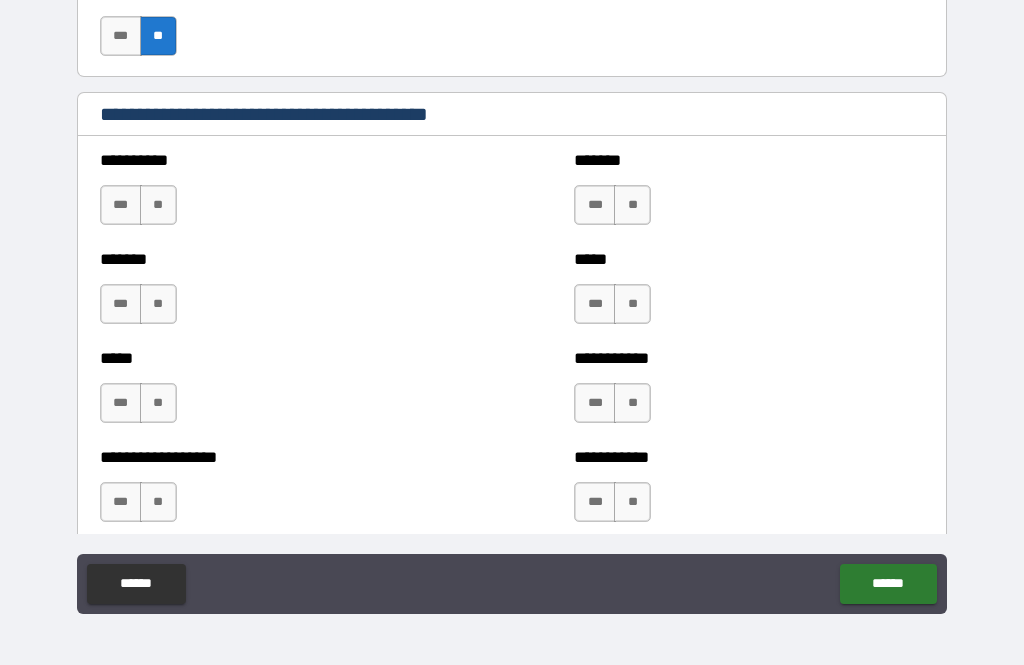 scroll, scrollTop: 1905, scrollLeft: 0, axis: vertical 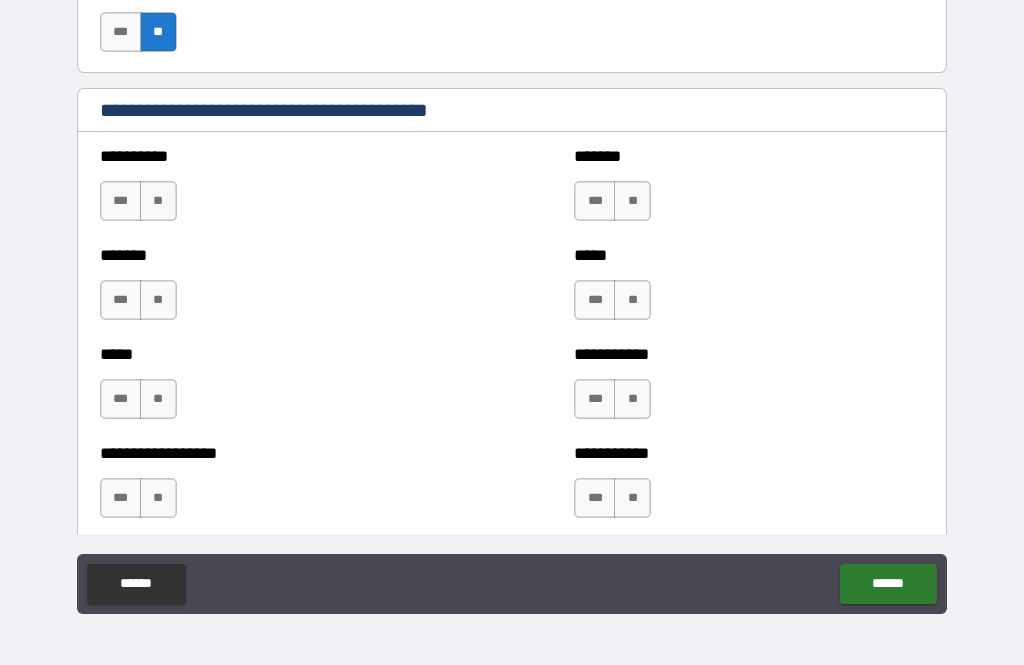 click on "**" at bounding box center [158, 201] 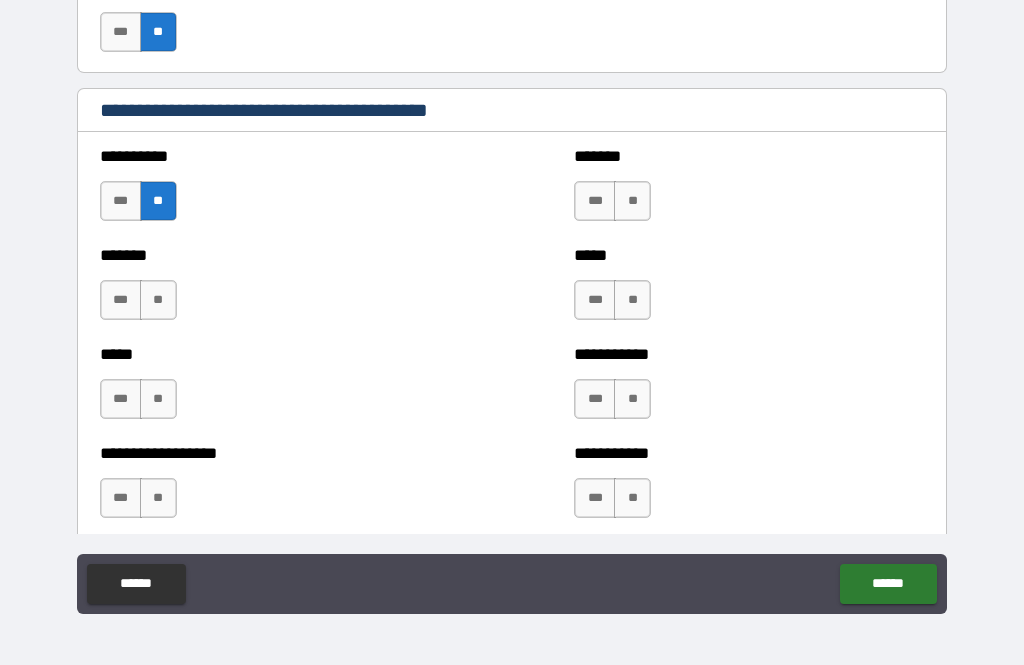 click on "**" at bounding box center [158, 300] 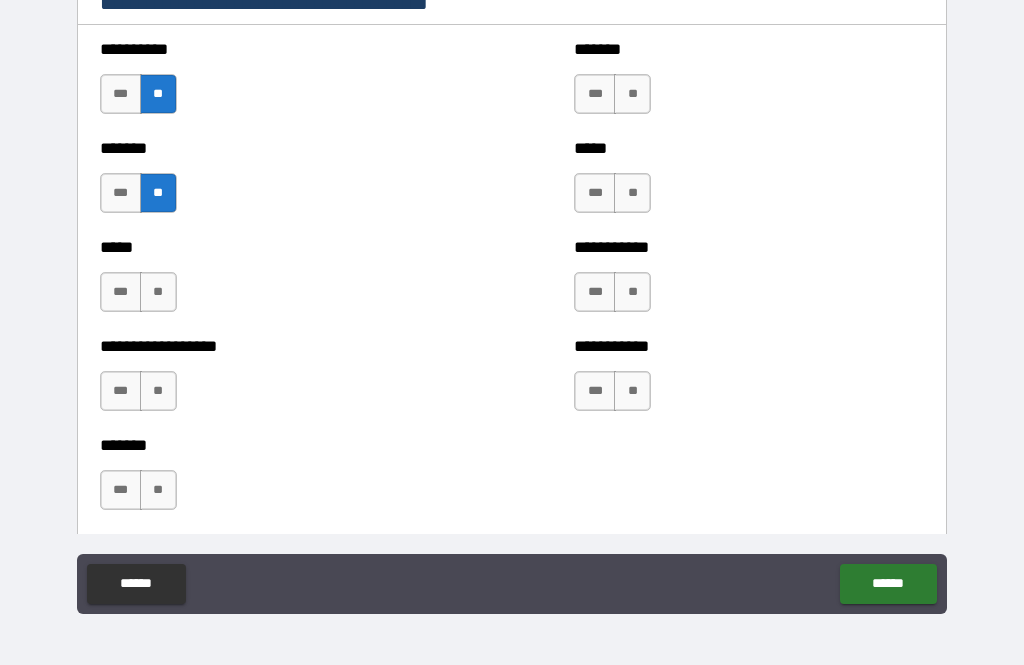 scroll, scrollTop: 2015, scrollLeft: 0, axis: vertical 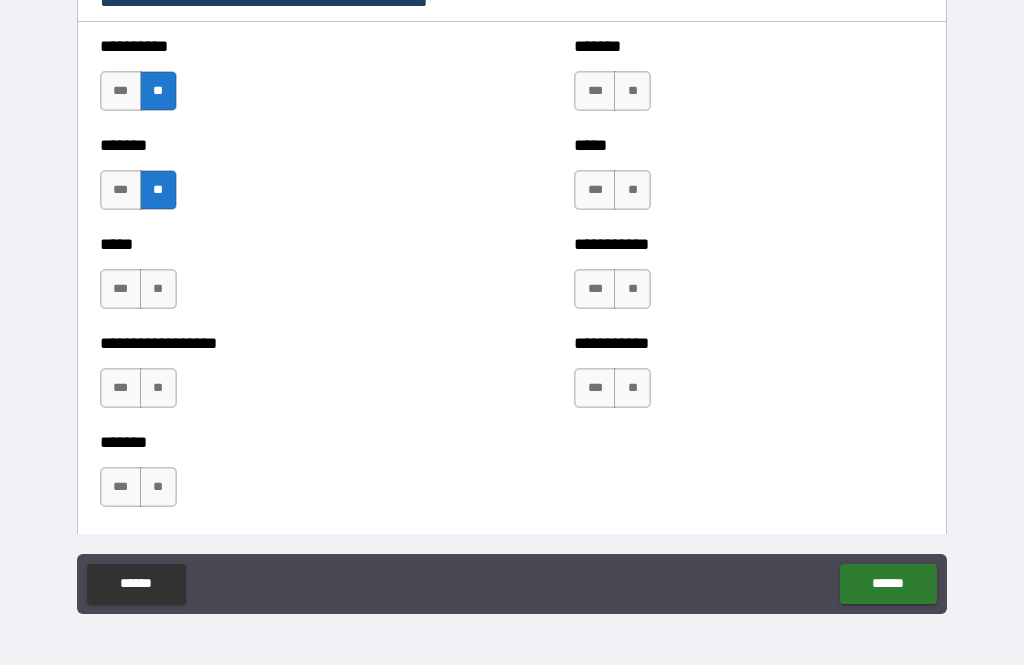 click on "***" at bounding box center (121, 289) 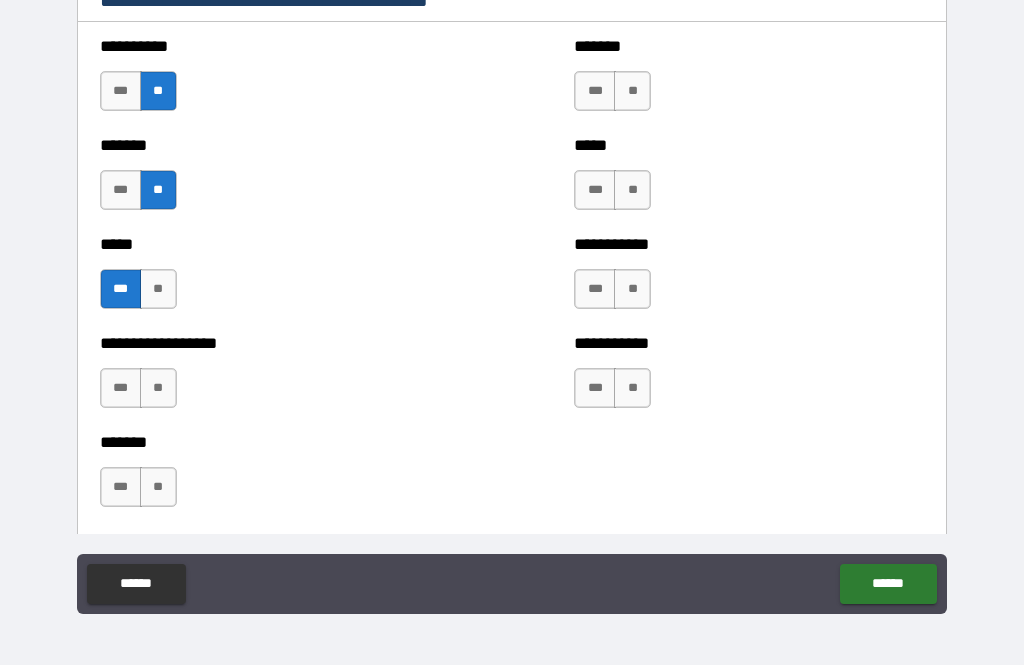 click on "**" at bounding box center [158, 388] 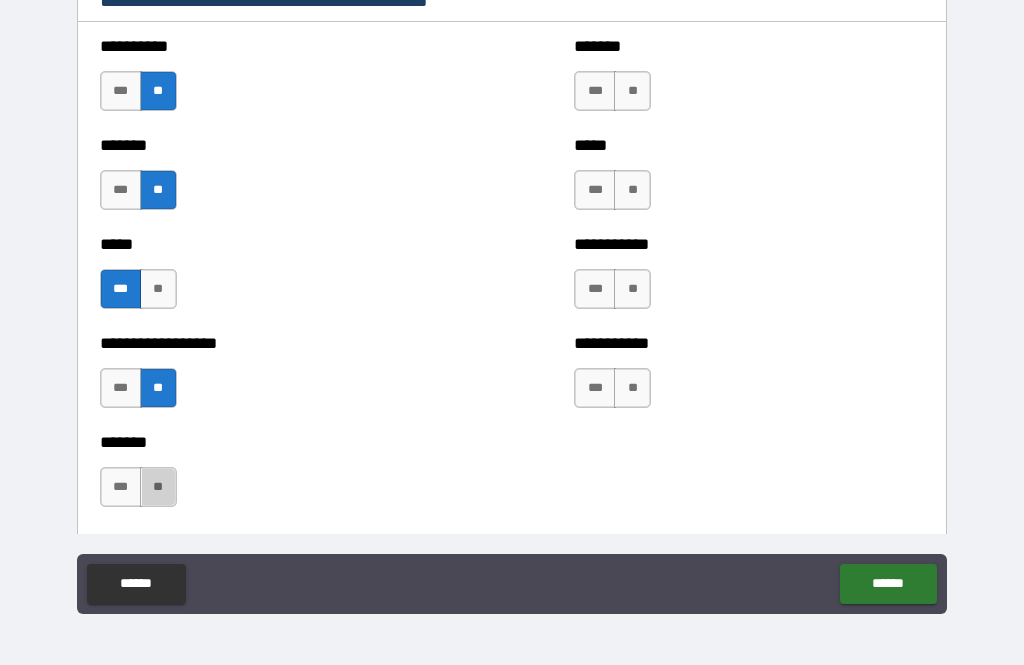 click on "**" at bounding box center (158, 487) 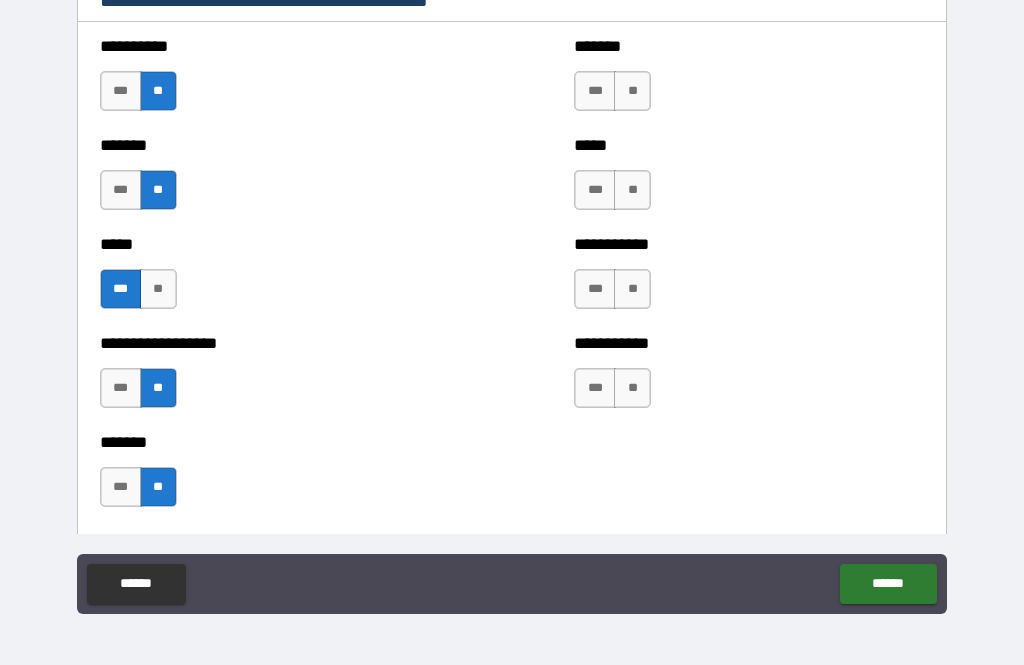 click on "**" at bounding box center [632, 388] 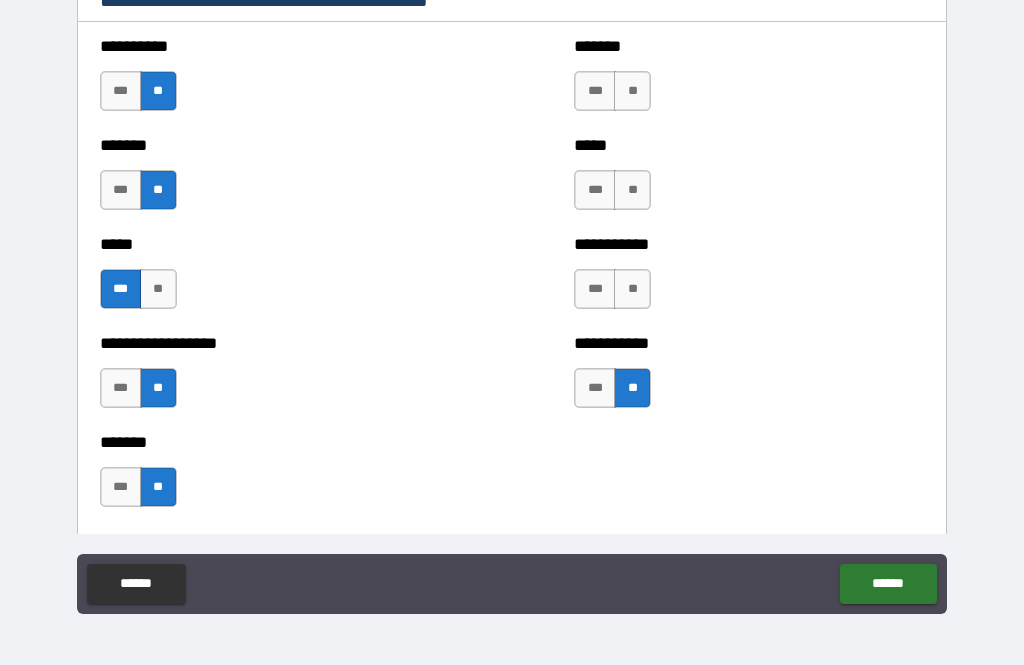 click on "**" at bounding box center [632, 289] 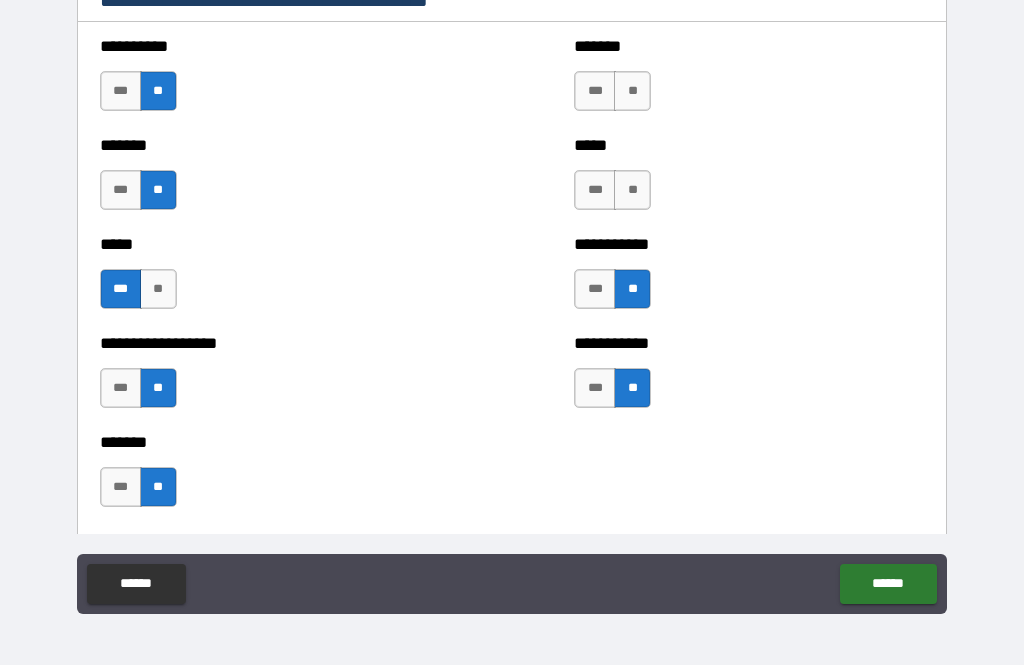 click on "**" at bounding box center [632, 190] 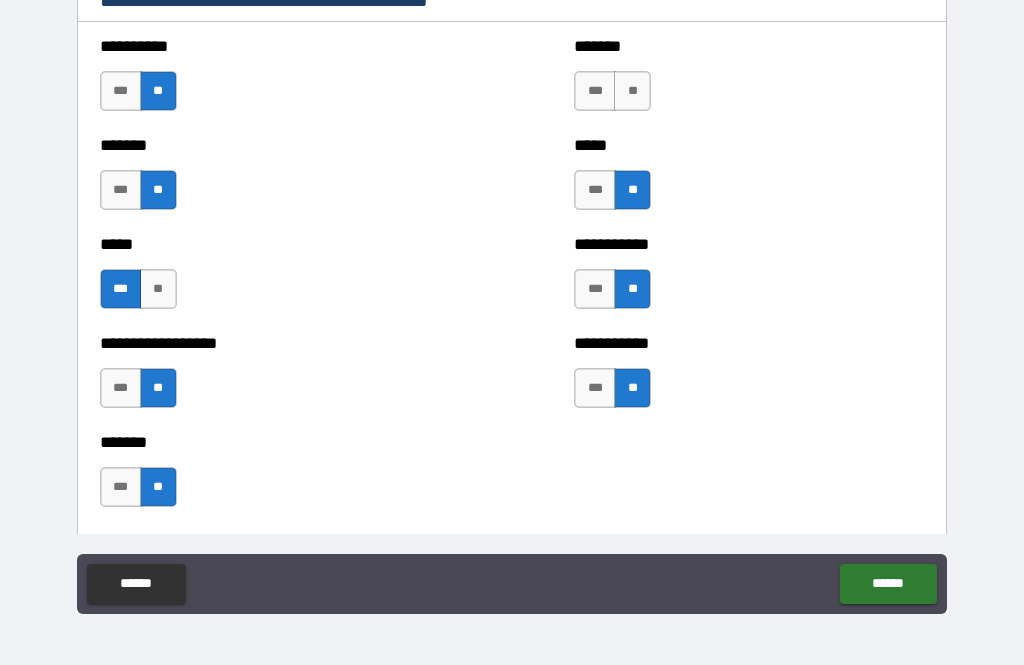 click on "**" at bounding box center (632, 91) 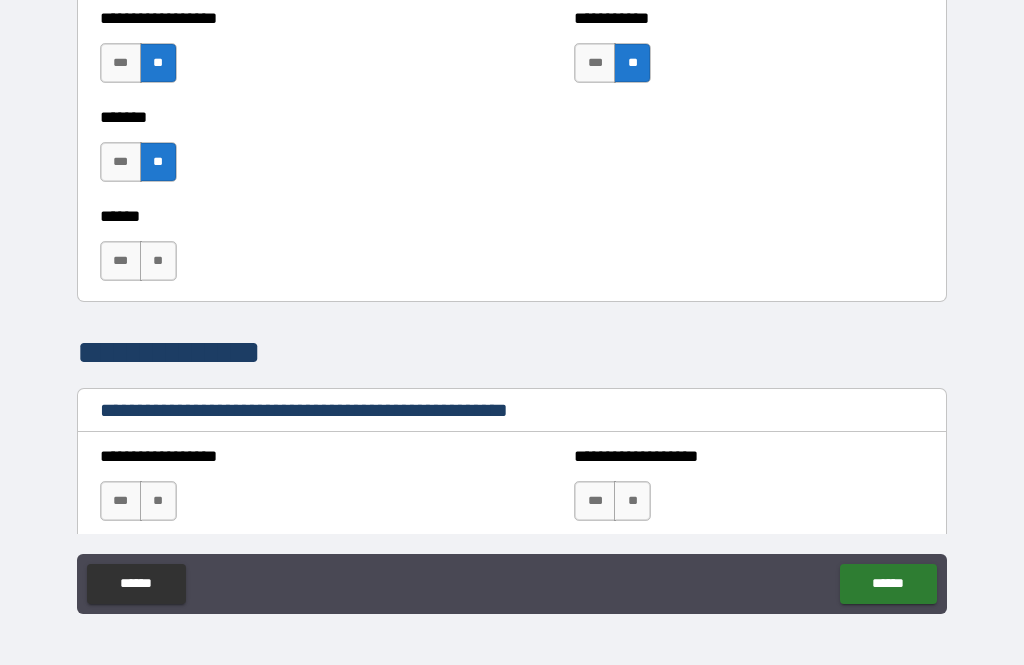 click on "**" at bounding box center [158, 261] 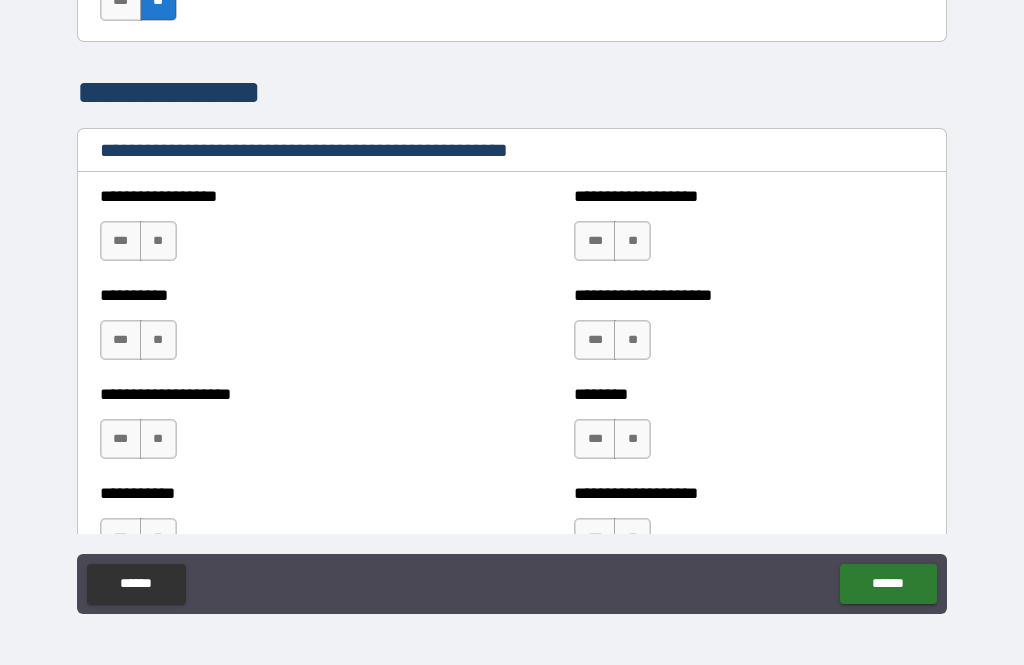 scroll, scrollTop: 2603, scrollLeft: 0, axis: vertical 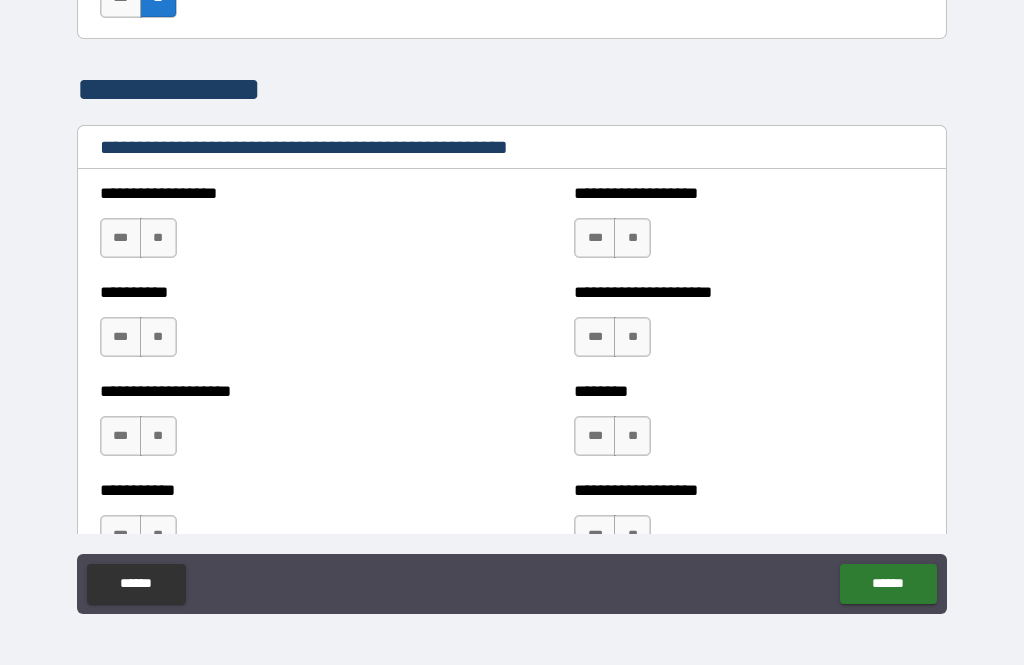 click on "**" at bounding box center (158, 238) 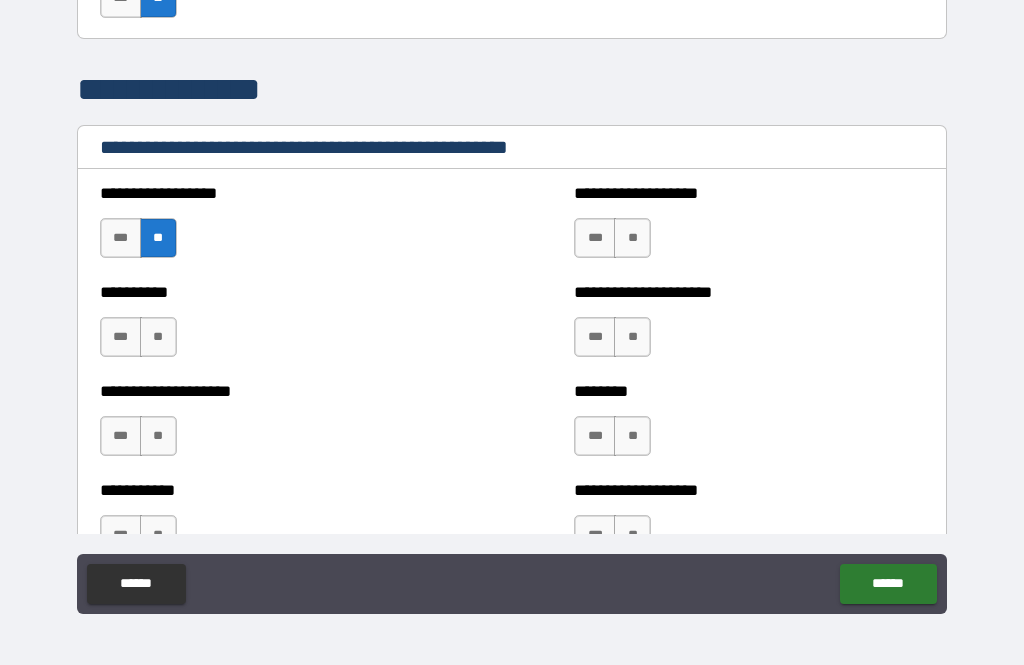 click on "**" at bounding box center (158, 337) 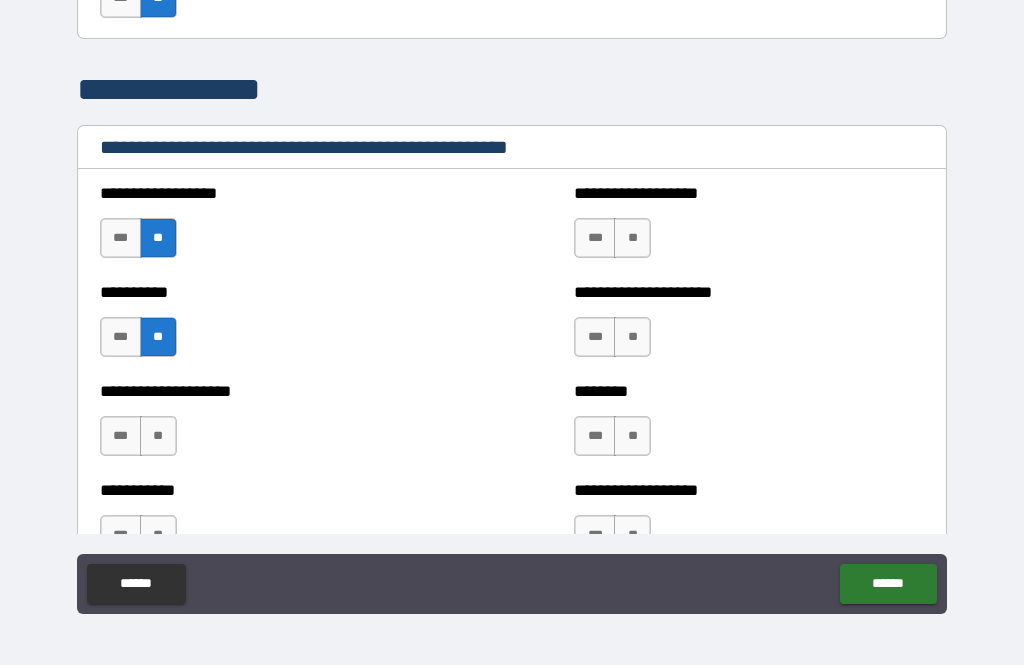 click on "**" at bounding box center (632, 337) 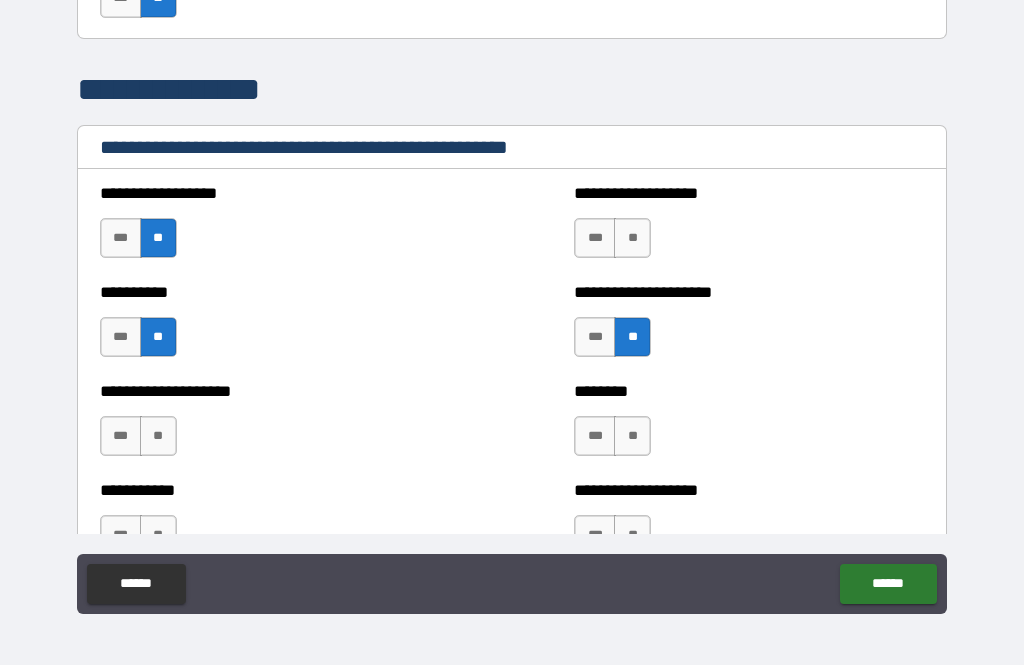 click on "**" at bounding box center [632, 238] 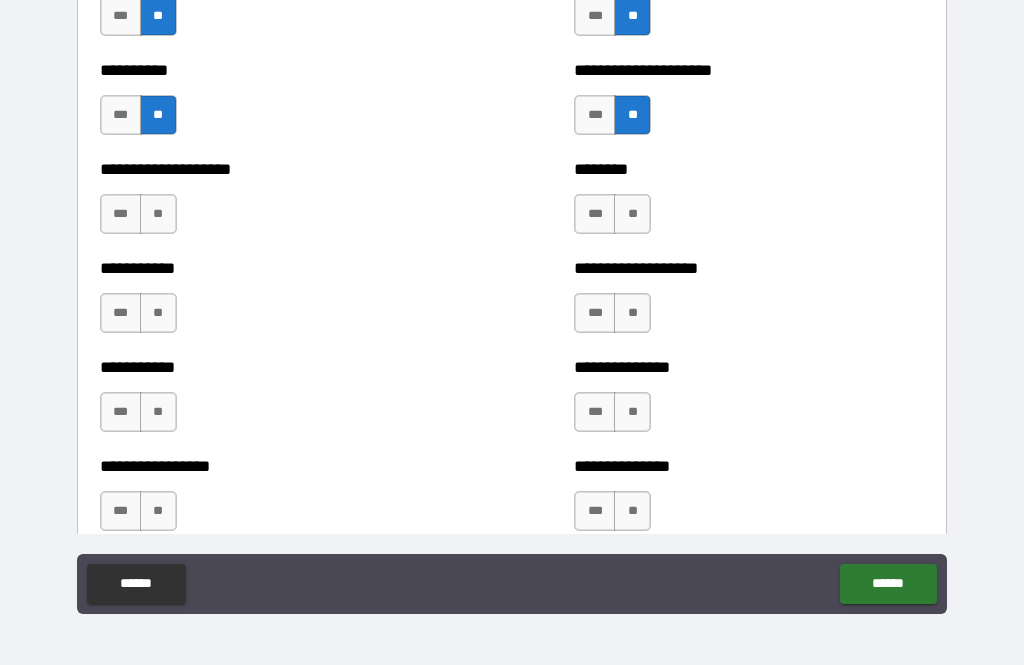 scroll, scrollTop: 2826, scrollLeft: 0, axis: vertical 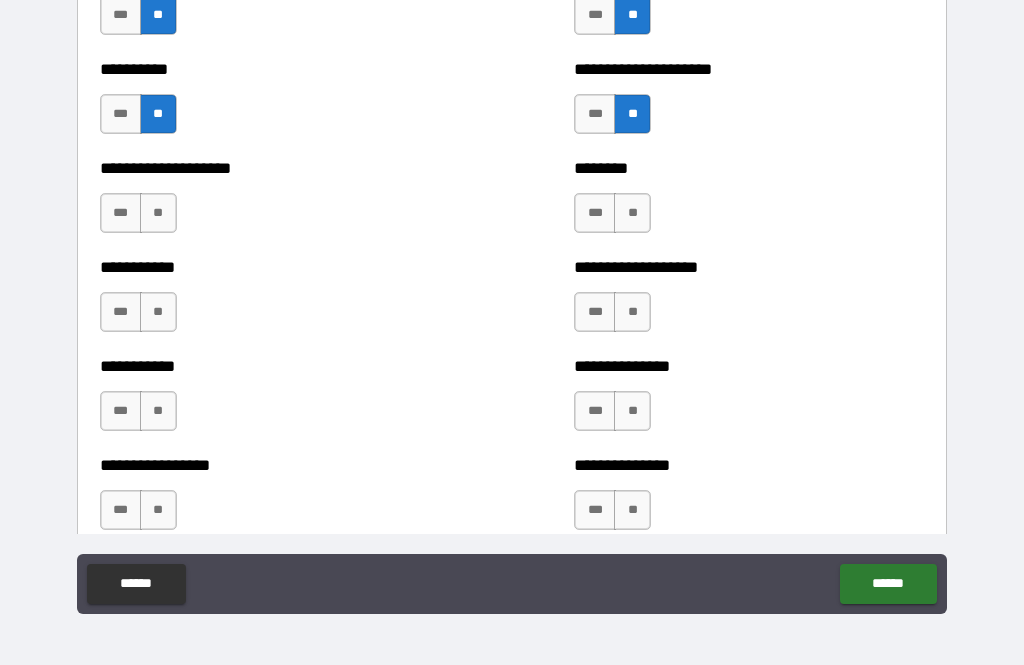 click on "**" at bounding box center (632, 213) 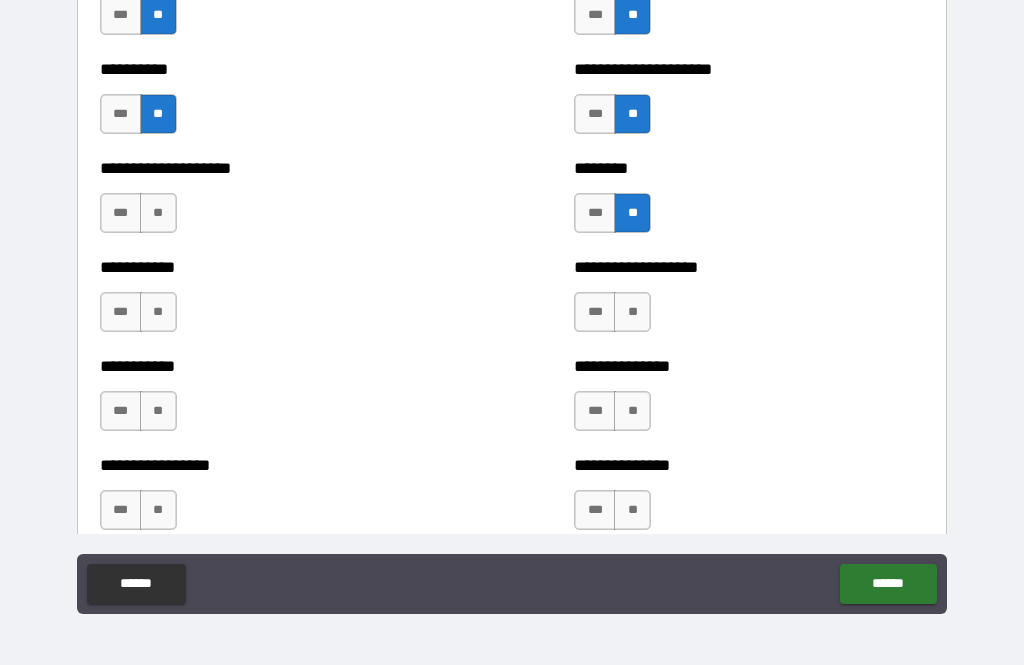 click on "**" at bounding box center (632, 312) 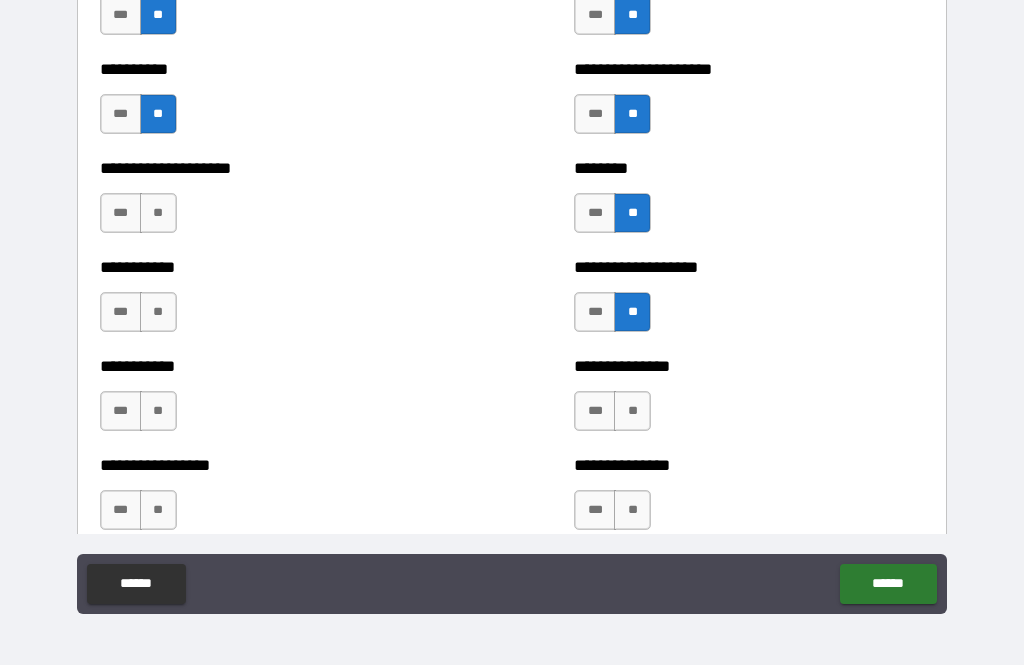 click on "**" at bounding box center [158, 312] 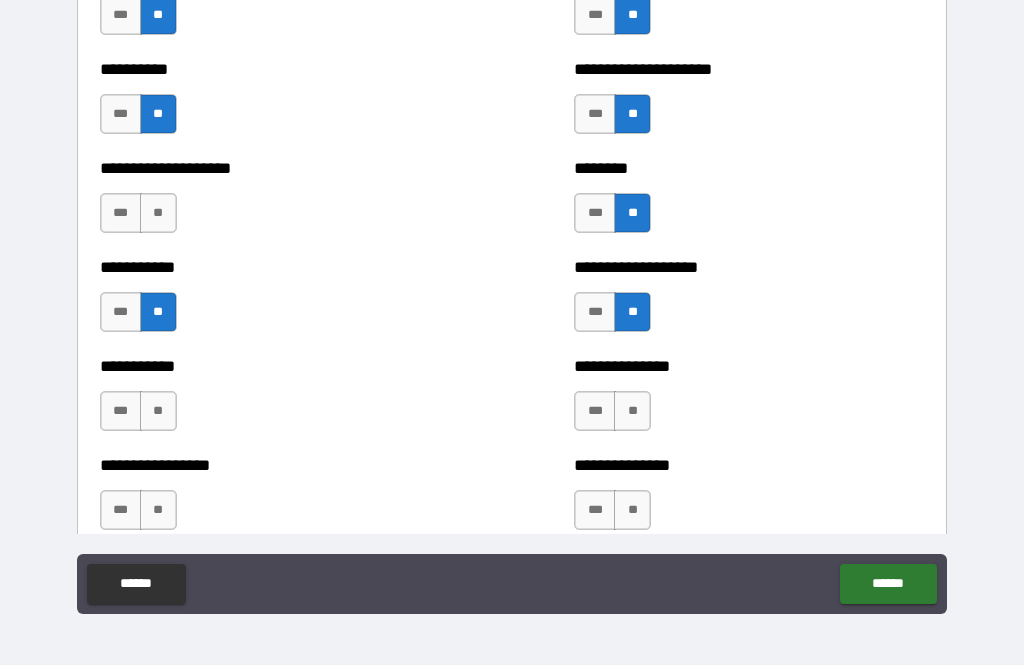 click on "**" at bounding box center (158, 213) 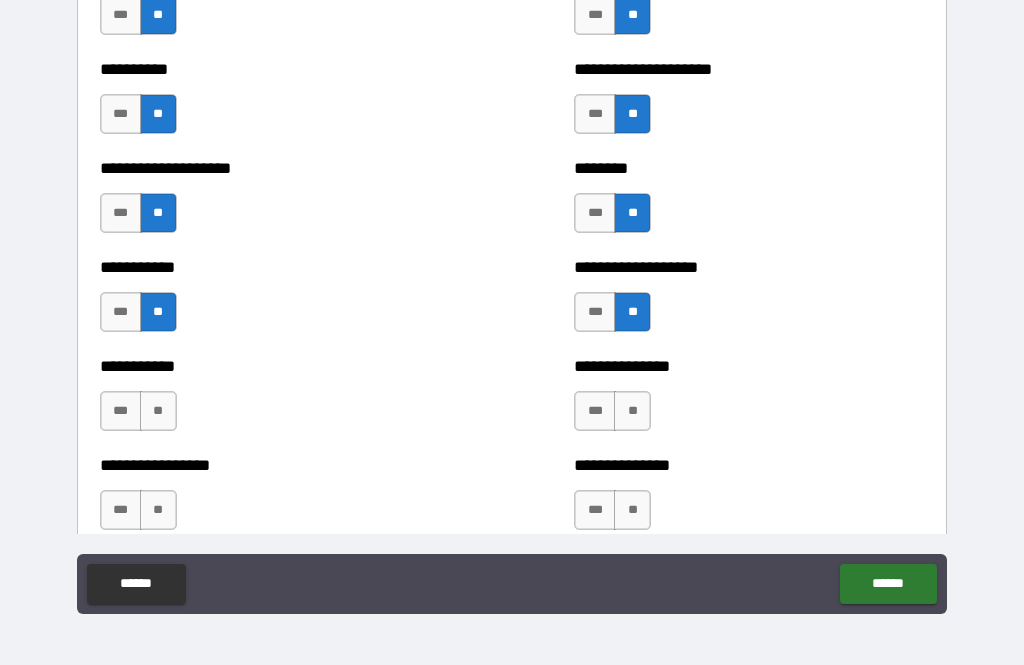 click on "**" at bounding box center (158, 411) 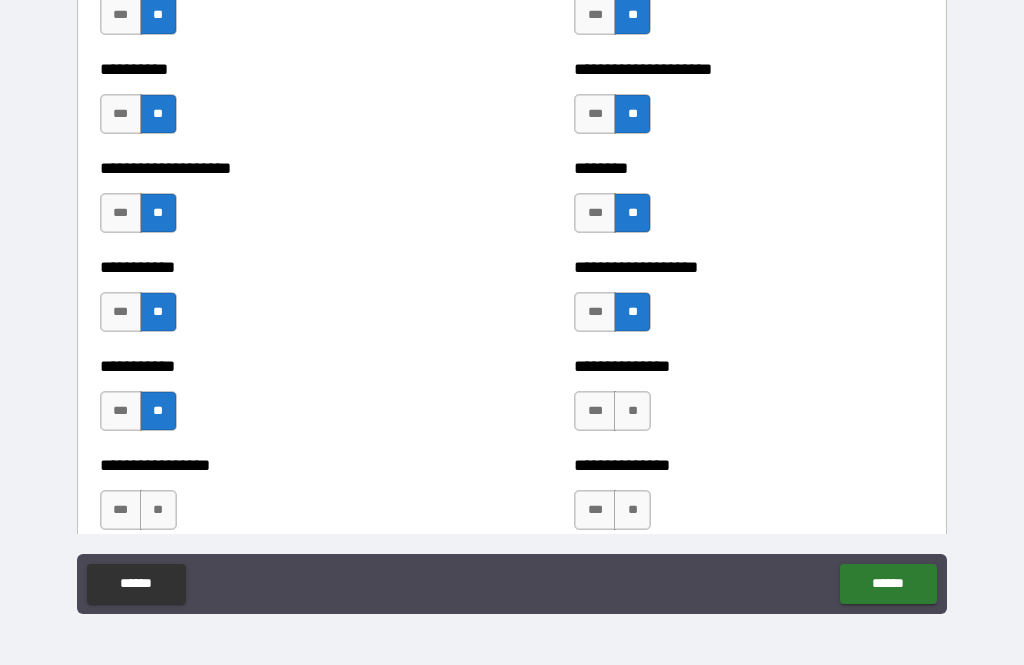 click on "**" at bounding box center [632, 411] 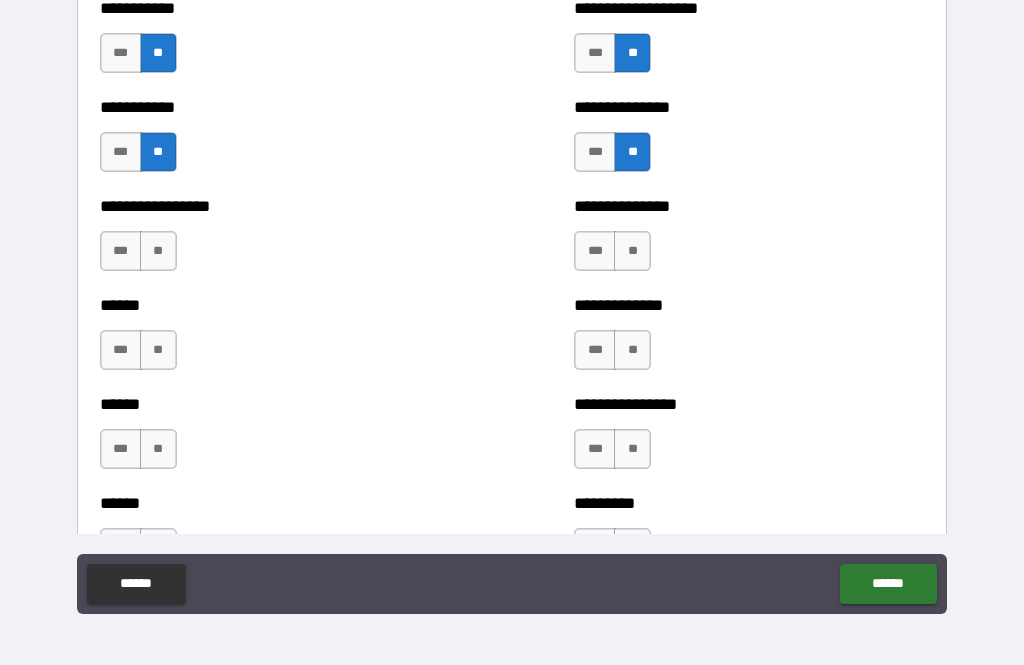 scroll, scrollTop: 3085, scrollLeft: 0, axis: vertical 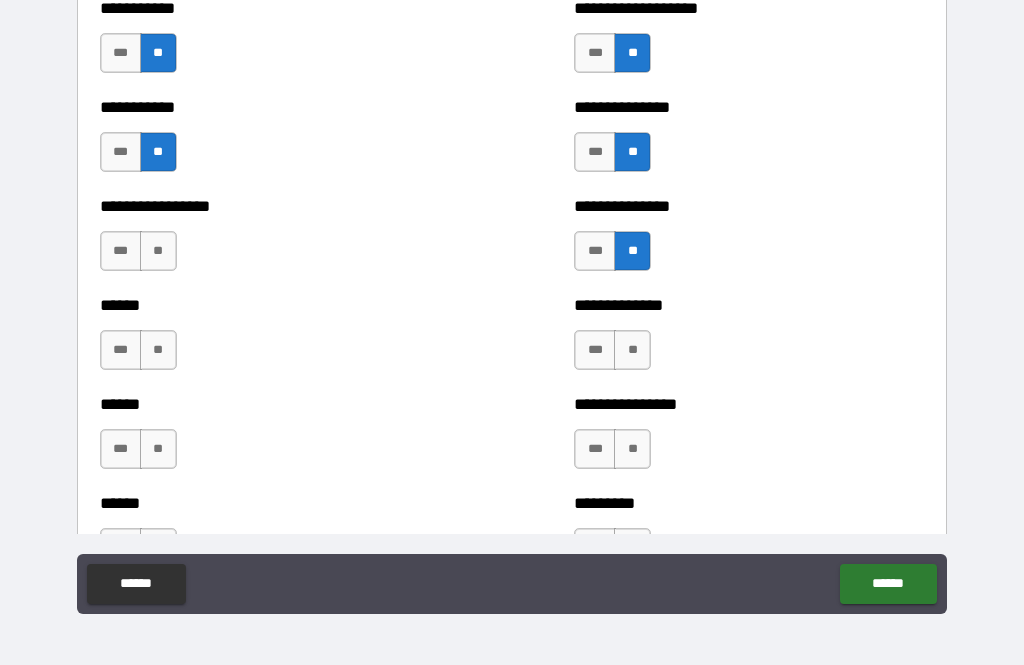 click on "**" at bounding box center (632, 350) 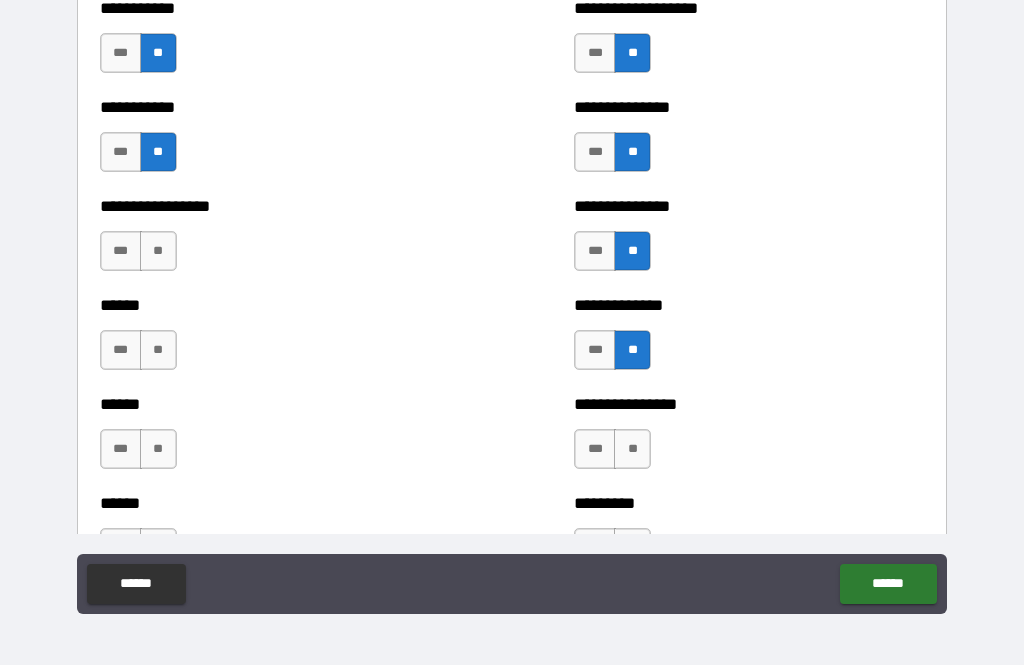 click on "**" at bounding box center (632, 449) 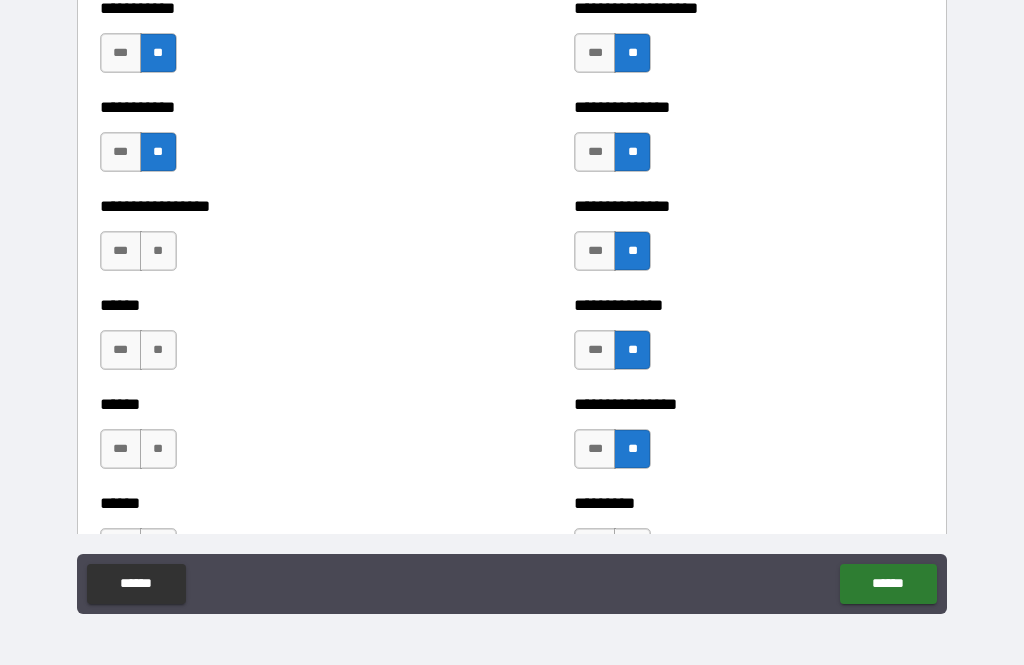 click on "**" at bounding box center [158, 251] 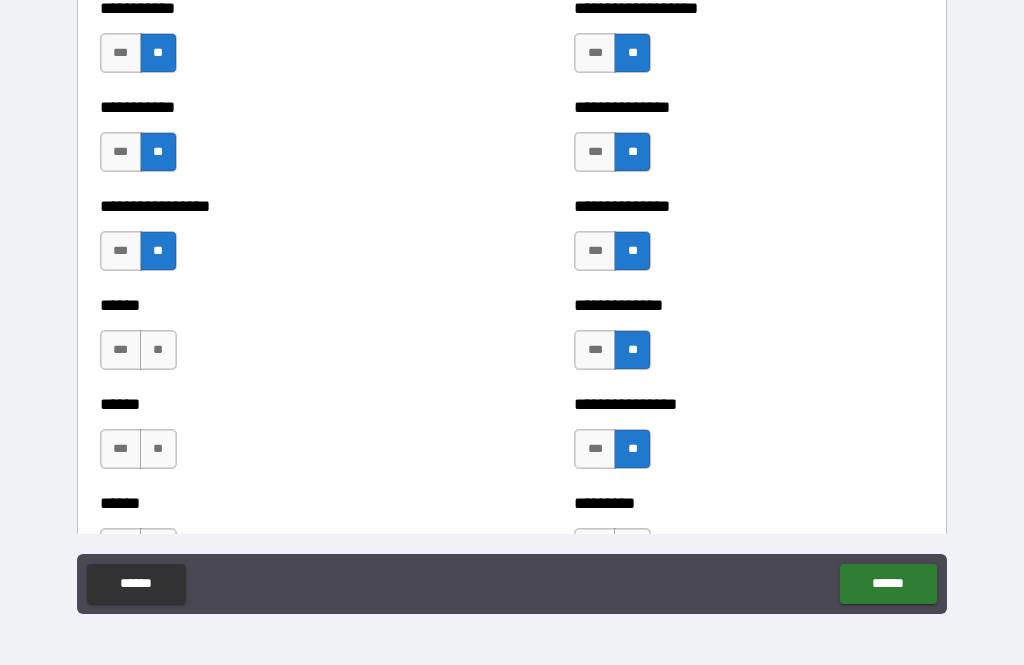 click on "**" at bounding box center (158, 350) 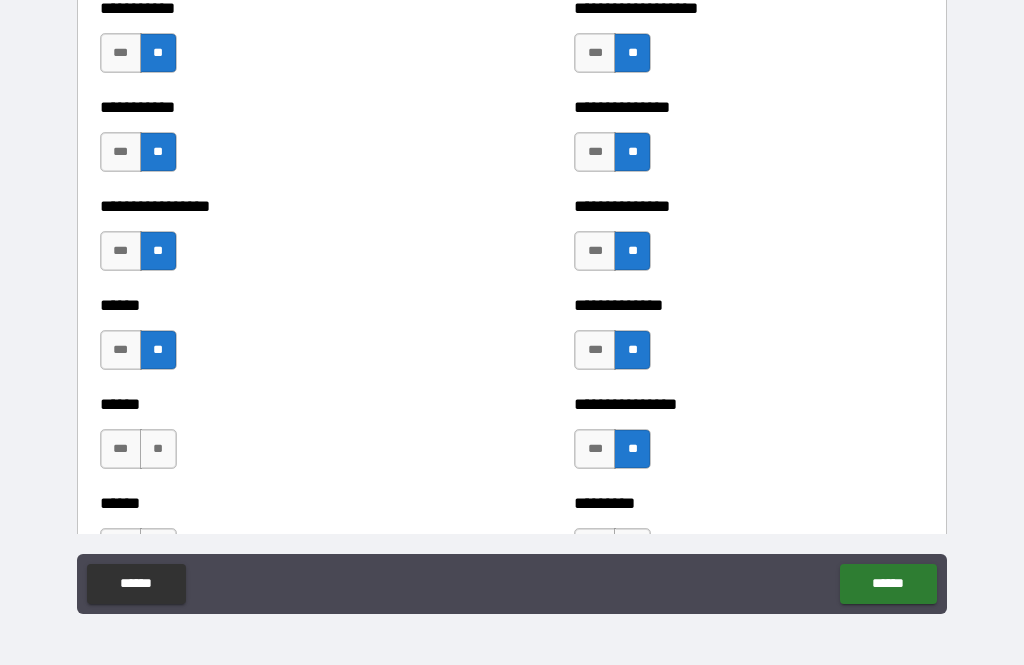 click on "**" at bounding box center [158, 449] 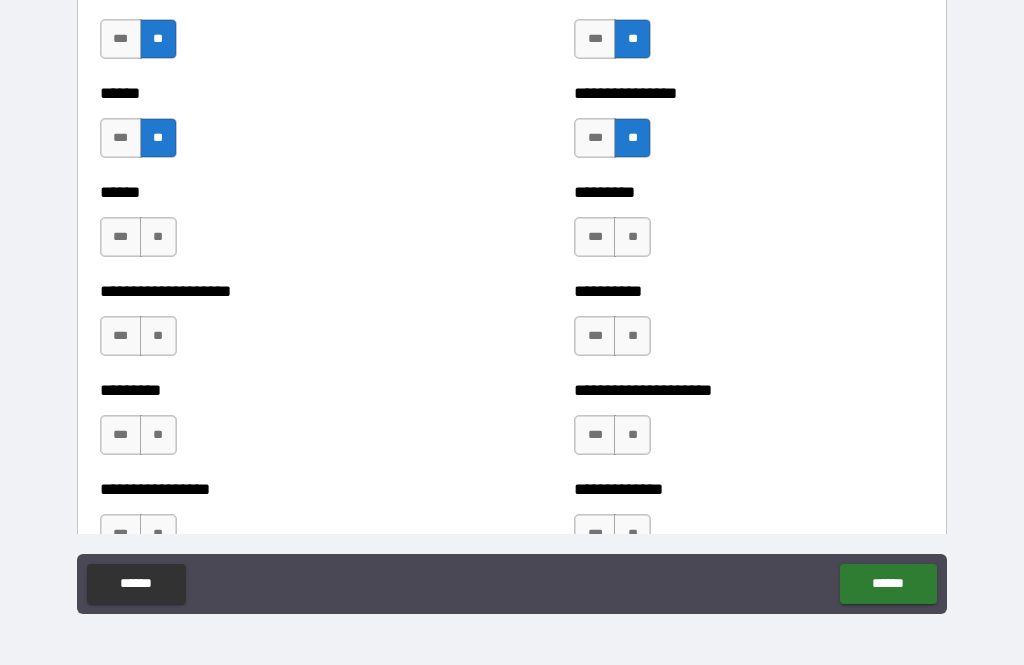 scroll, scrollTop: 3396, scrollLeft: 0, axis: vertical 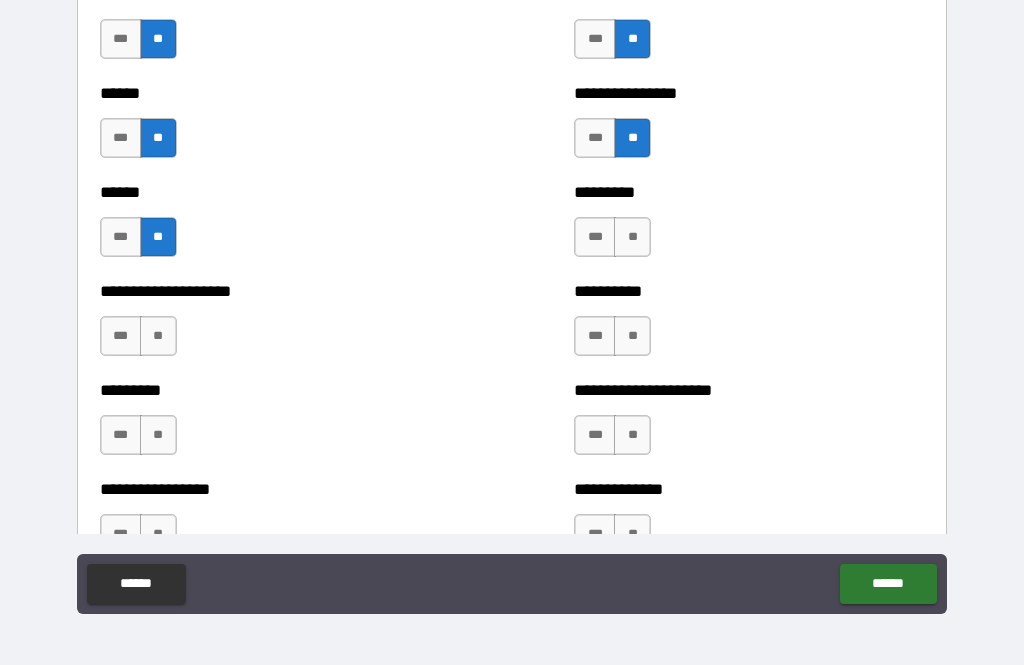 click on "**" at bounding box center [632, 237] 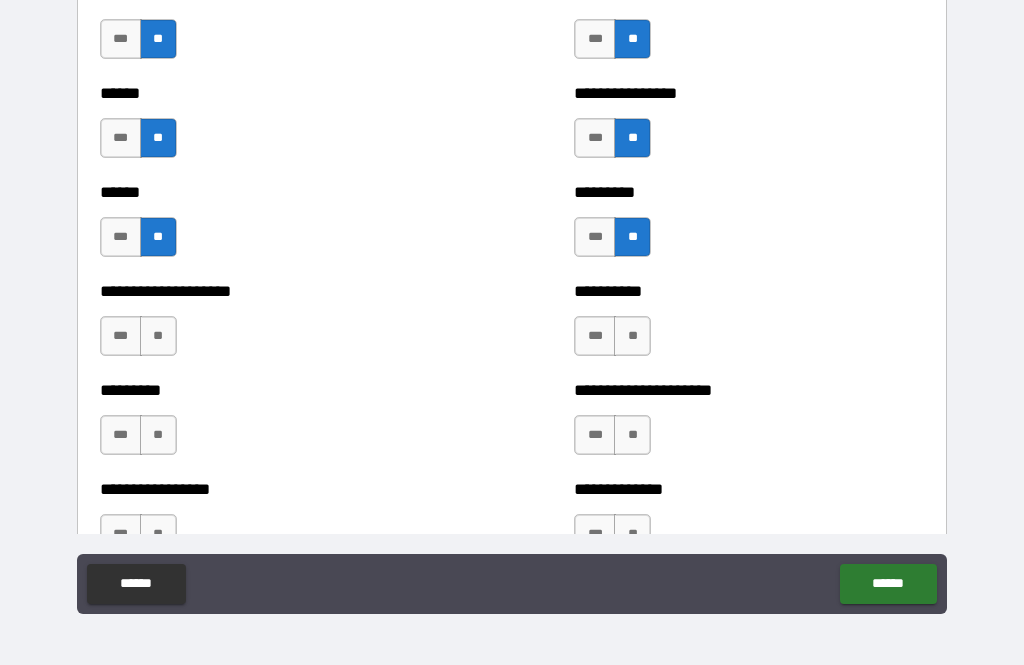 click on "**" at bounding box center (632, 336) 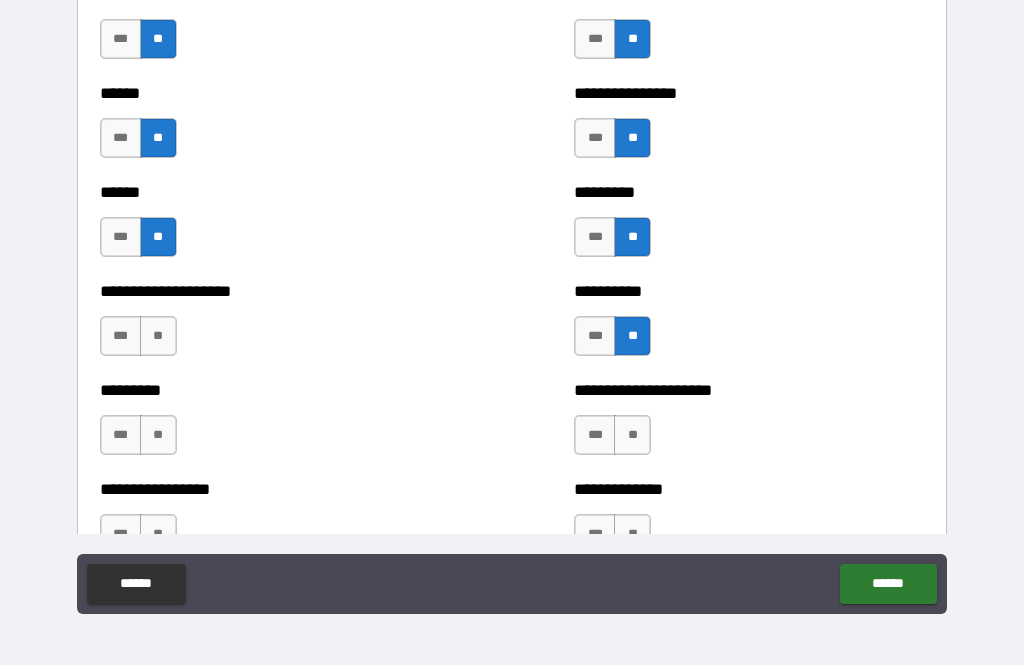 click on "**" at bounding box center [632, 435] 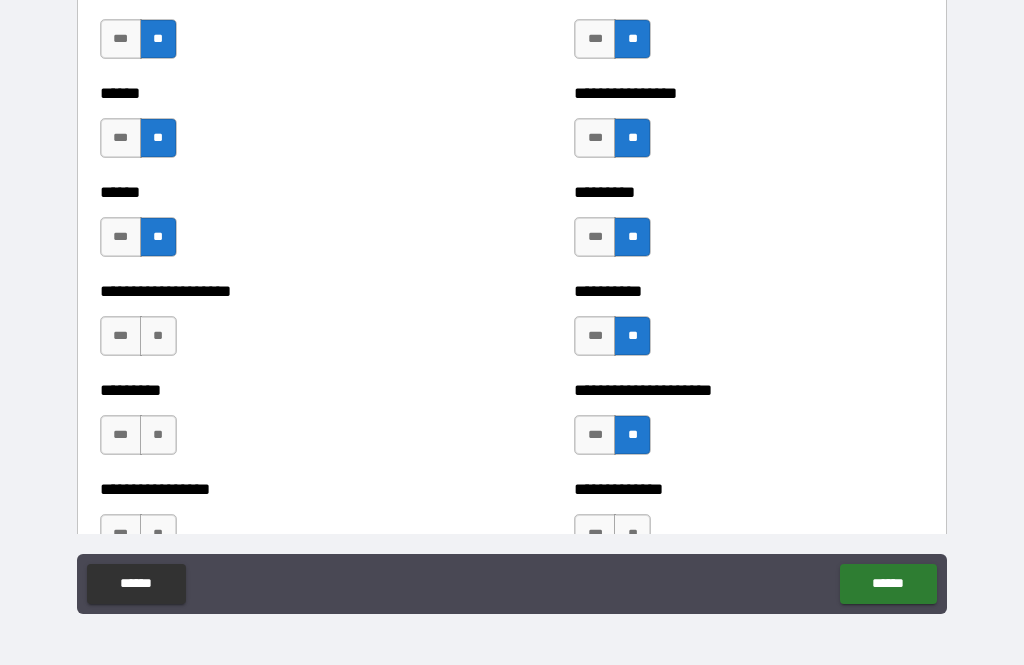 click on "**" at bounding box center [158, 336] 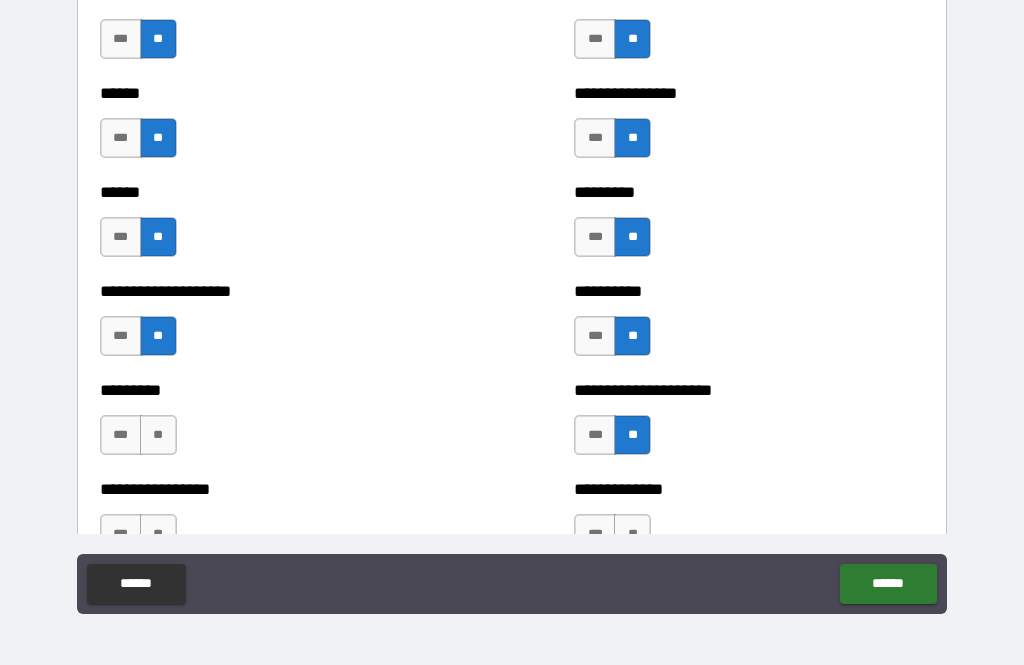 click on "********* *** **" at bounding box center (275, 425) 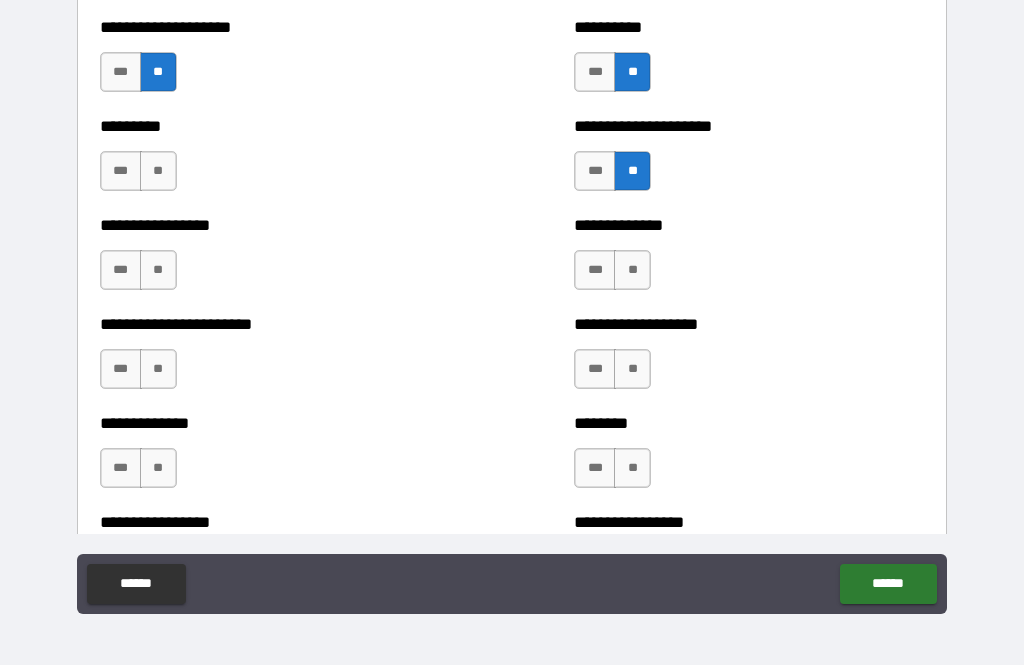 scroll, scrollTop: 3661, scrollLeft: 0, axis: vertical 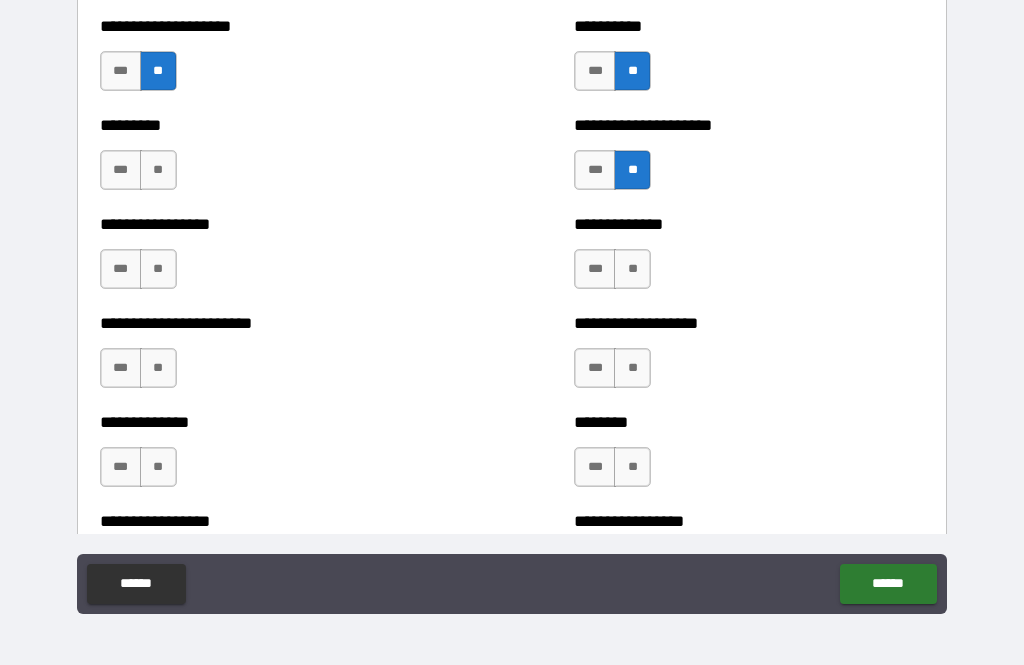 click on "**" at bounding box center [158, 269] 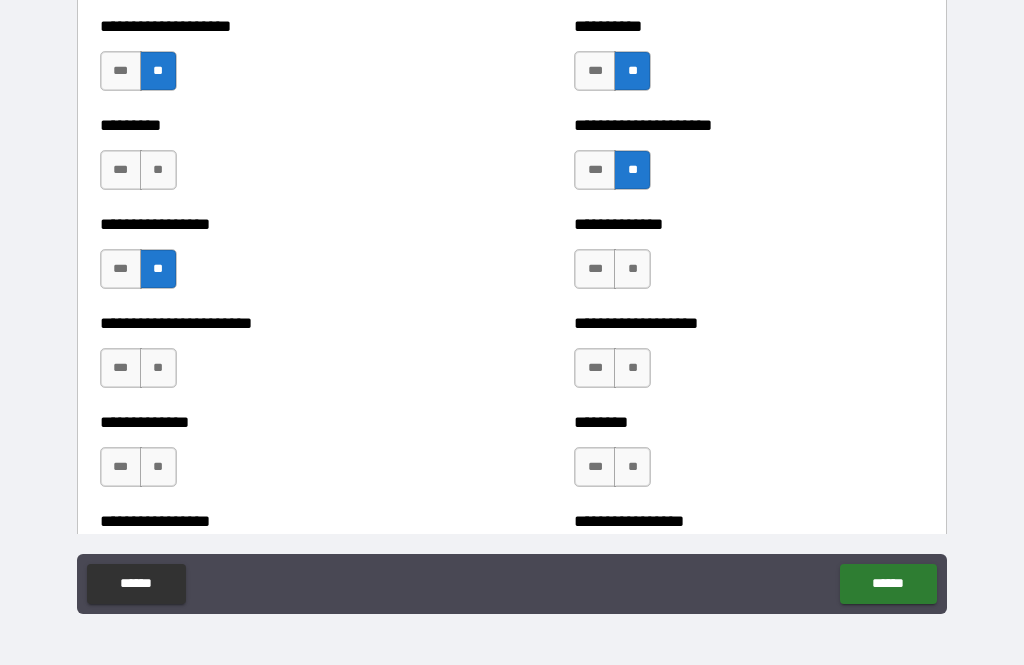 click on "**" at bounding box center [158, 170] 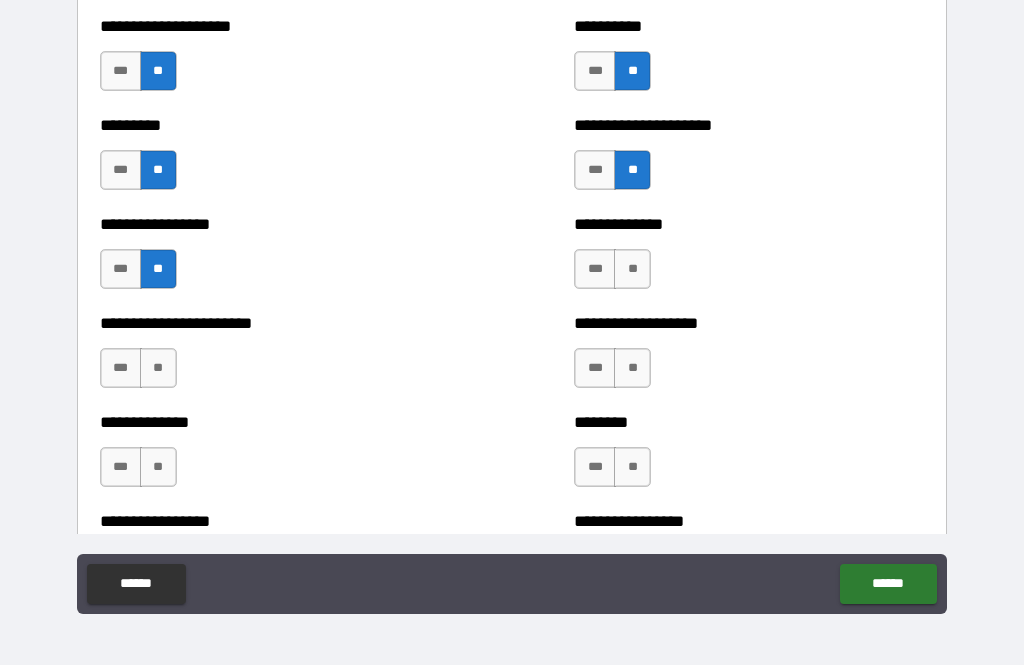 click on "**" at bounding box center (632, 269) 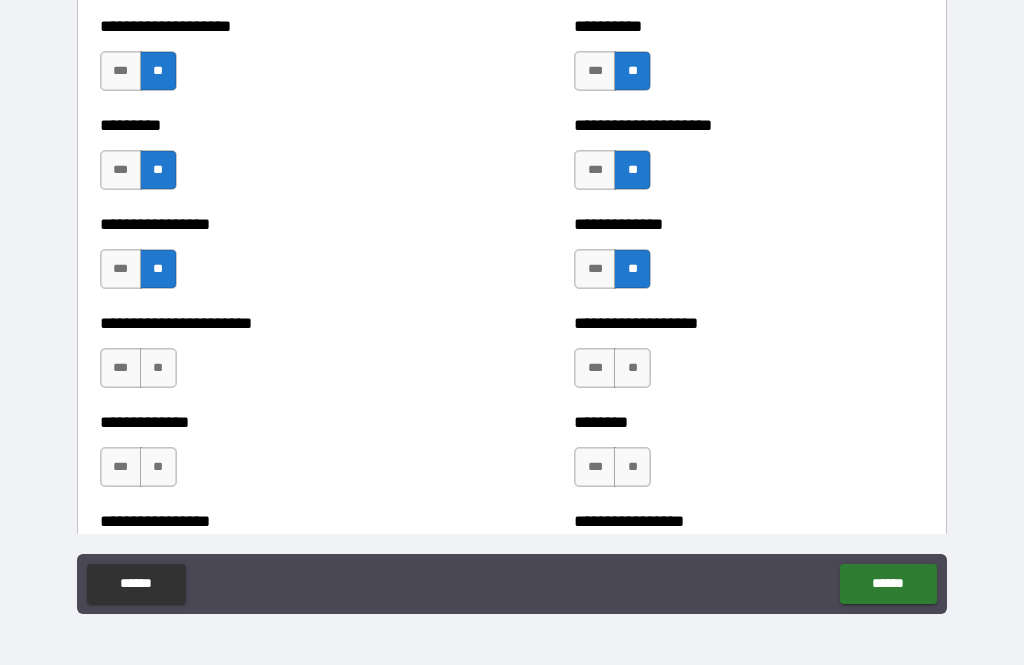 click on "**" at bounding box center [632, 368] 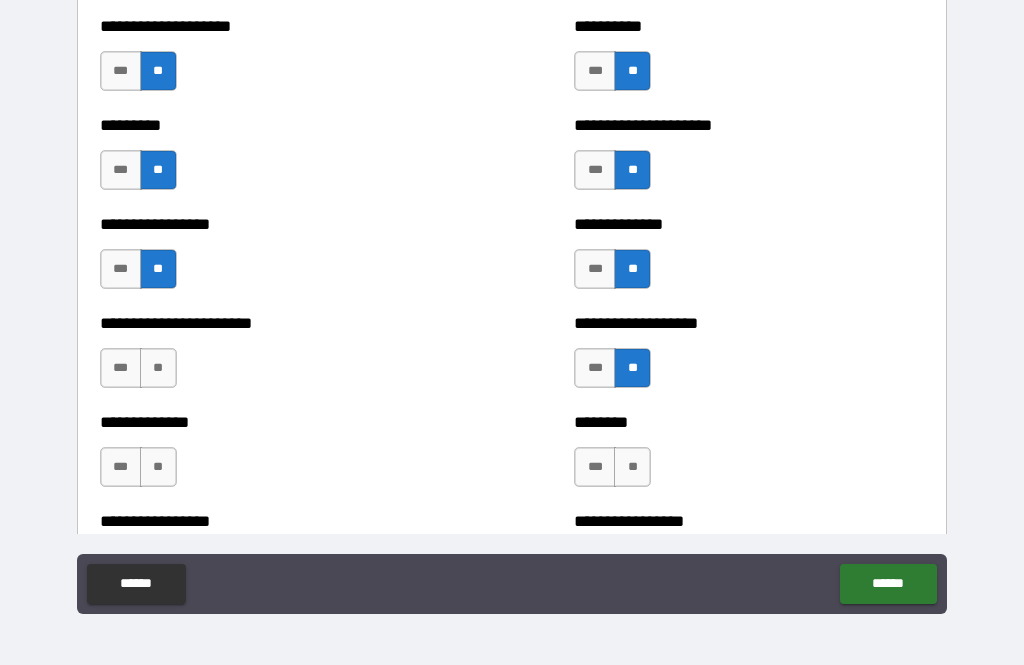 click on "**" at bounding box center [632, 467] 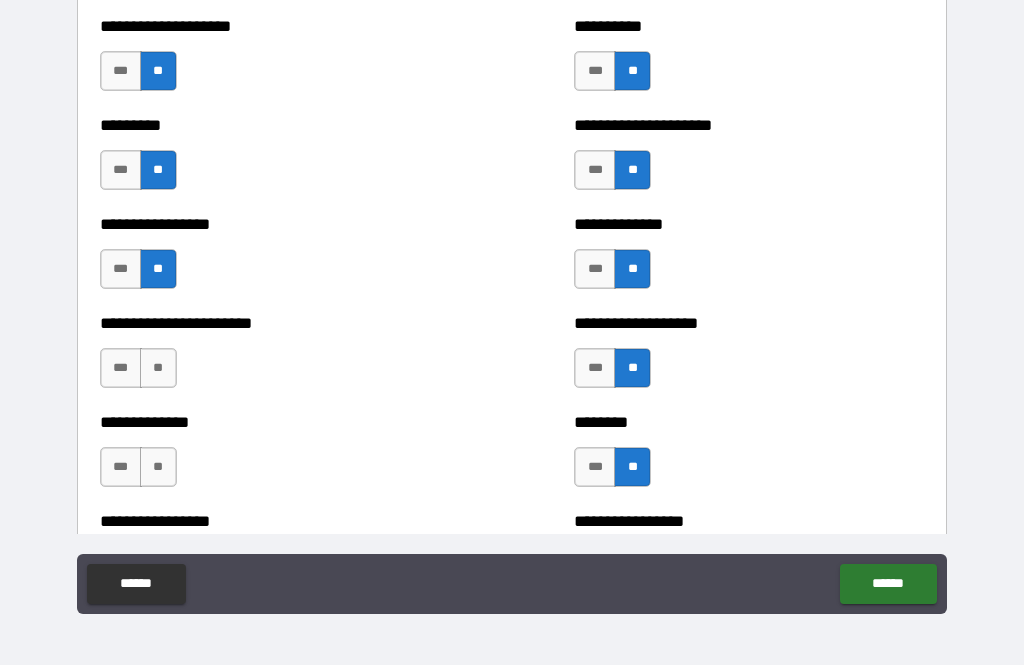 click on "**" at bounding box center (158, 467) 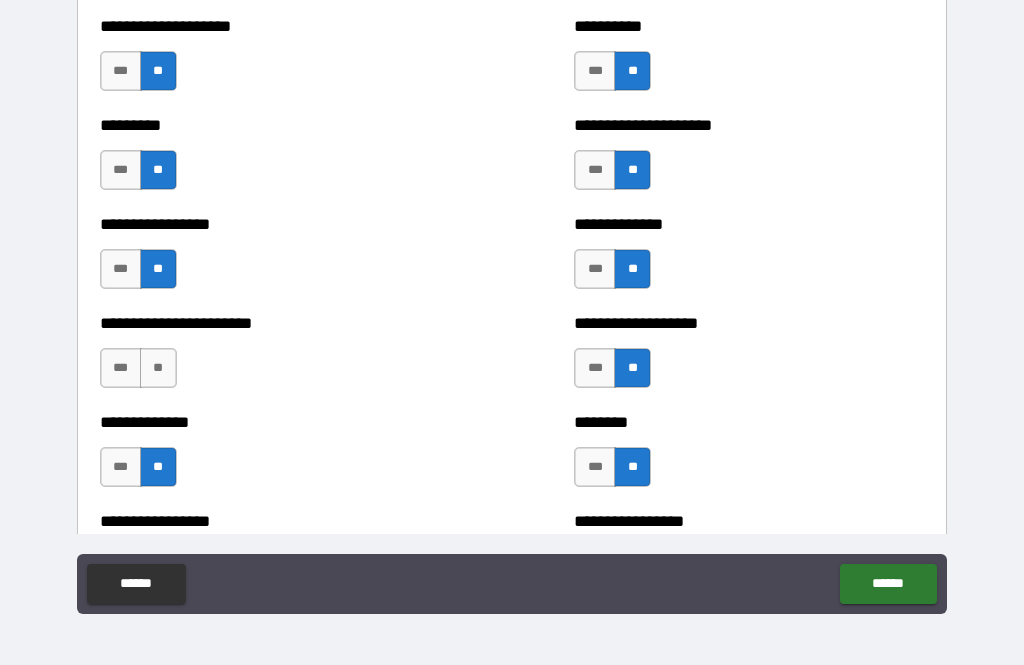click on "**" at bounding box center [158, 368] 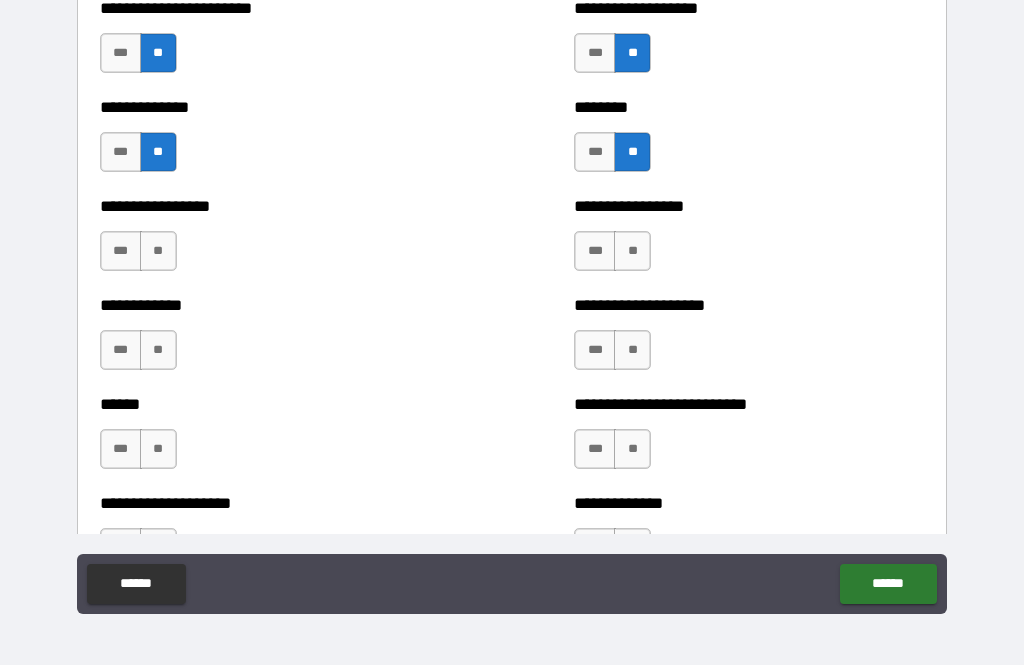scroll, scrollTop: 3978, scrollLeft: 0, axis: vertical 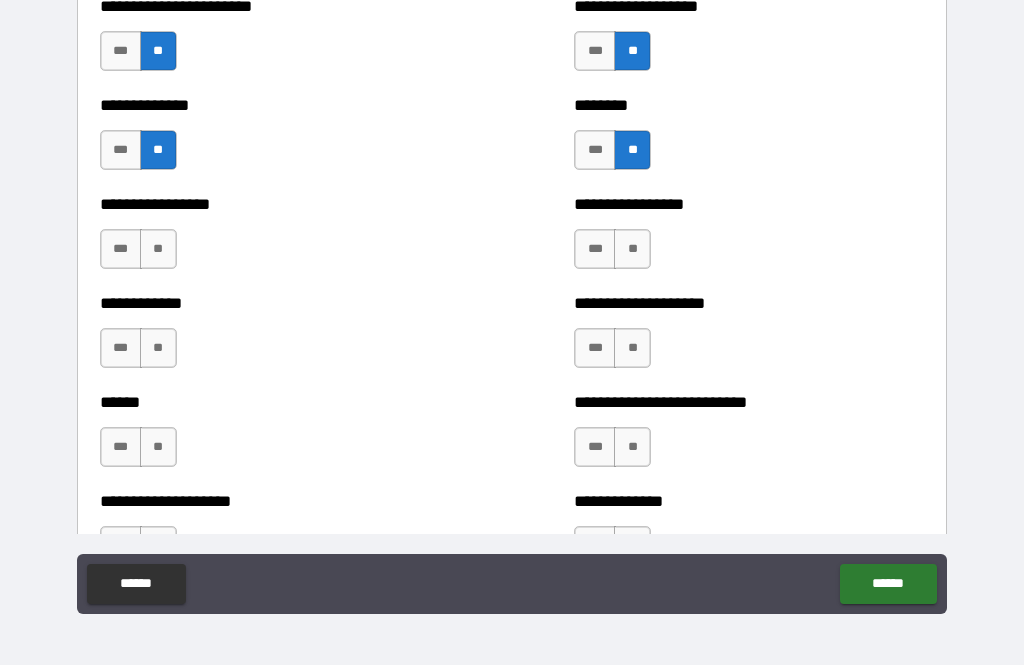 click on "**" at bounding box center (158, 249) 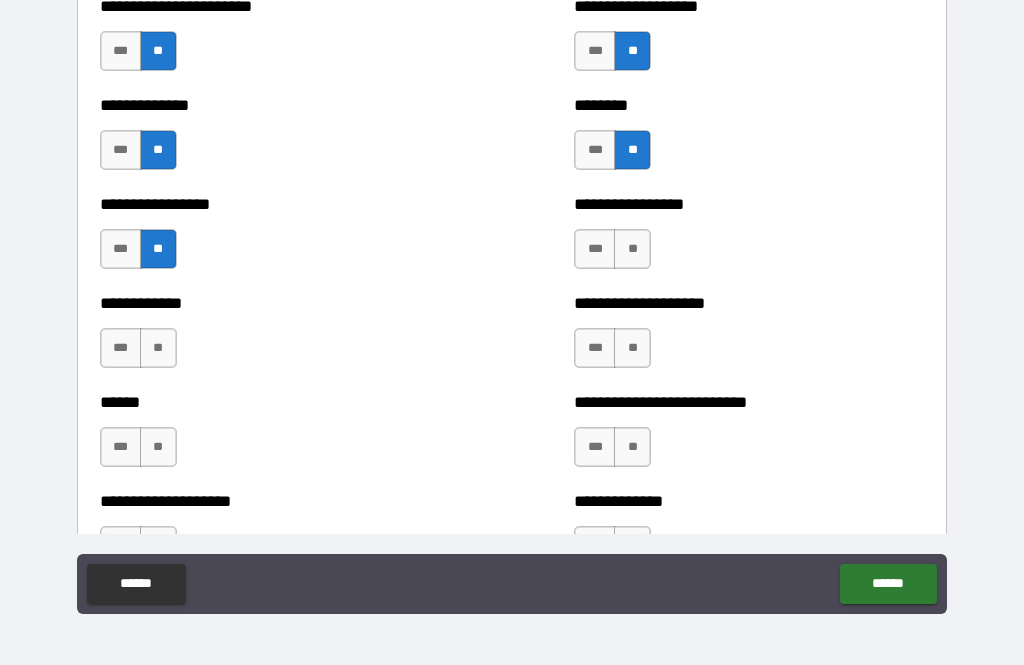 click on "**" at bounding box center (158, 348) 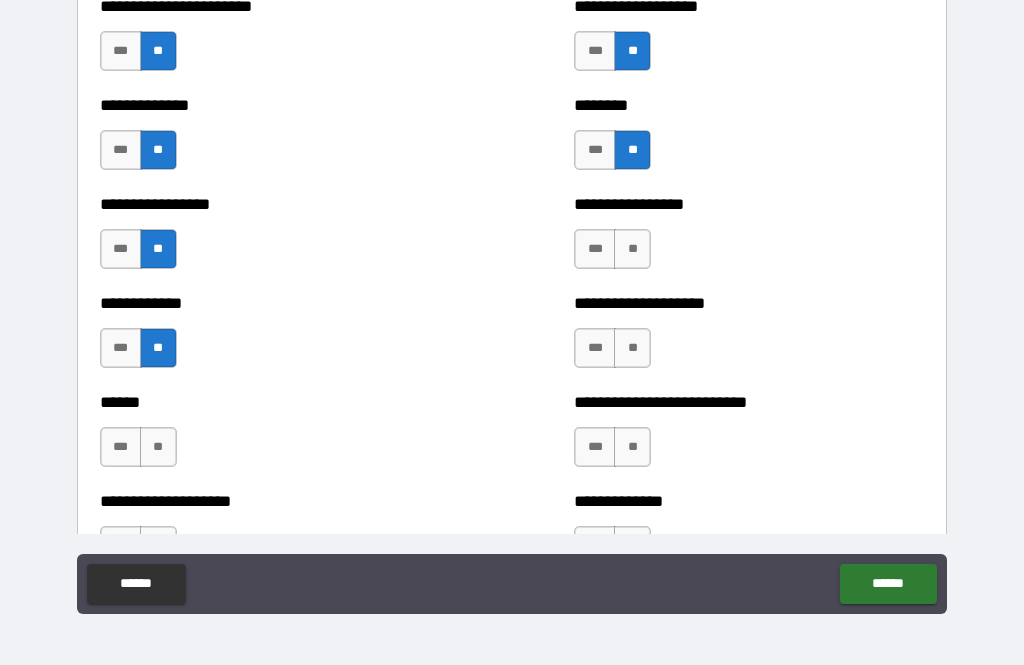 click on "**" at bounding box center (158, 447) 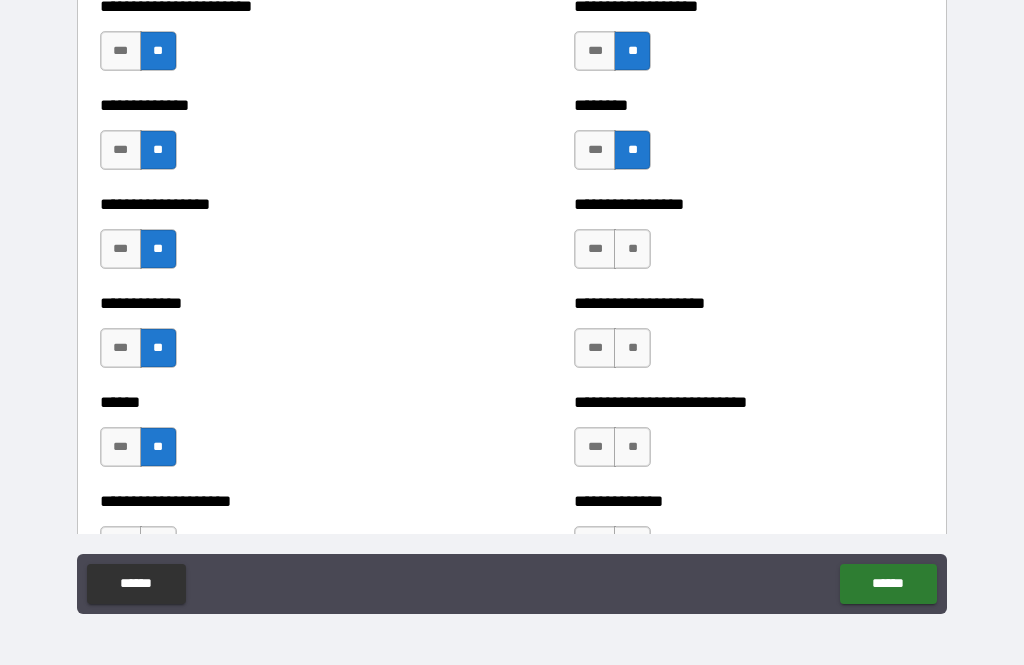 click on "**" at bounding box center (632, 447) 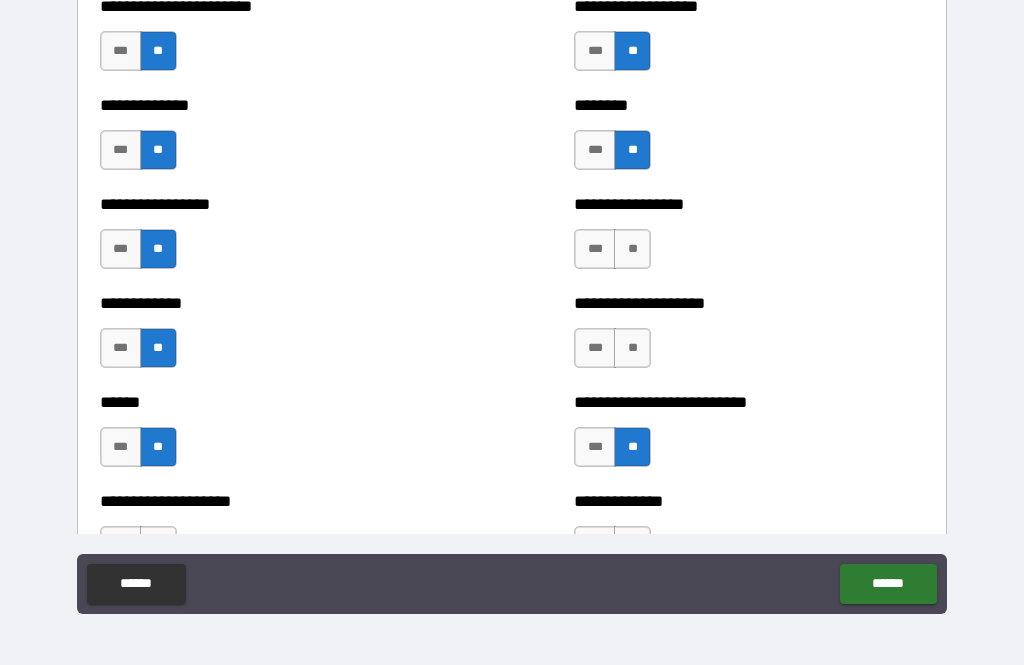 click on "**" at bounding box center (632, 348) 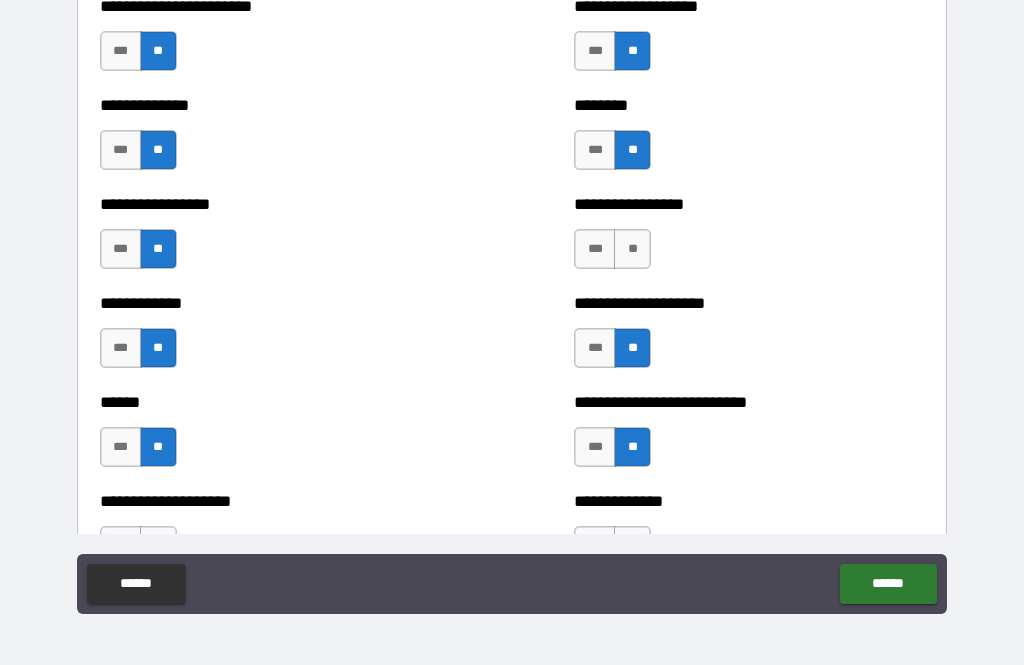 click on "**" at bounding box center [632, 249] 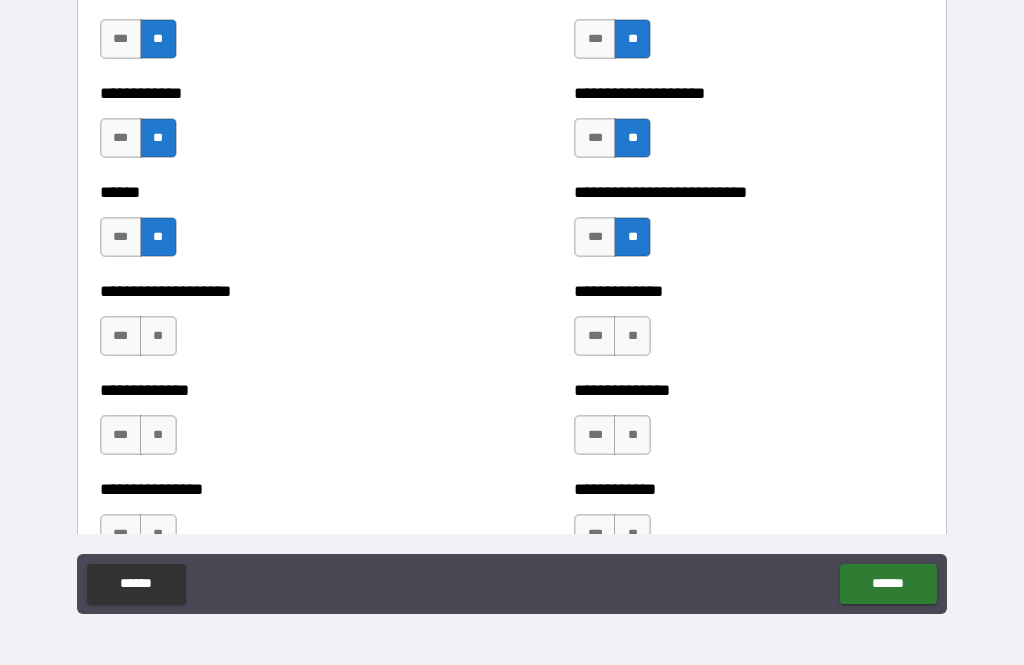 scroll, scrollTop: 4286, scrollLeft: 0, axis: vertical 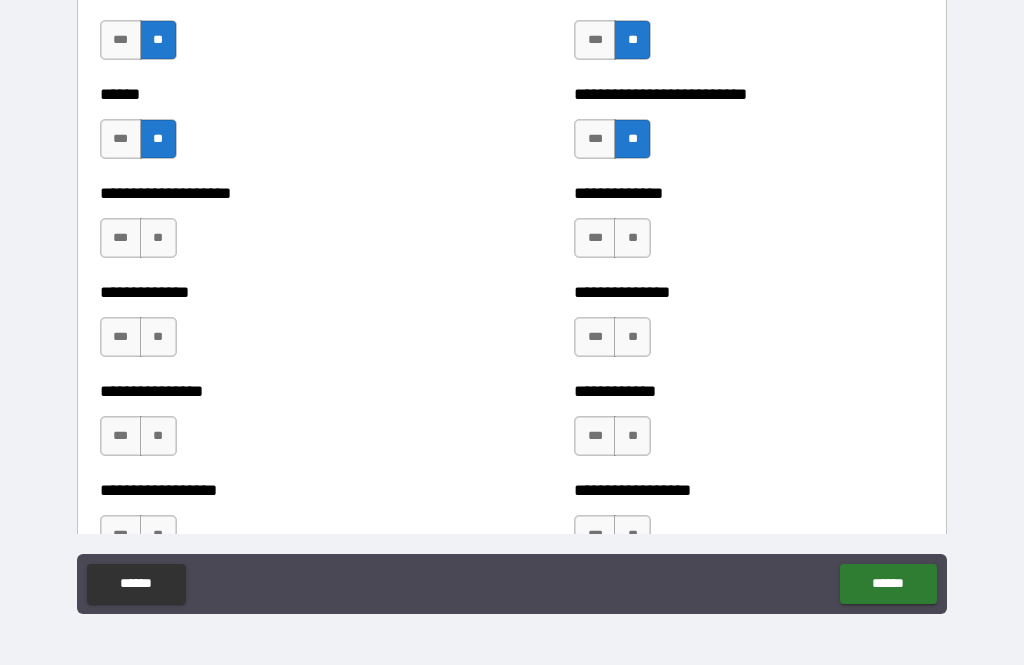 click on "**" at bounding box center (632, 238) 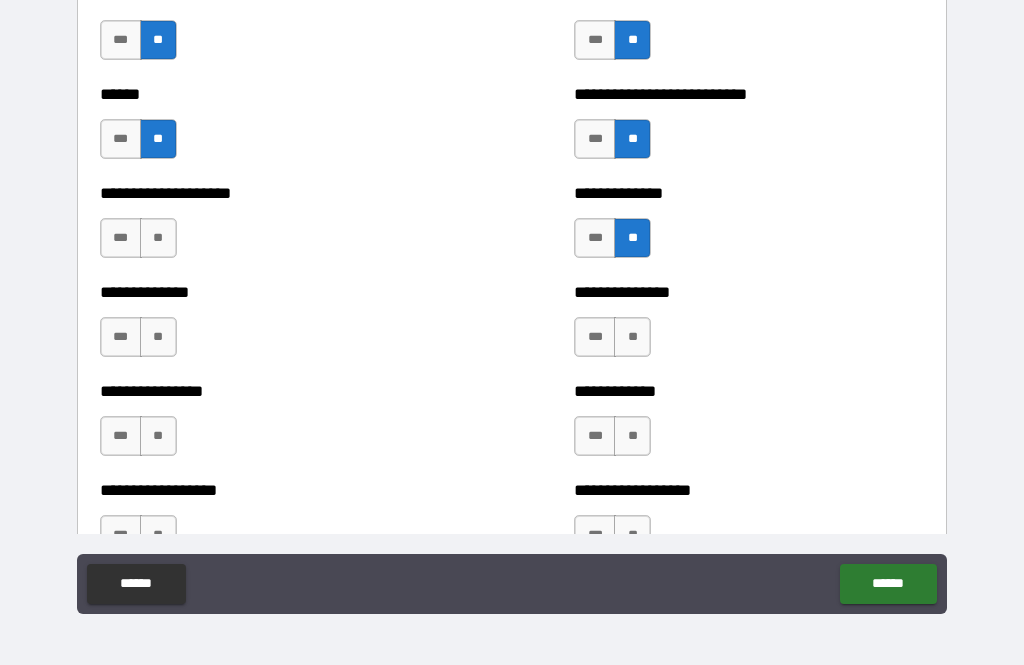 click on "**" at bounding box center (632, 337) 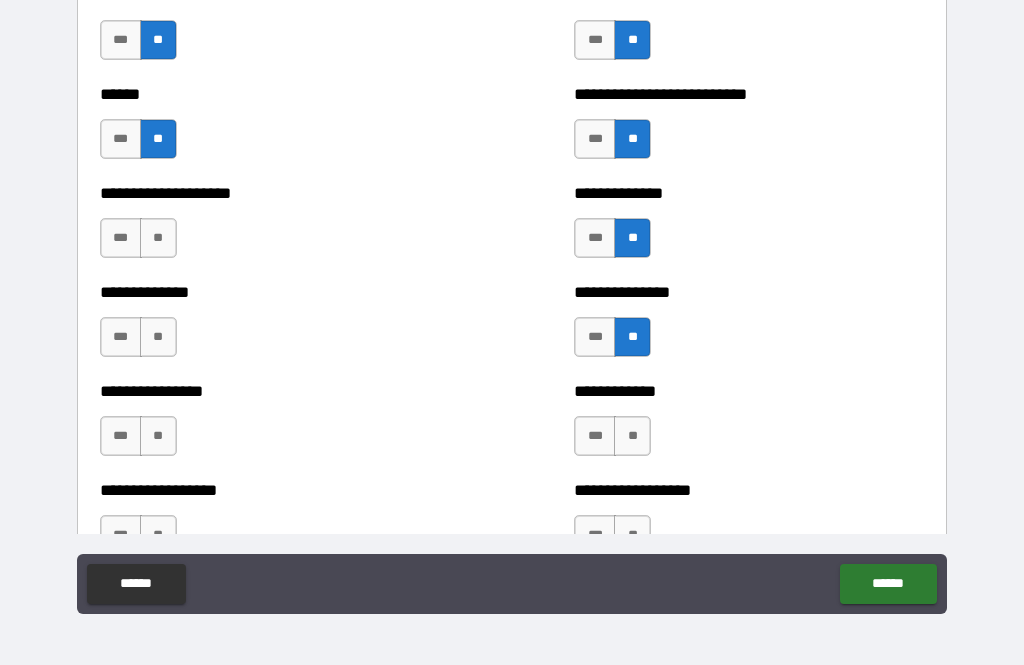 click on "**" at bounding box center (632, 436) 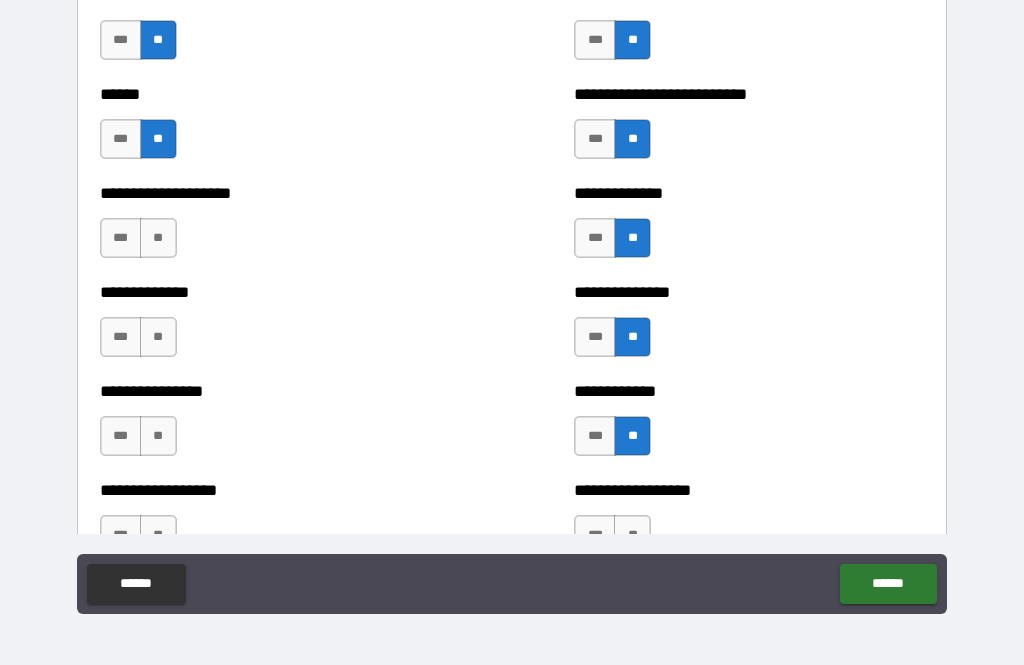 click on "**" at bounding box center [158, 238] 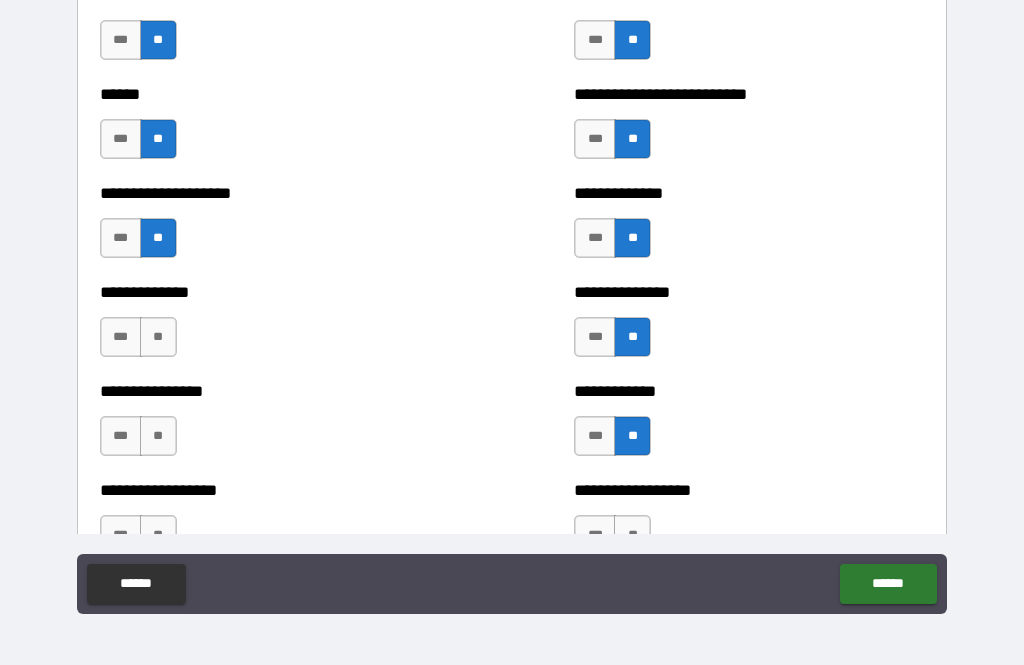 click on "**" at bounding box center [158, 337] 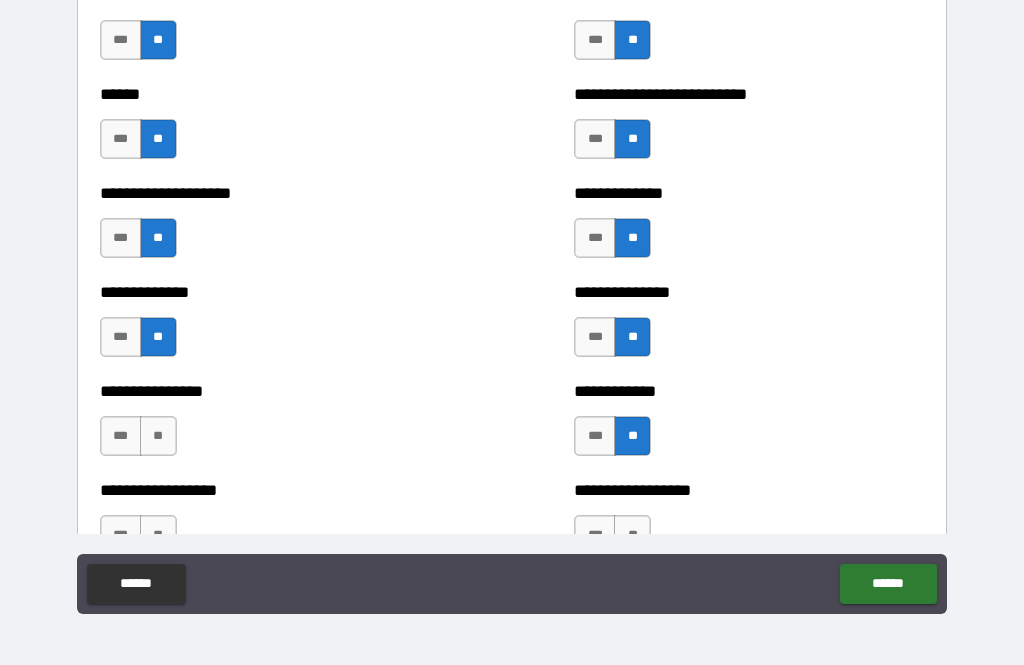 click on "**" at bounding box center (158, 436) 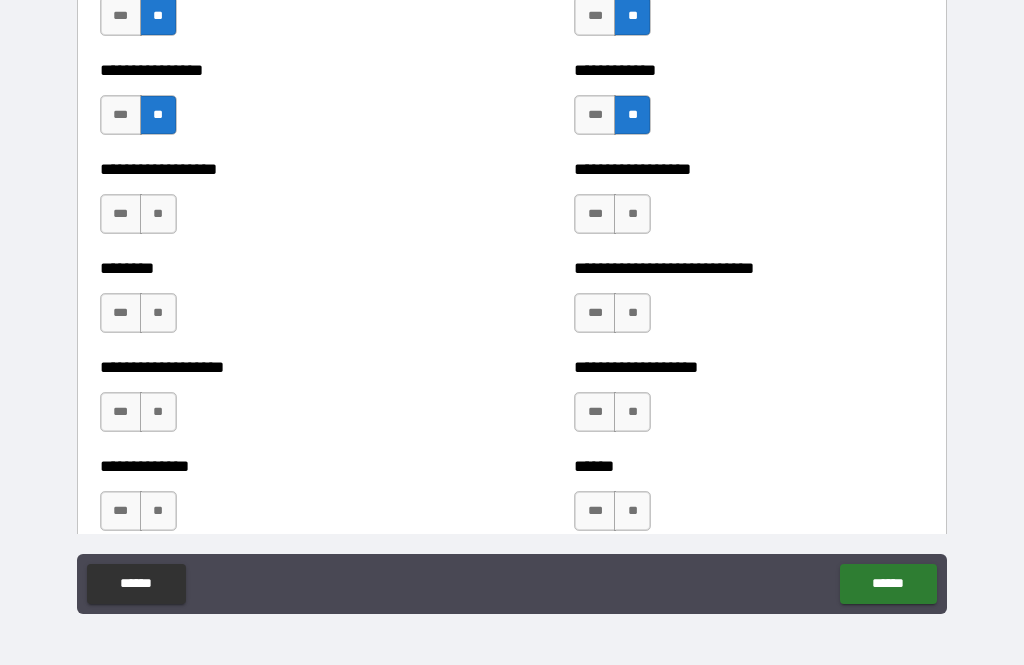 scroll, scrollTop: 4607, scrollLeft: 0, axis: vertical 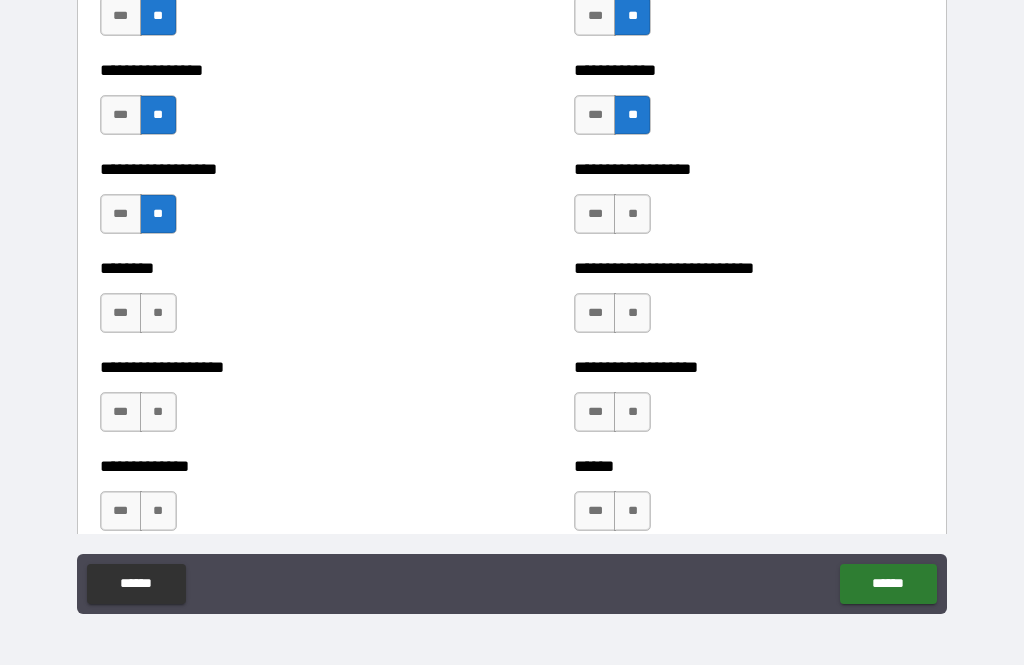 click on "**" at bounding box center (158, 313) 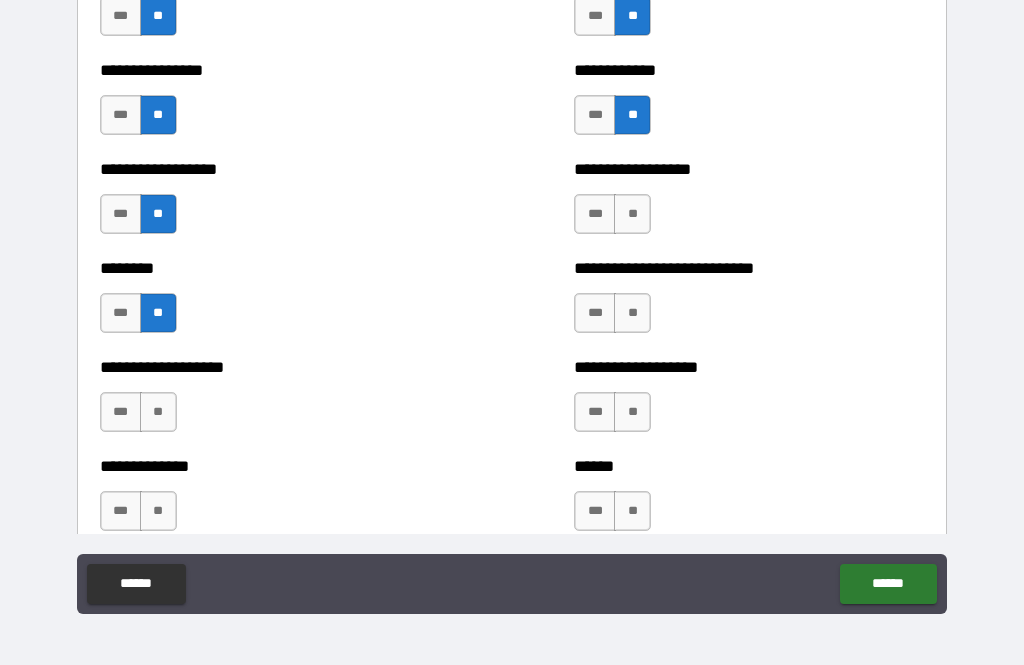 click on "**" at bounding box center (158, 412) 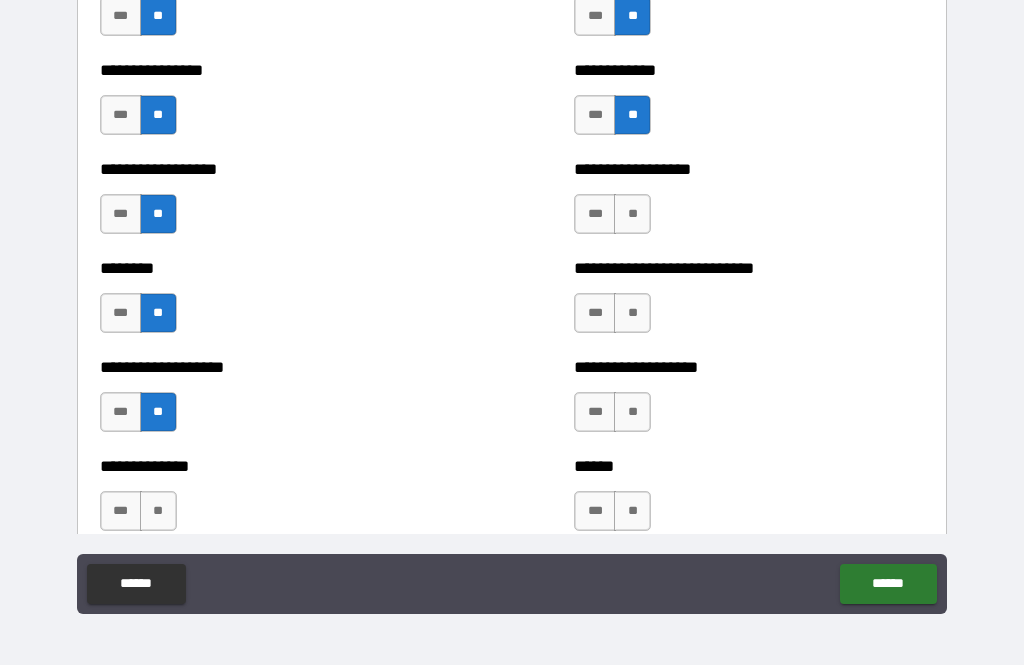 click on "**" at bounding box center [158, 511] 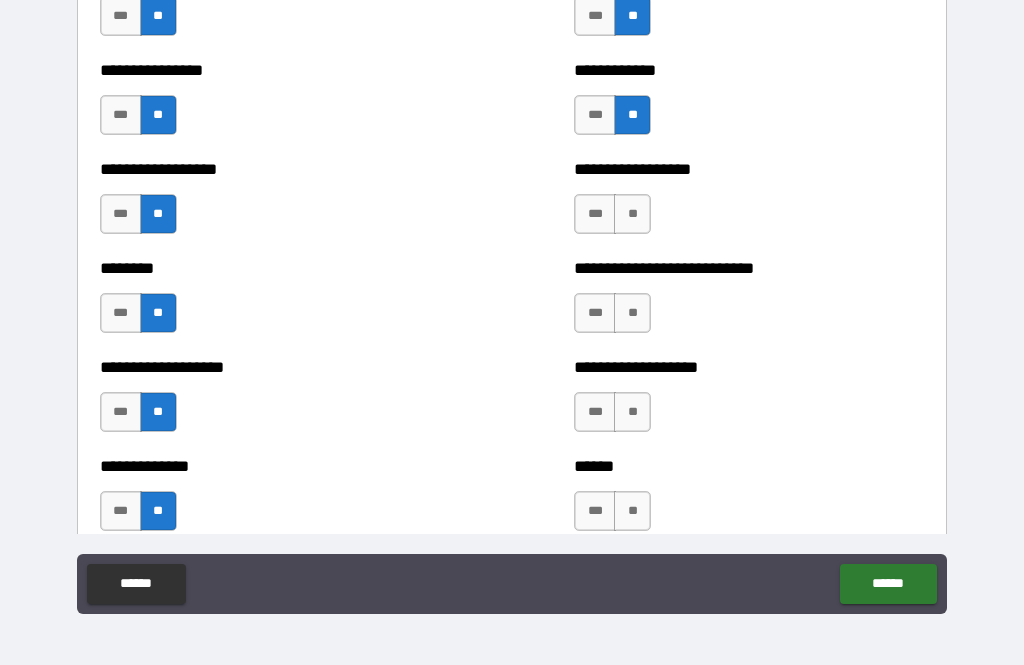 click on "**" at bounding box center (632, 214) 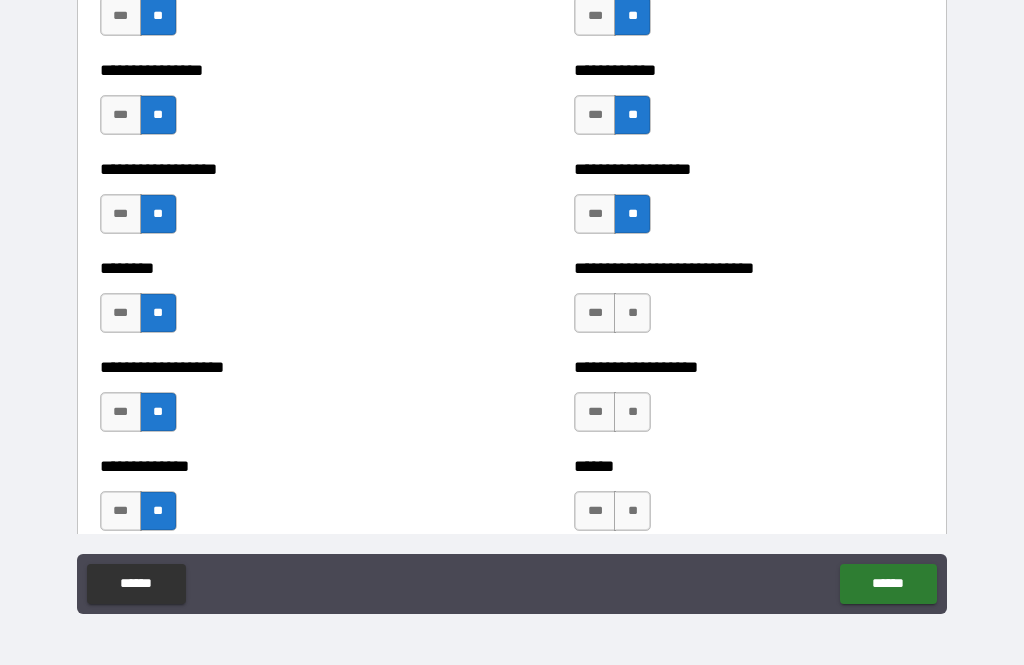 click on "**" at bounding box center [632, 313] 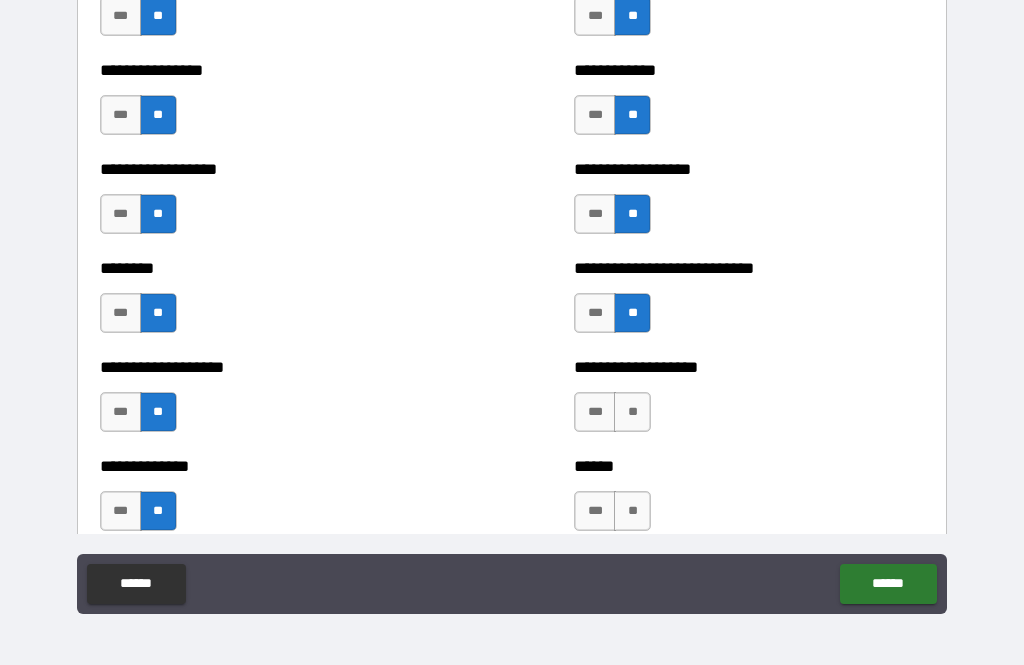 click on "**" at bounding box center [632, 412] 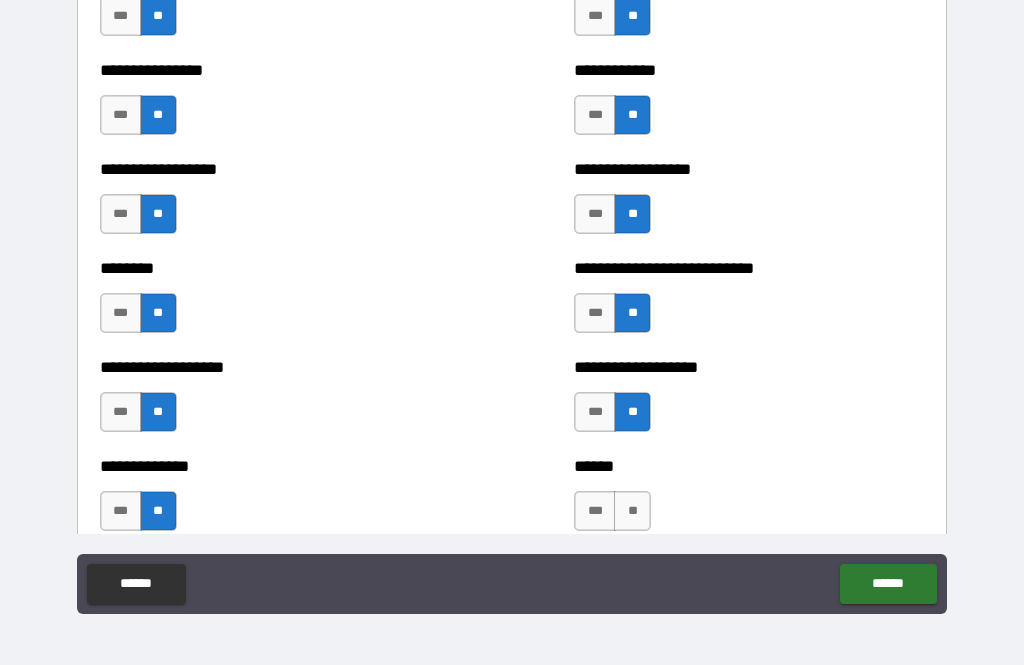 click on "**" at bounding box center [632, 511] 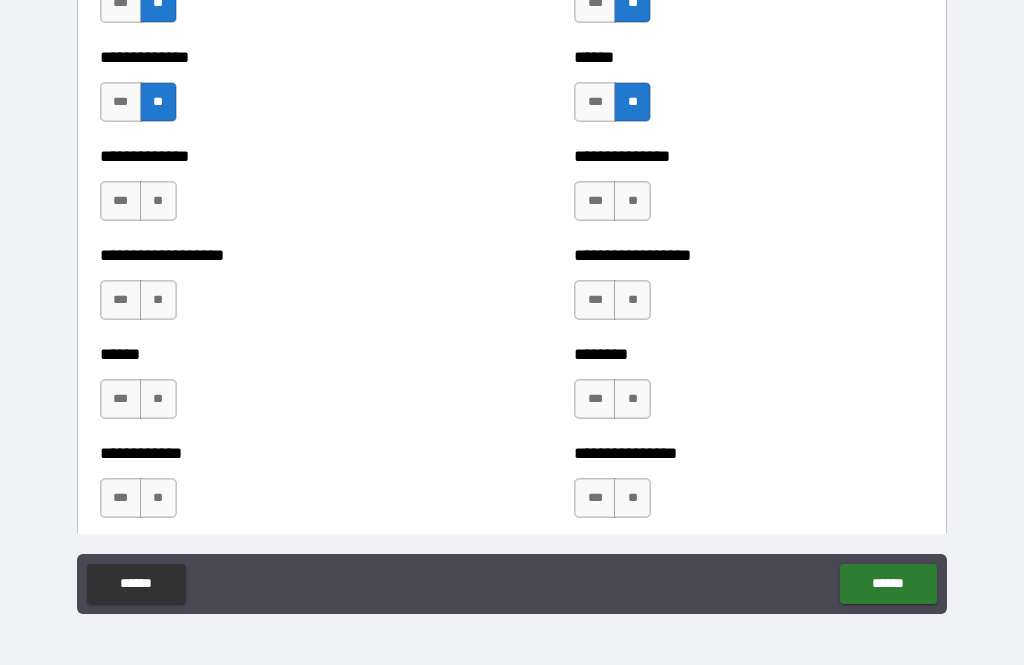 scroll, scrollTop: 5055, scrollLeft: 0, axis: vertical 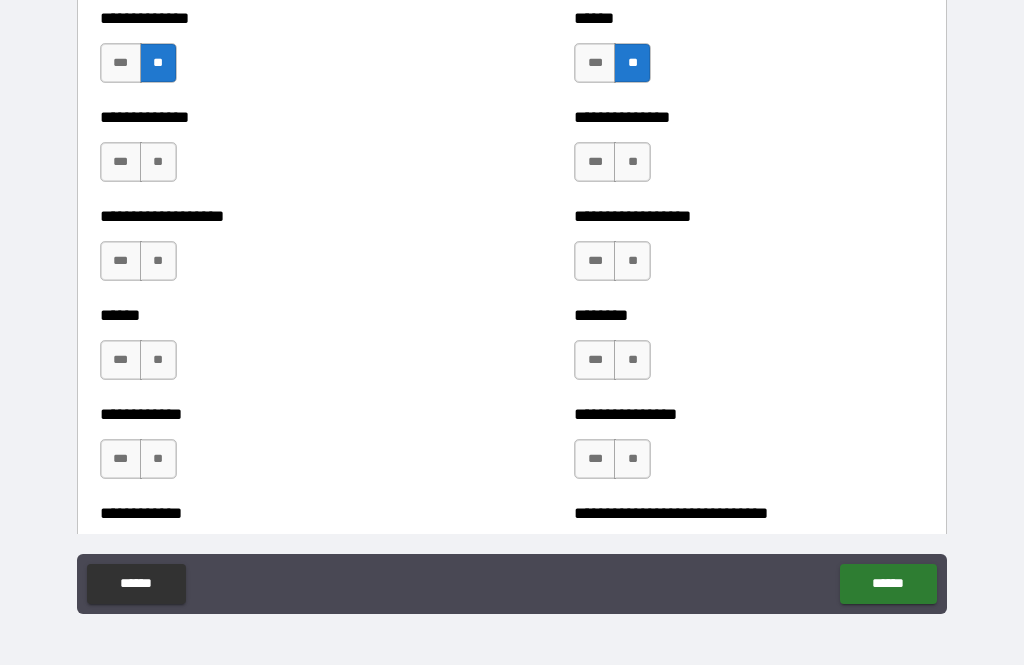 click on "**" at bounding box center (632, 162) 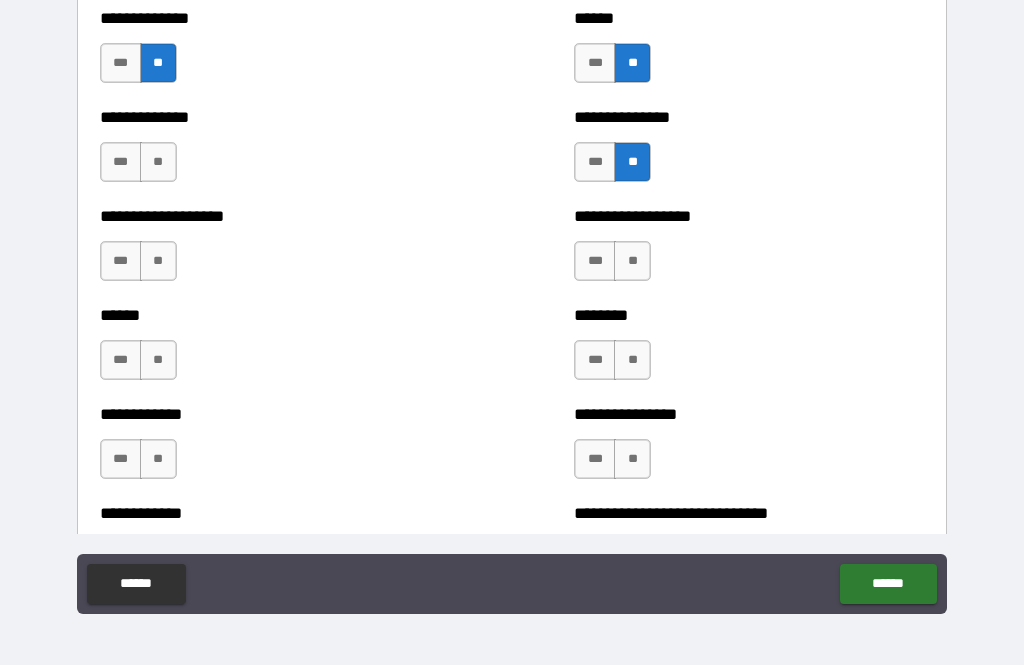 click on "**" at bounding box center [632, 261] 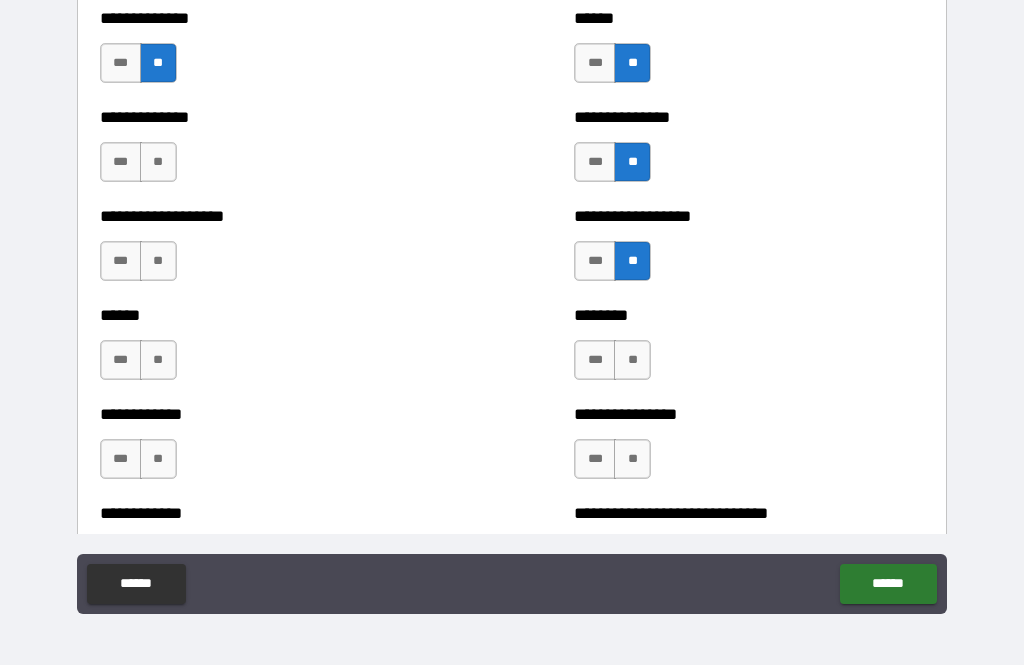 click on "**" at bounding box center [632, 360] 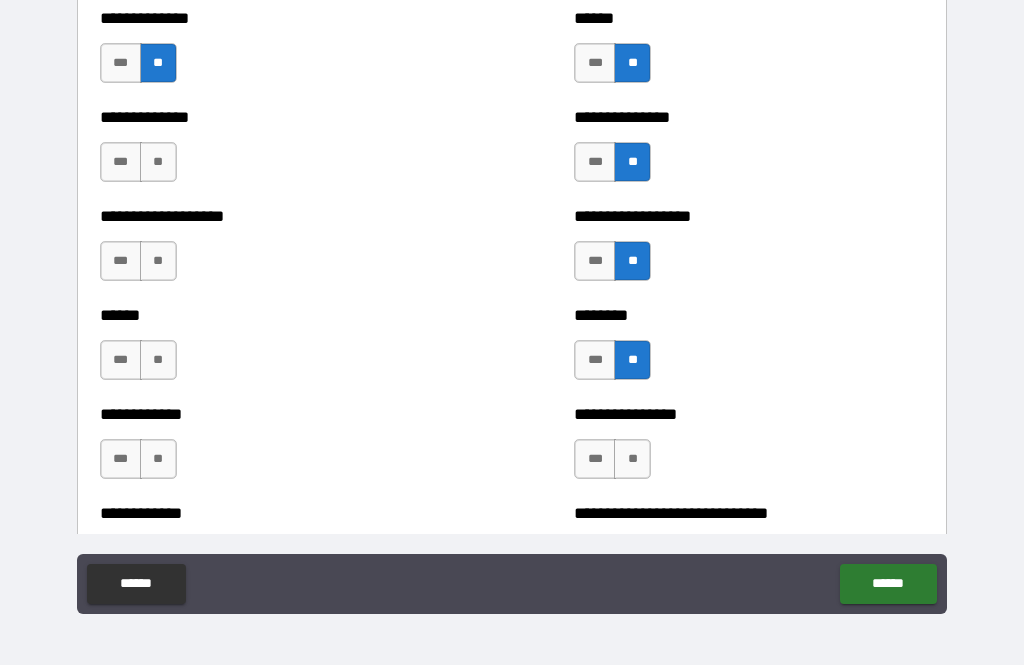 click on "**" at bounding box center (632, 459) 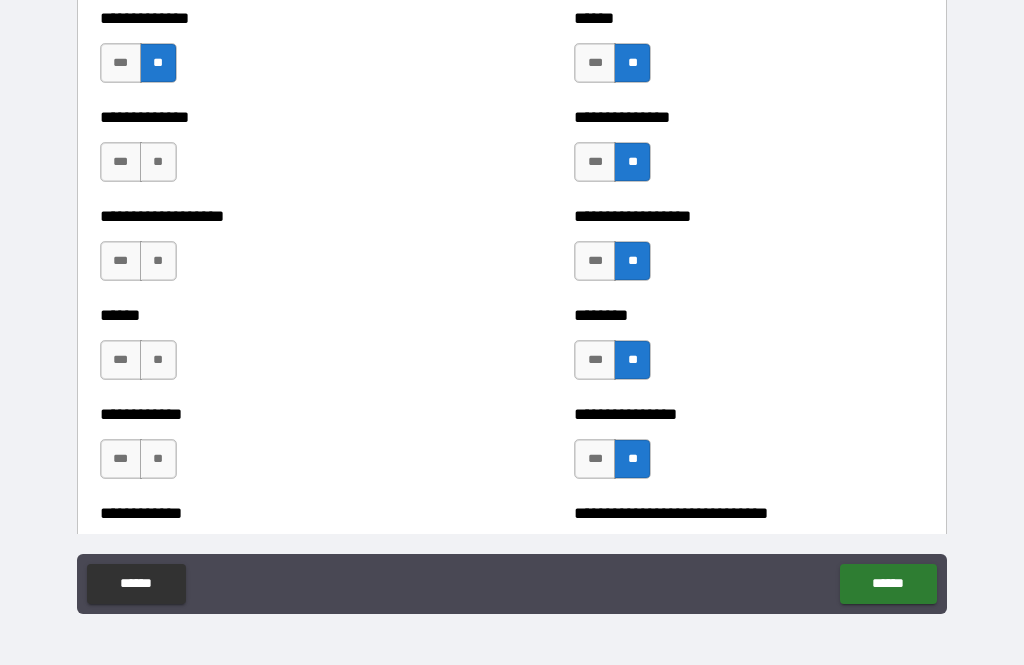 click on "**" at bounding box center (158, 459) 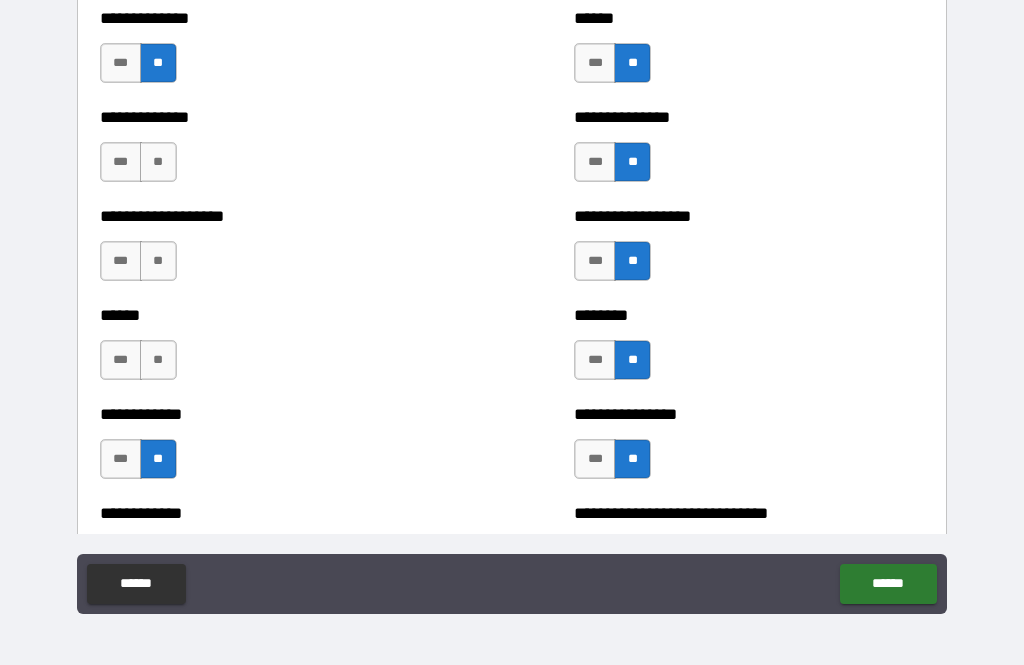 click on "**" at bounding box center (158, 360) 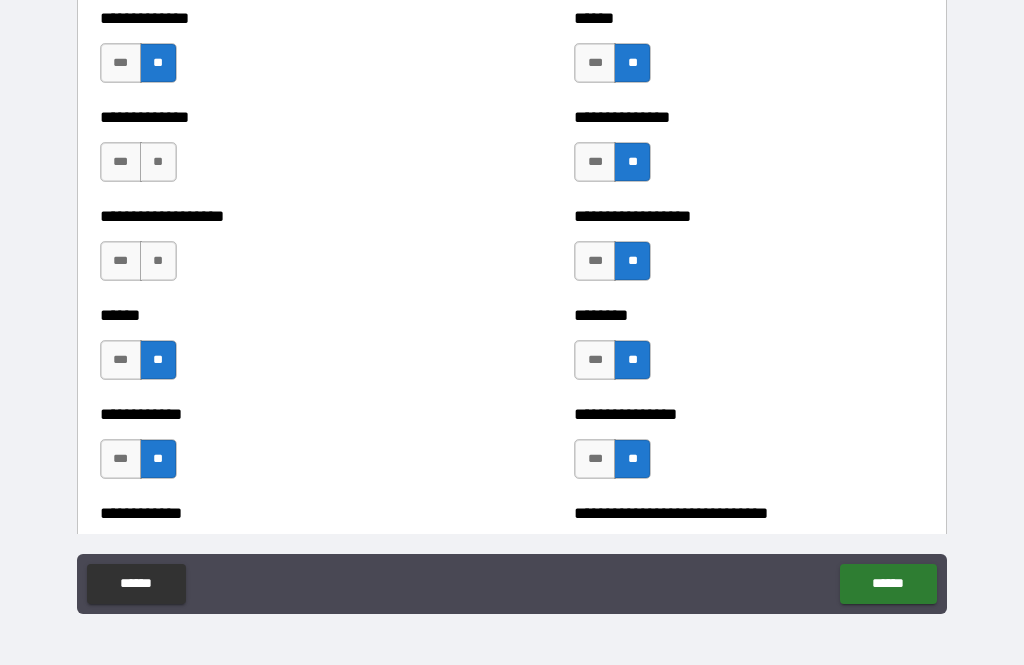 click on "**" at bounding box center [158, 261] 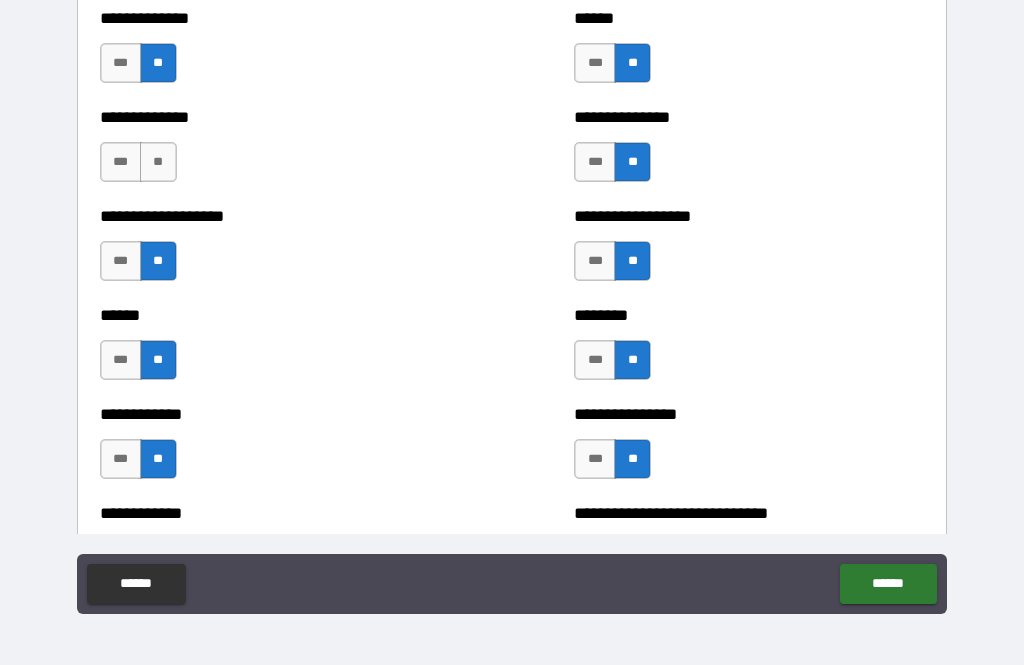 click on "**" at bounding box center (158, 162) 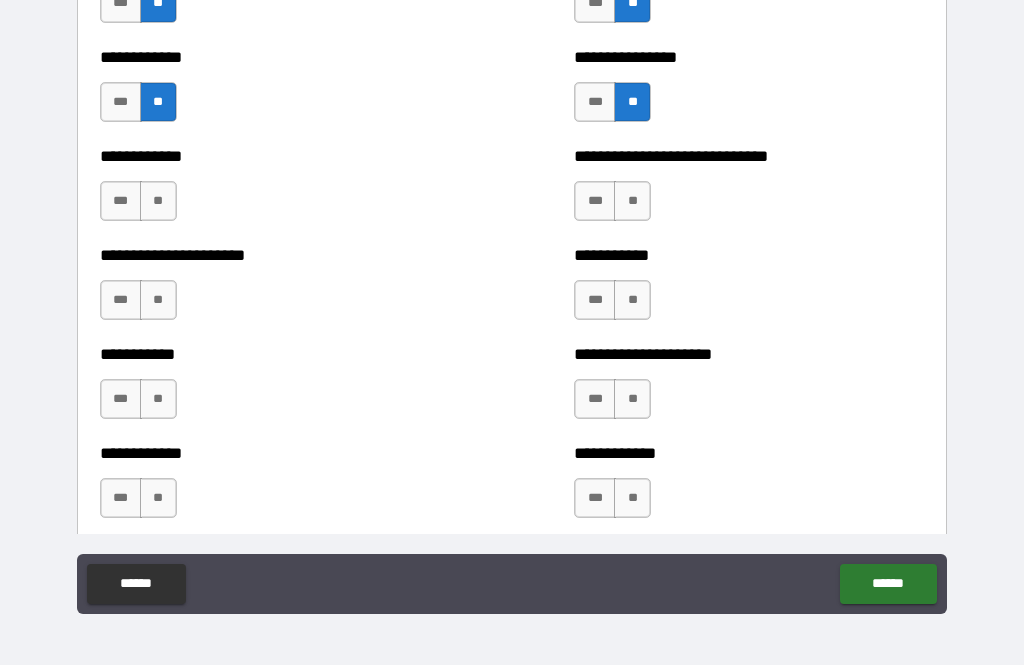 scroll, scrollTop: 5423, scrollLeft: 0, axis: vertical 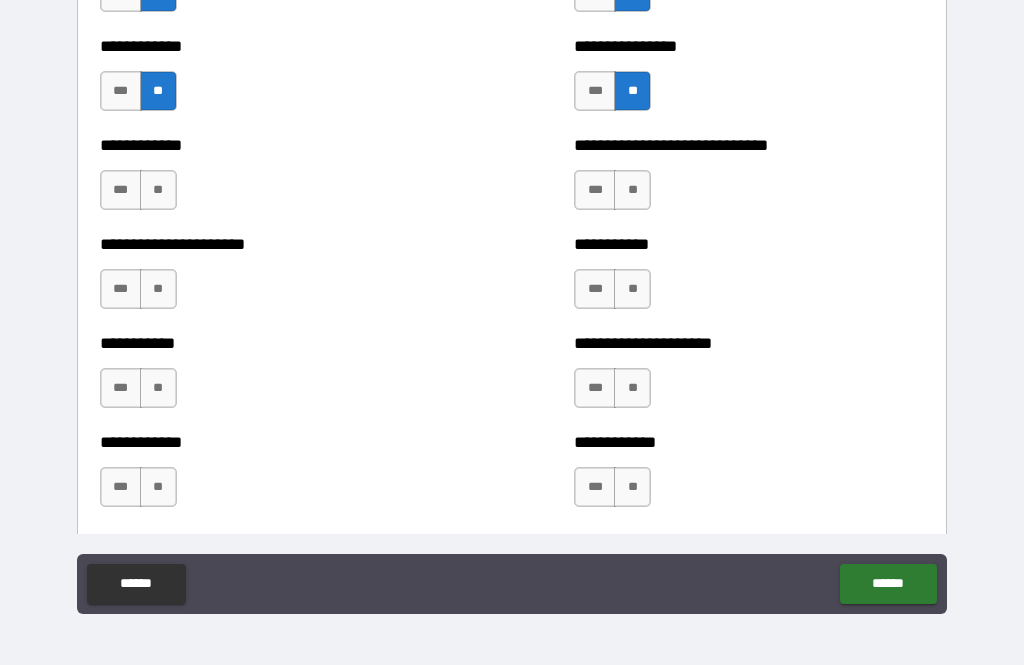 click on "**" at bounding box center (158, 190) 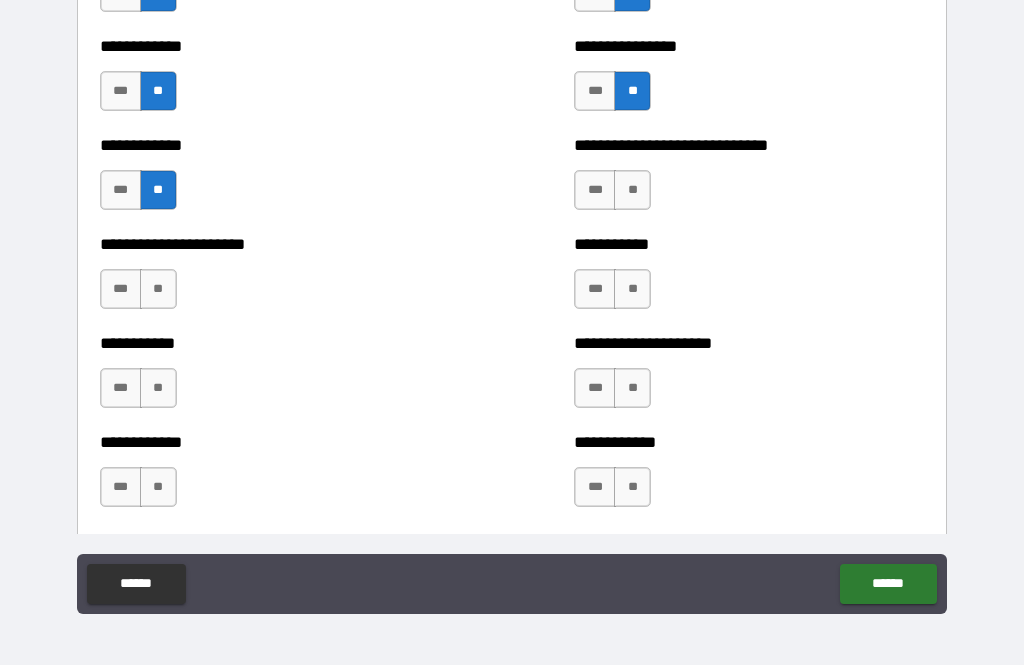 click on "**" at bounding box center (158, 289) 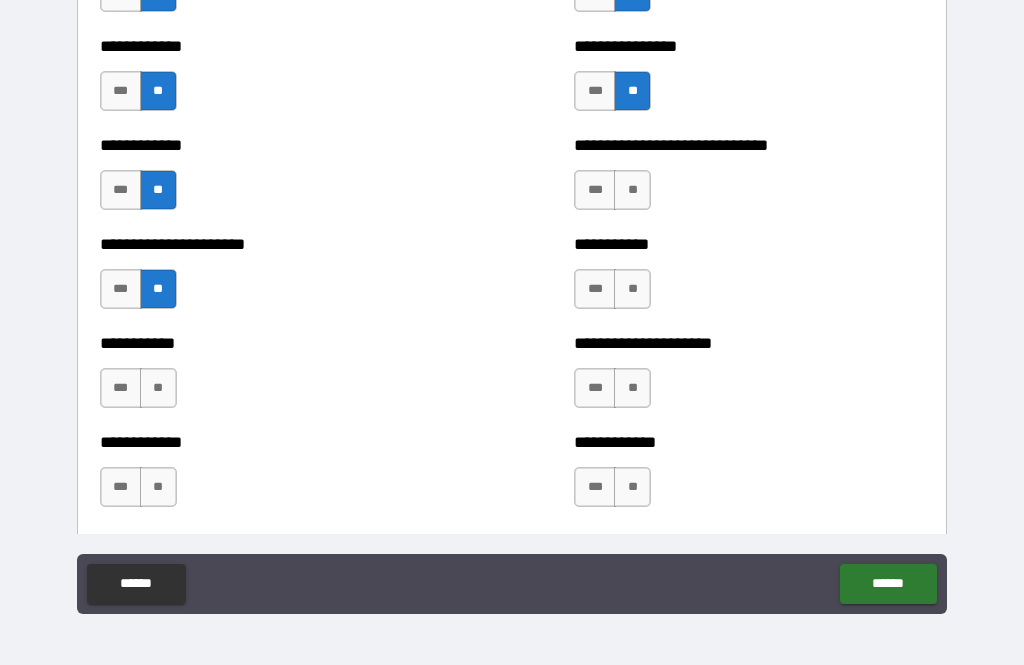 click on "**********" at bounding box center [275, 378] 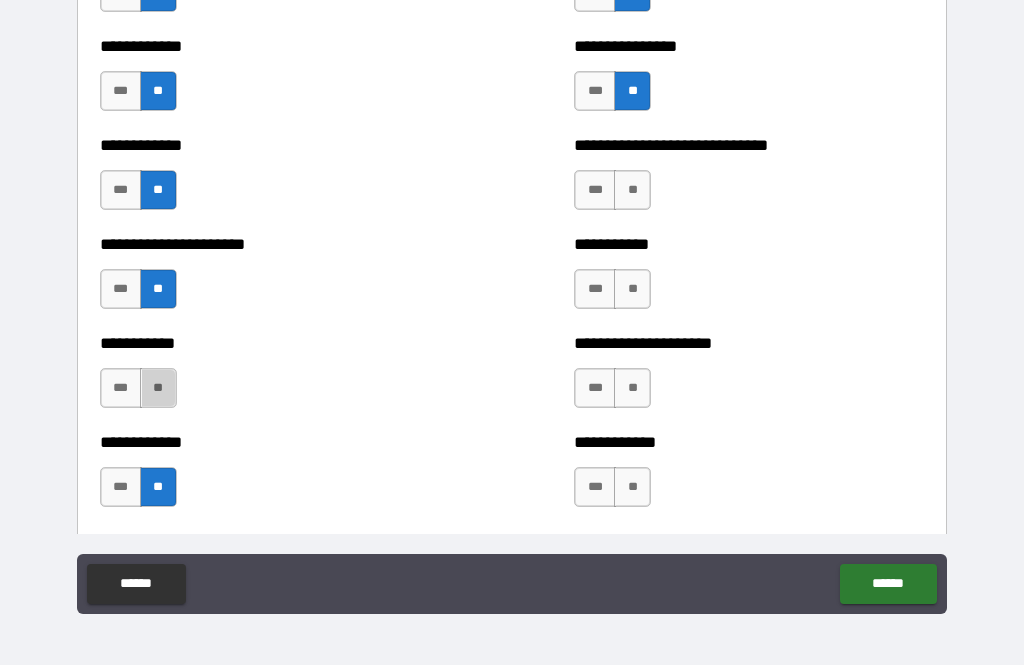 click on "**" at bounding box center (158, 388) 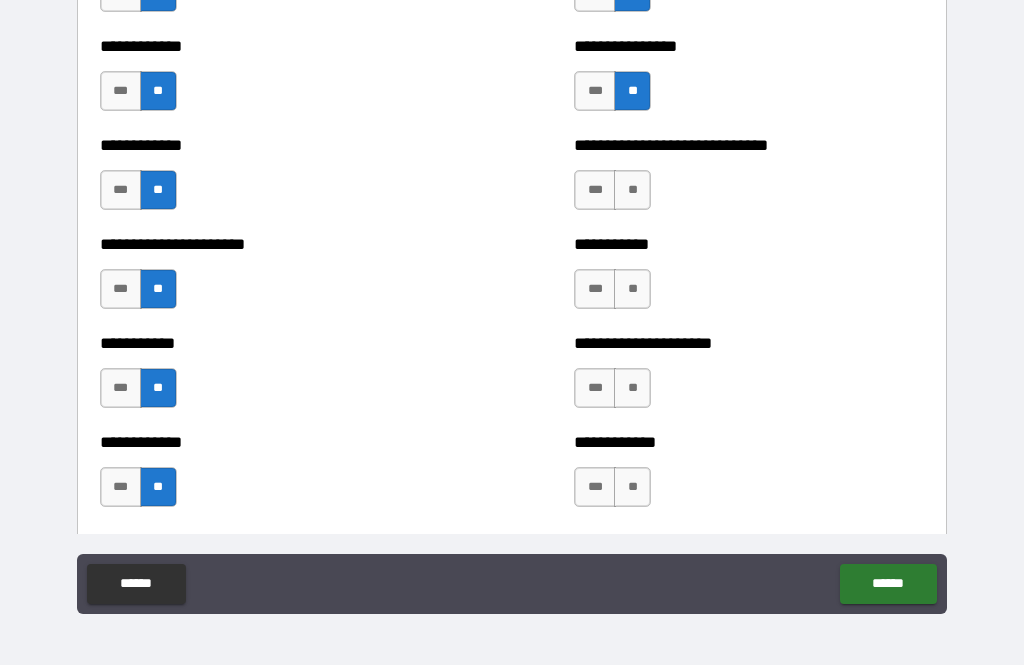 click on "**" at bounding box center [632, 190] 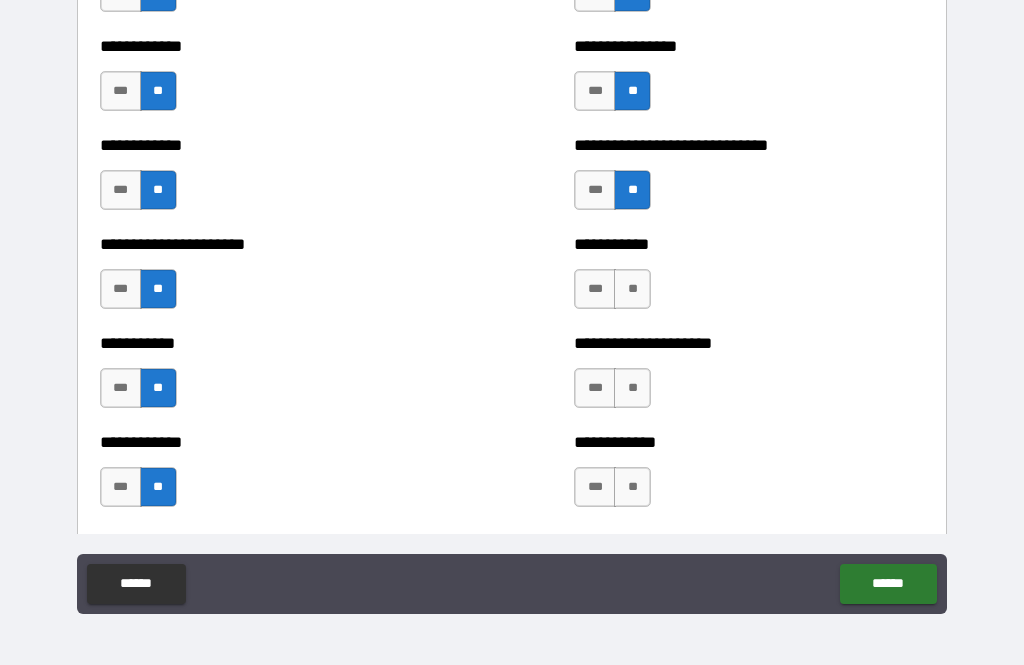 click on "**" at bounding box center [632, 289] 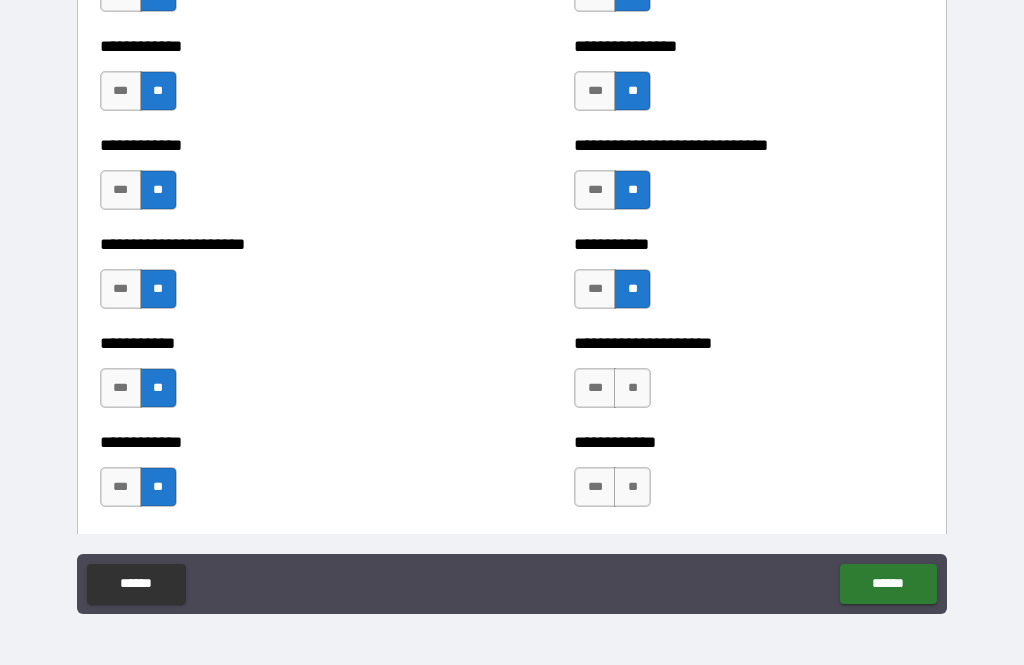 click on "**" at bounding box center [632, 388] 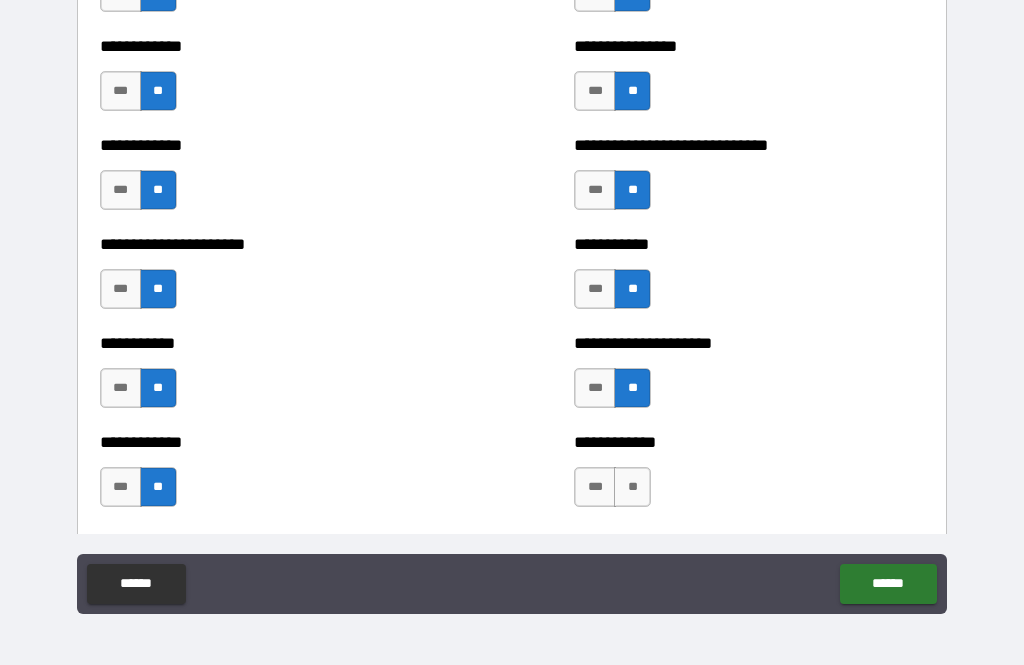 click on "**" at bounding box center [632, 487] 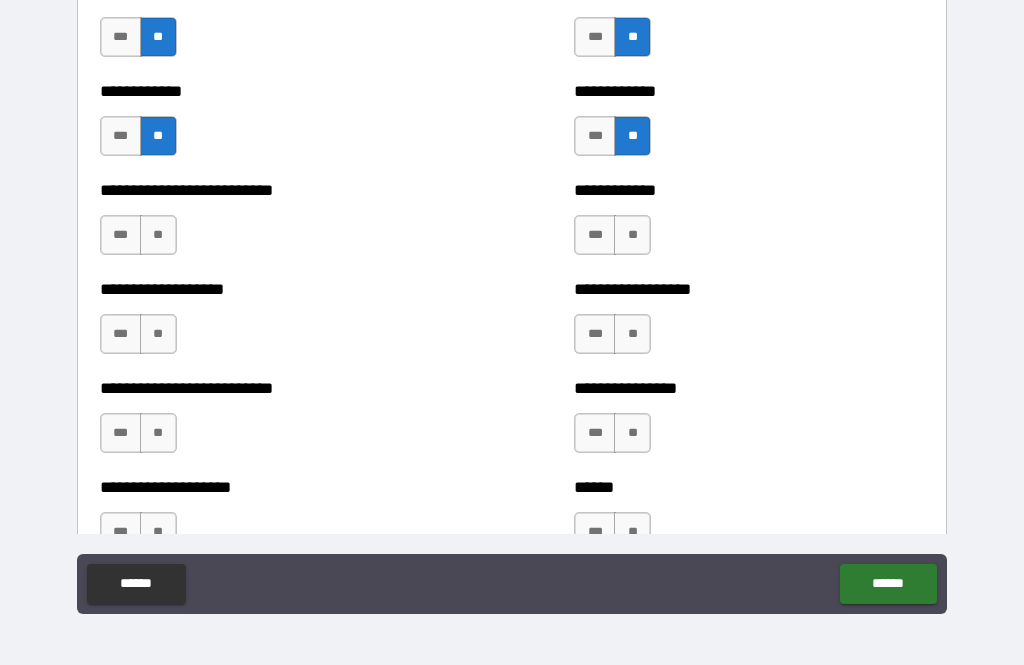 scroll, scrollTop: 5789, scrollLeft: 0, axis: vertical 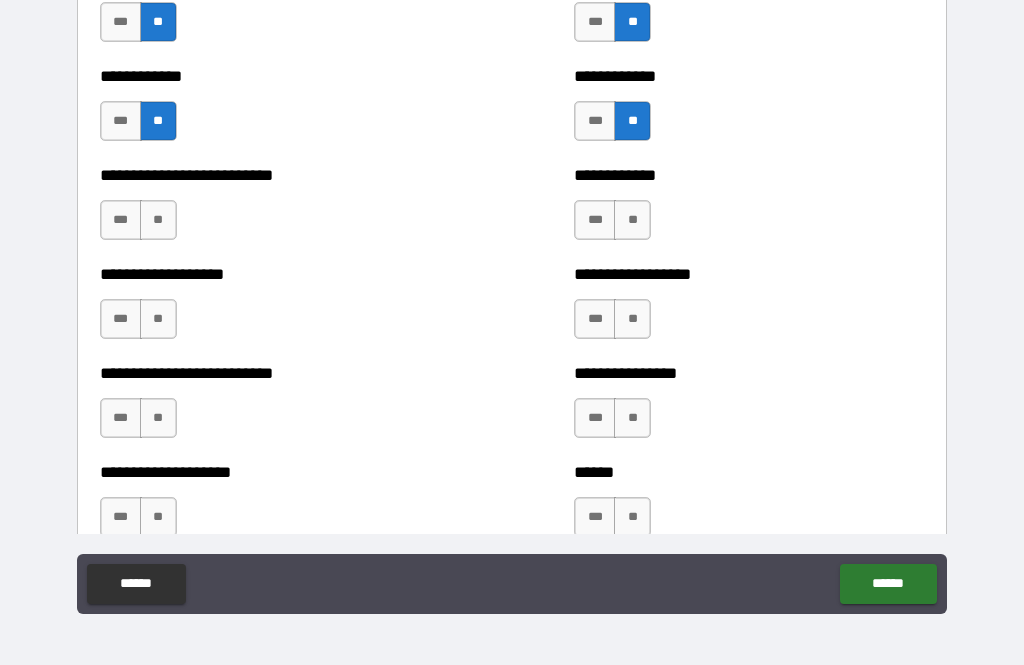 click on "**" at bounding box center [632, 220] 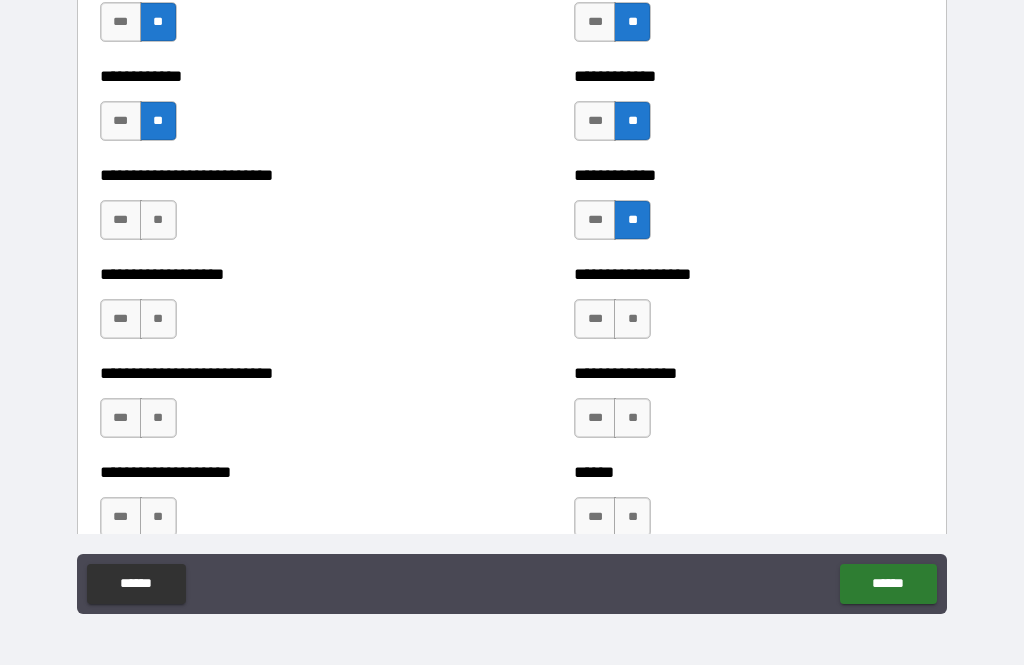 click on "**" at bounding box center [158, 220] 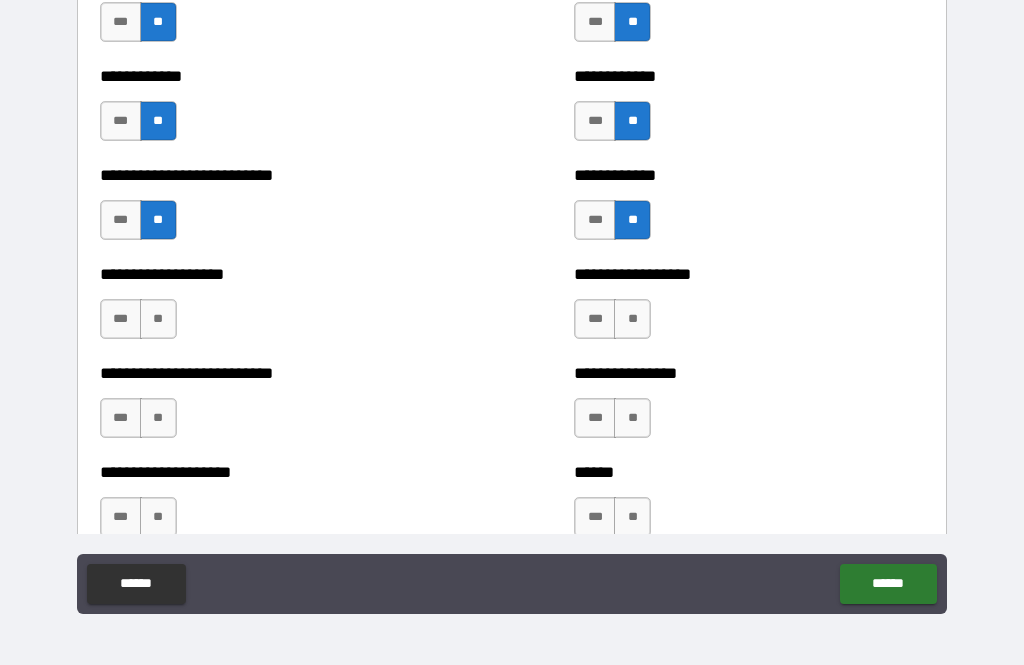 click on "**" at bounding box center (158, 319) 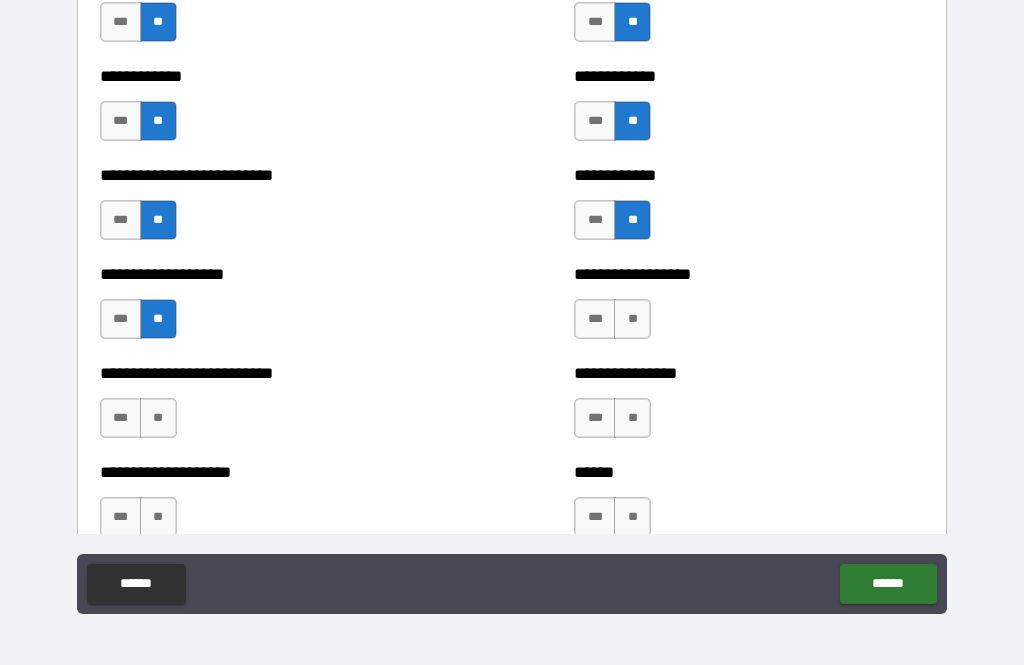 click on "**" at bounding box center [632, 319] 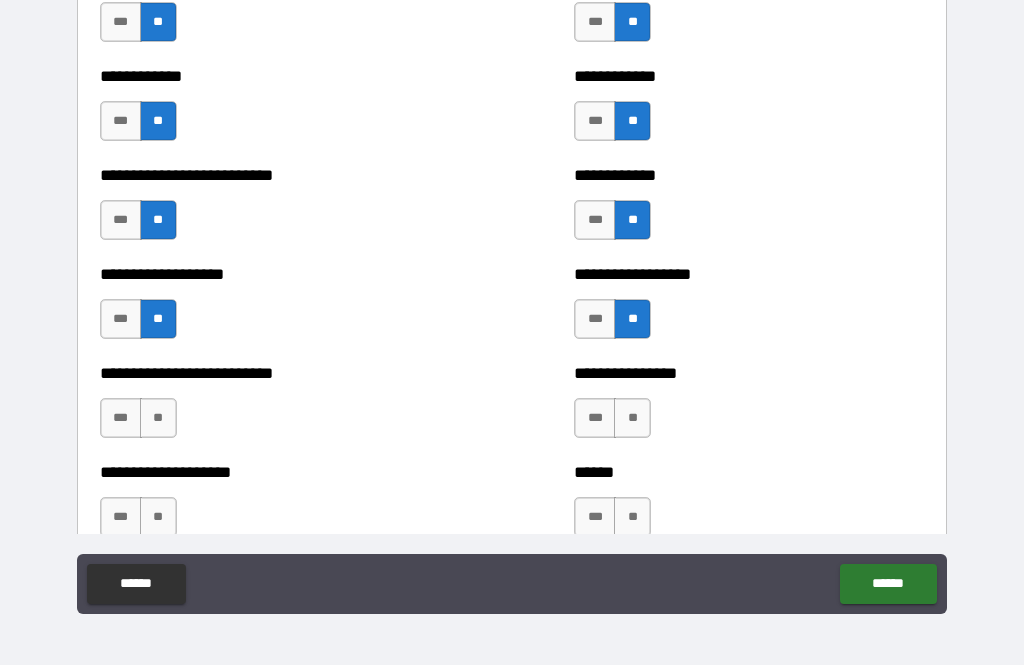 click on "**" at bounding box center [158, 418] 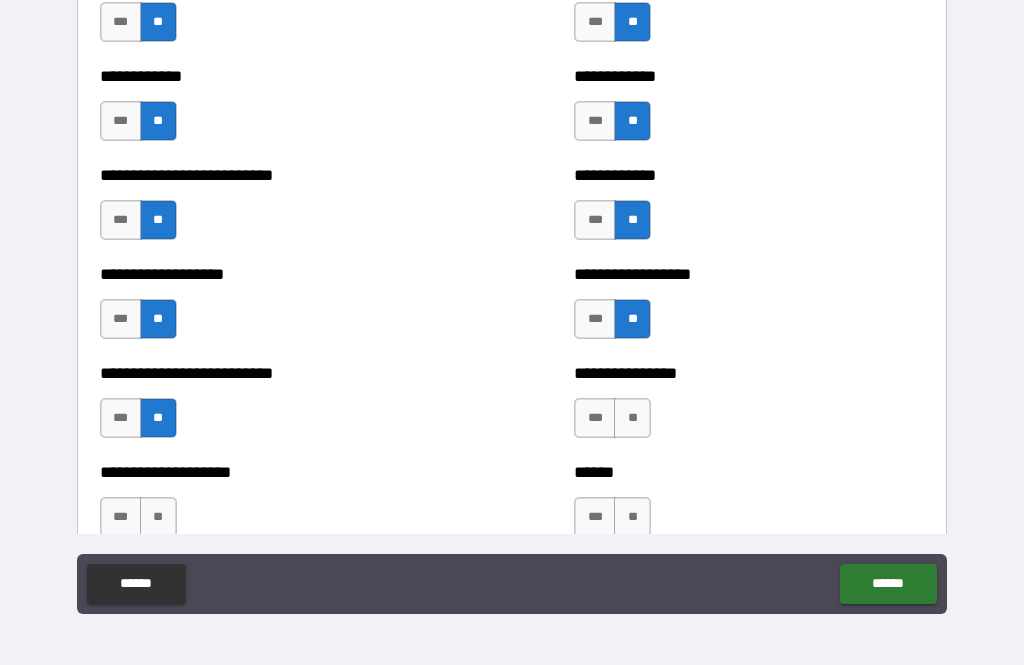 click on "**" at bounding box center [632, 418] 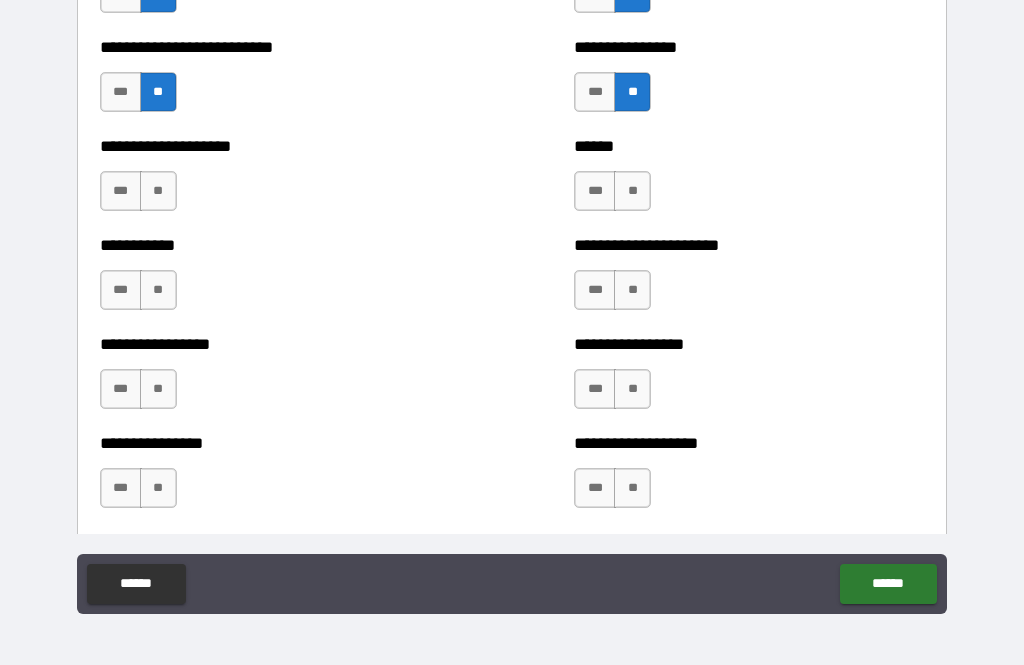 scroll, scrollTop: 6116, scrollLeft: 0, axis: vertical 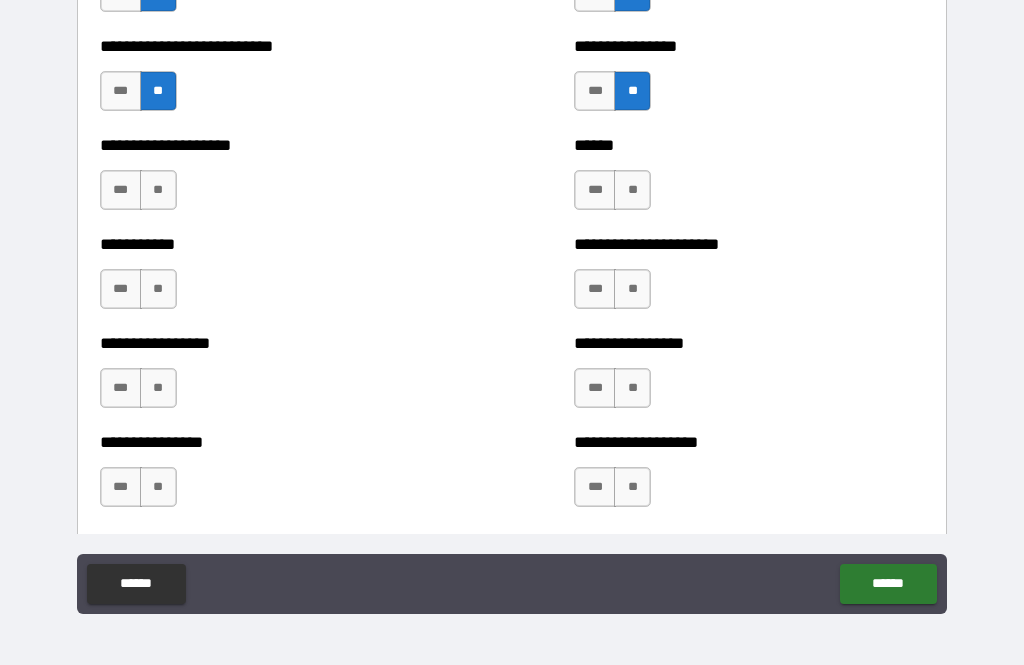 click on "**" at bounding box center [158, 289] 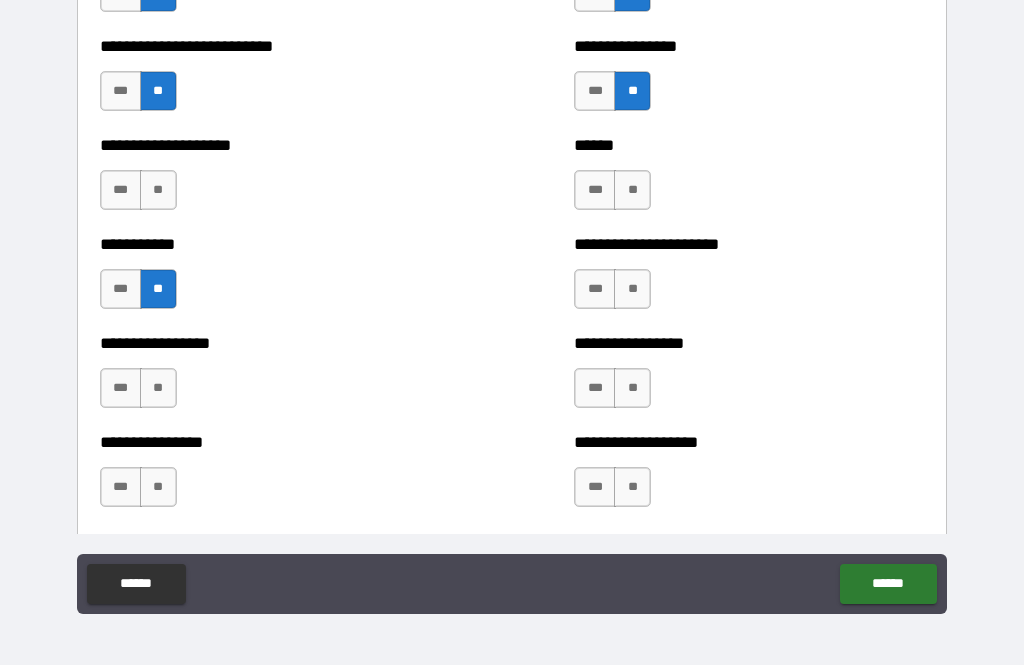 click on "**" at bounding box center [632, 289] 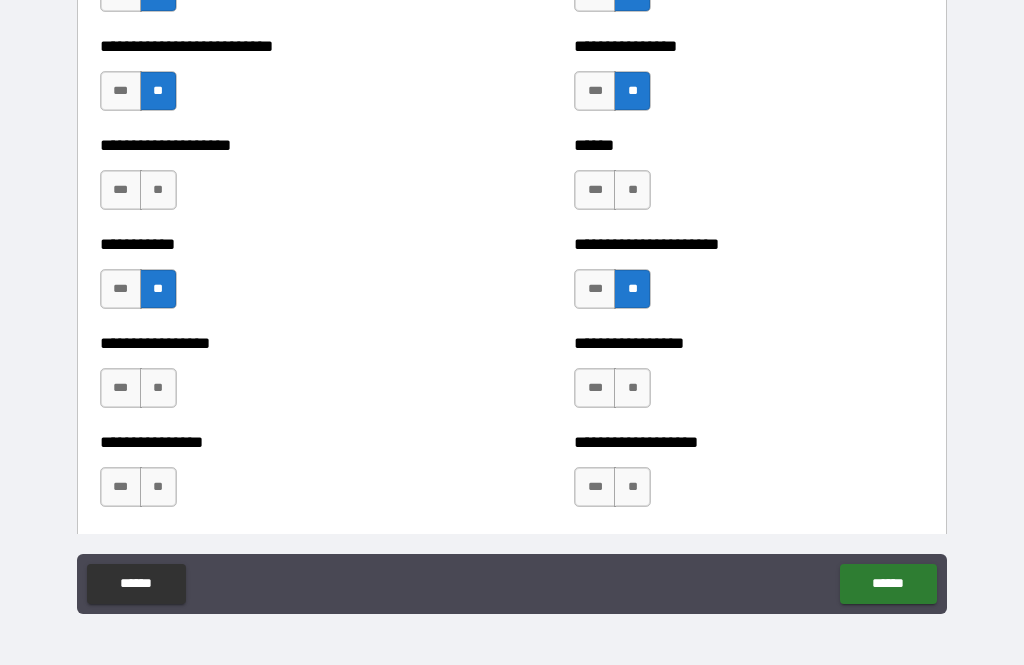 click on "**" at bounding box center (632, 190) 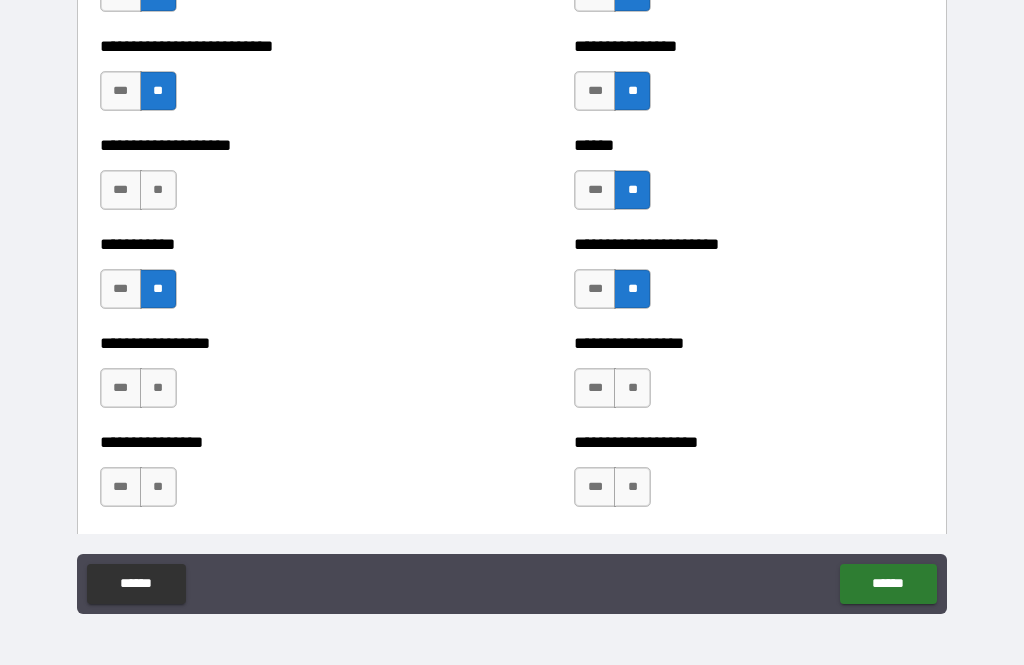 click on "**" at bounding box center [158, 190] 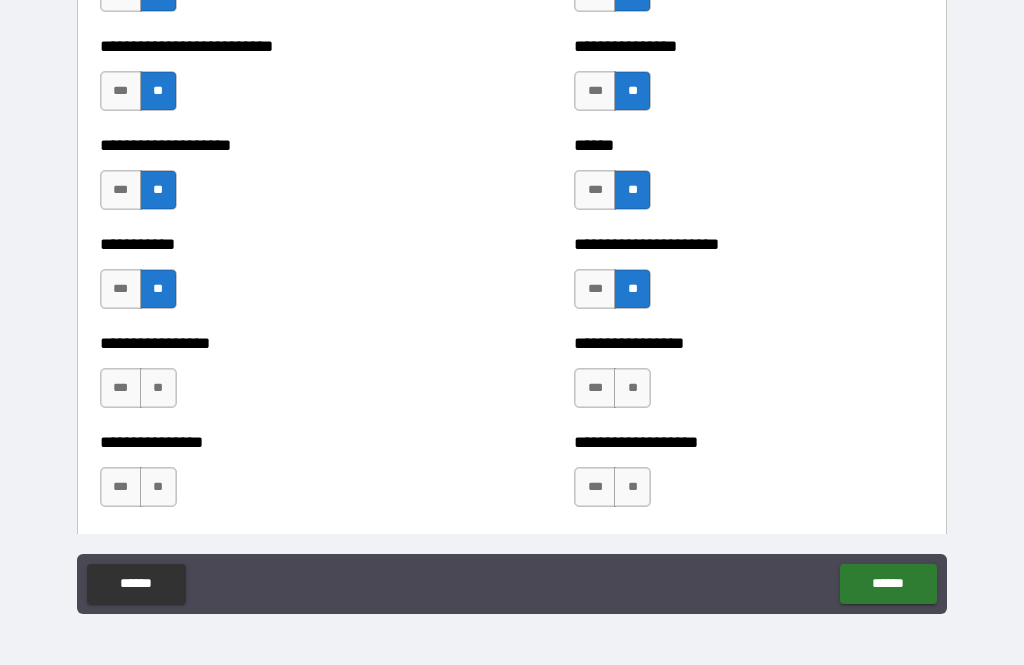 click on "**" at bounding box center [158, 388] 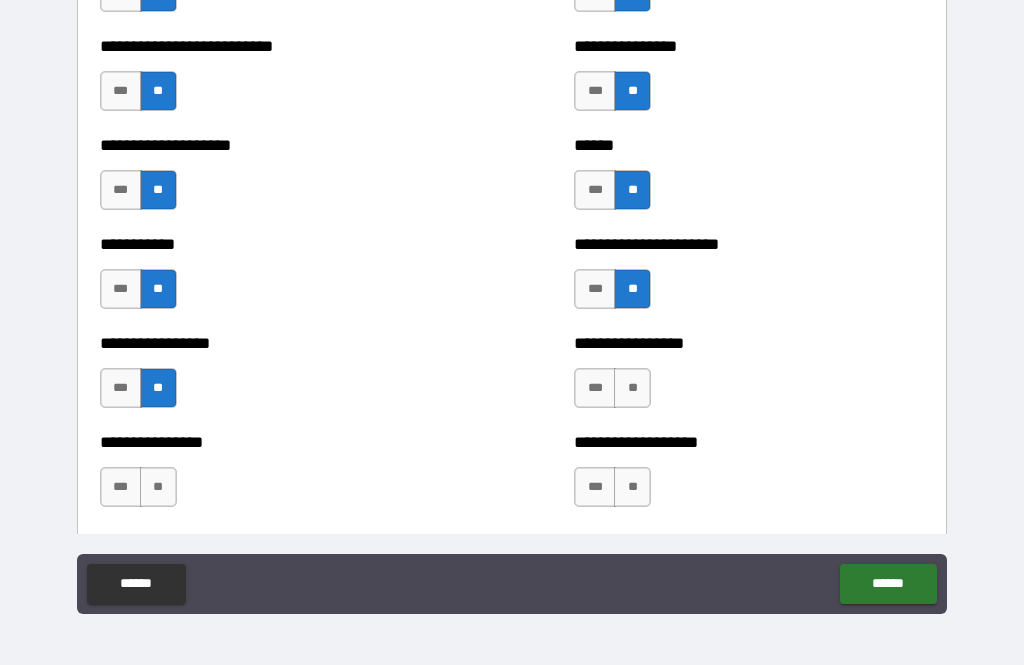 click on "**" at bounding box center (632, 388) 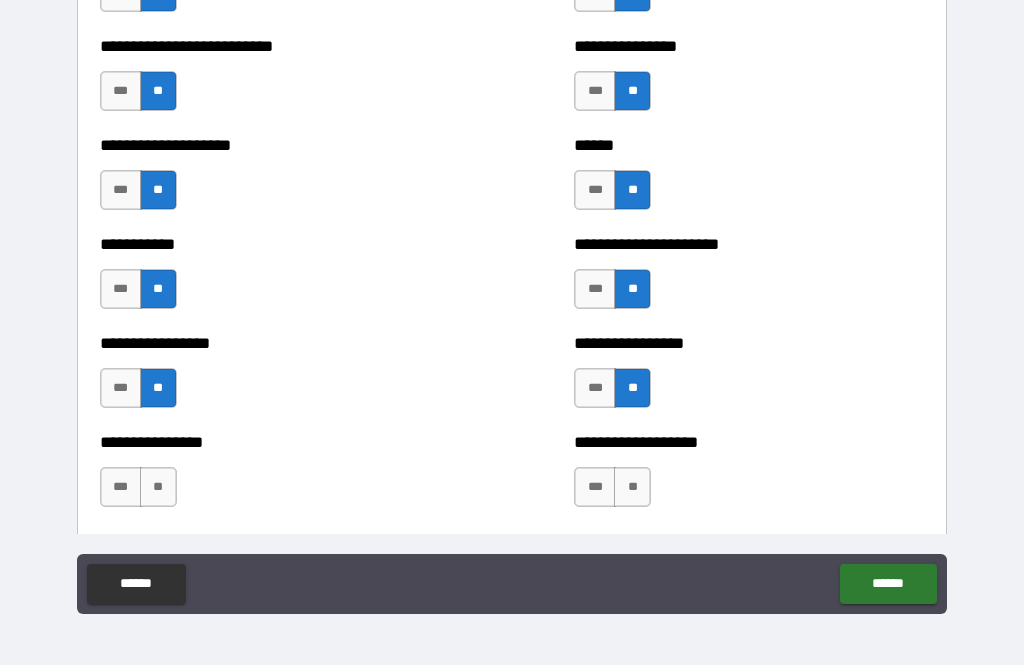 click on "**" at bounding box center (632, 487) 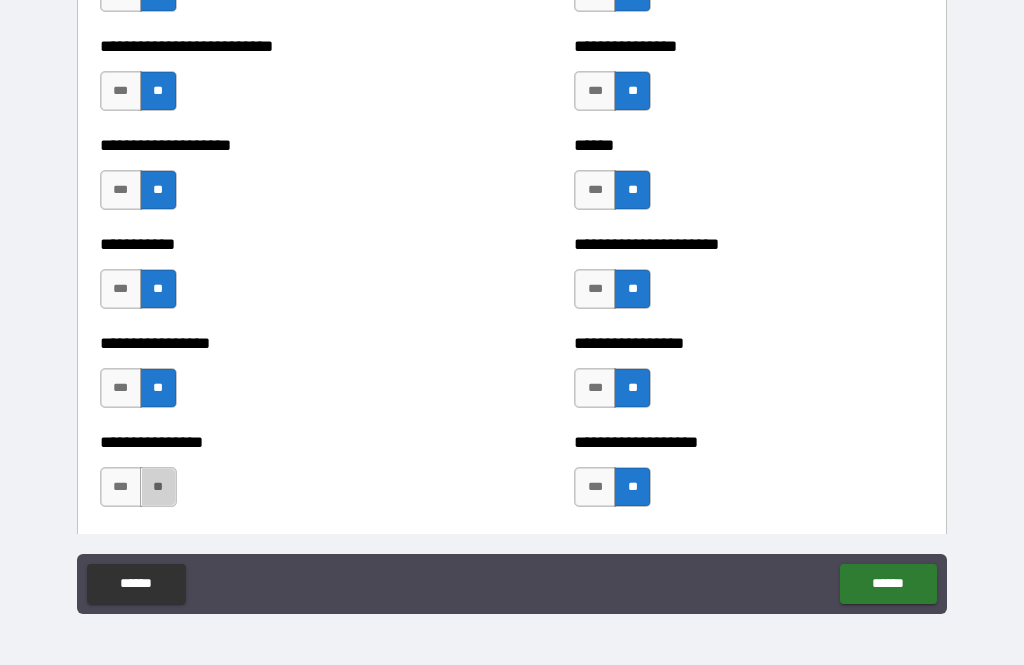 click on "**" at bounding box center [158, 487] 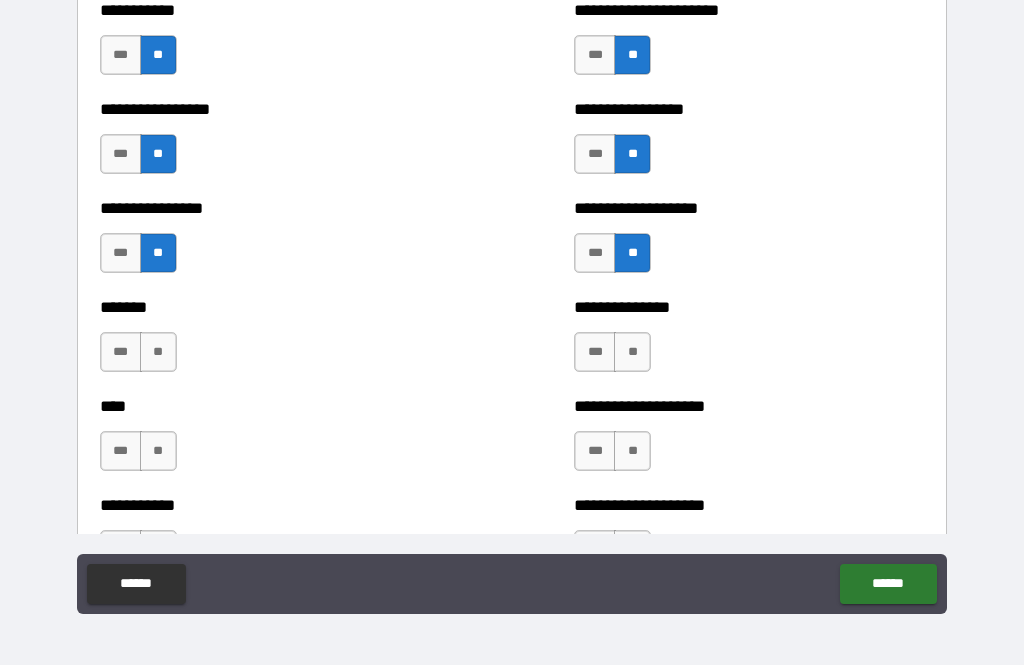 scroll, scrollTop: 6353, scrollLeft: 0, axis: vertical 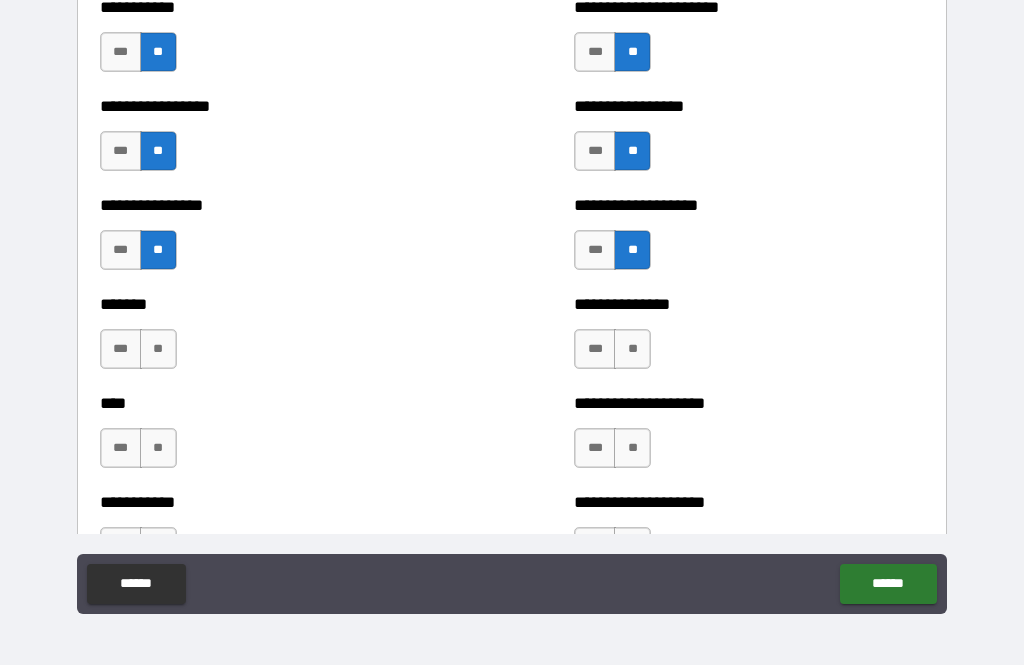 click on "**" at bounding box center (158, 349) 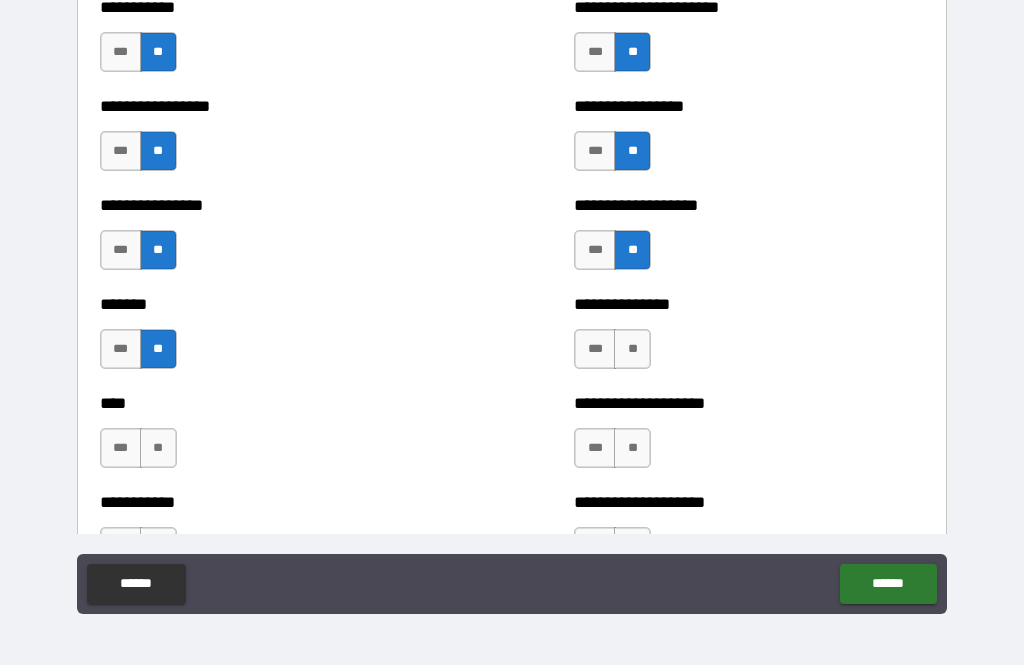 click on "**" at bounding box center (632, 349) 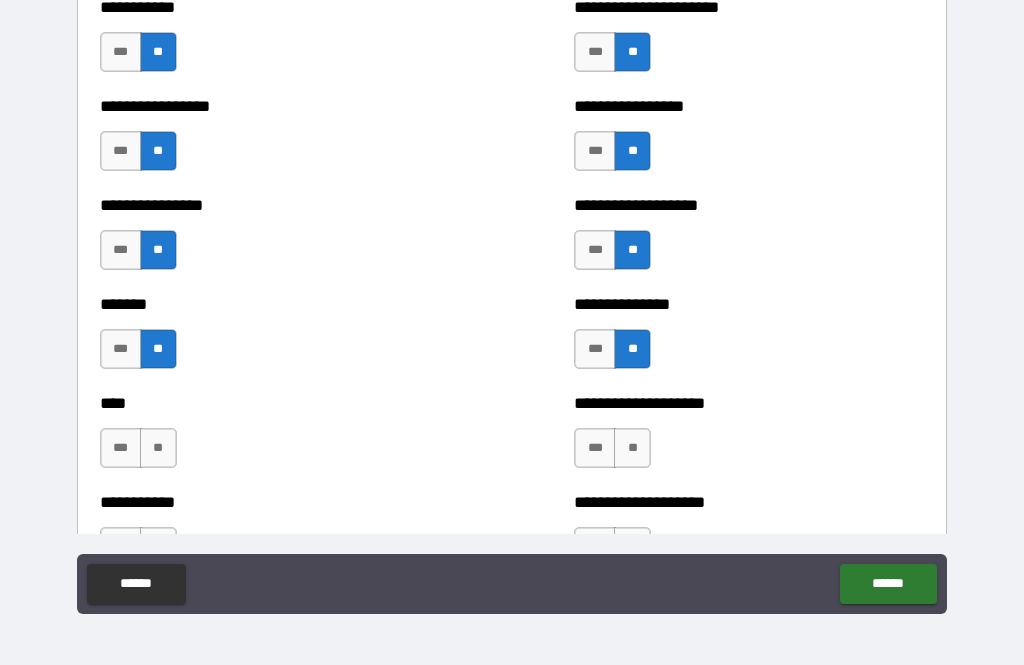 click on "**" at bounding box center [158, 448] 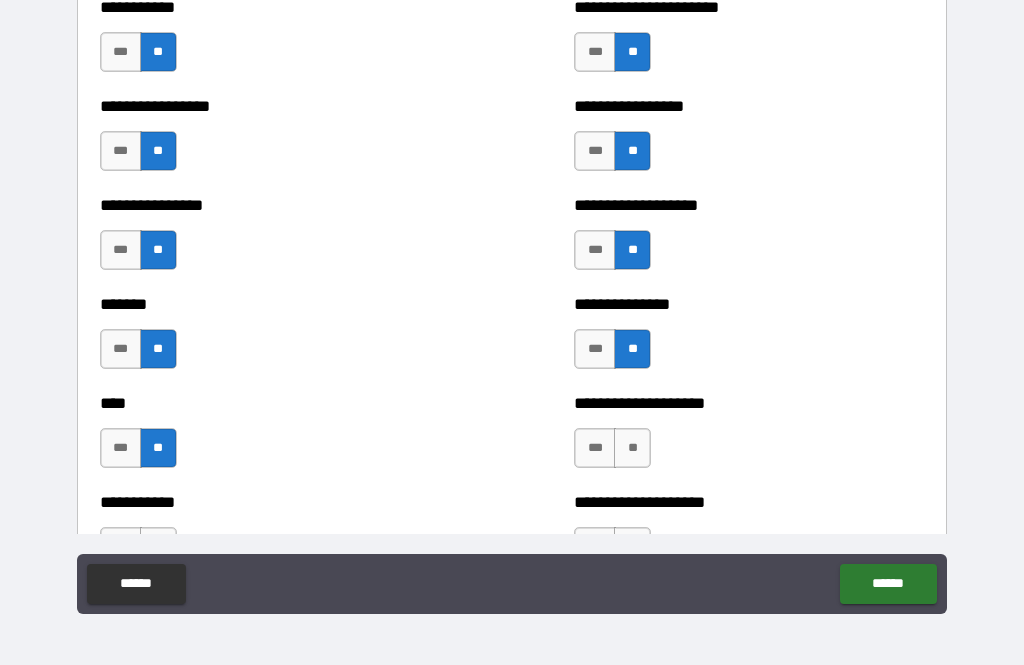 click on "**" at bounding box center [632, 448] 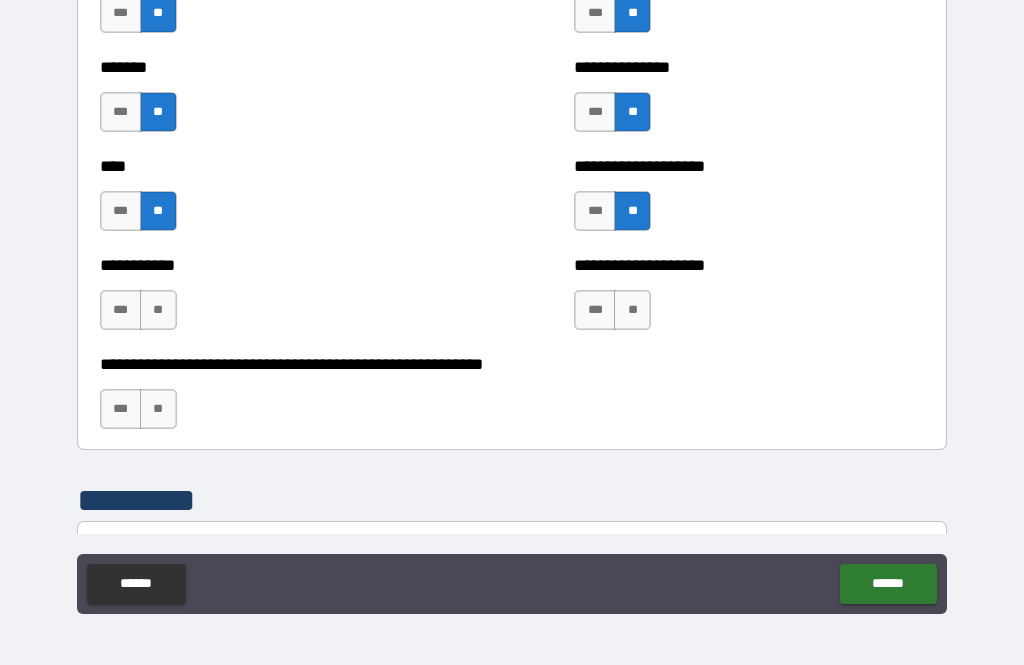 scroll, scrollTop: 6591, scrollLeft: 0, axis: vertical 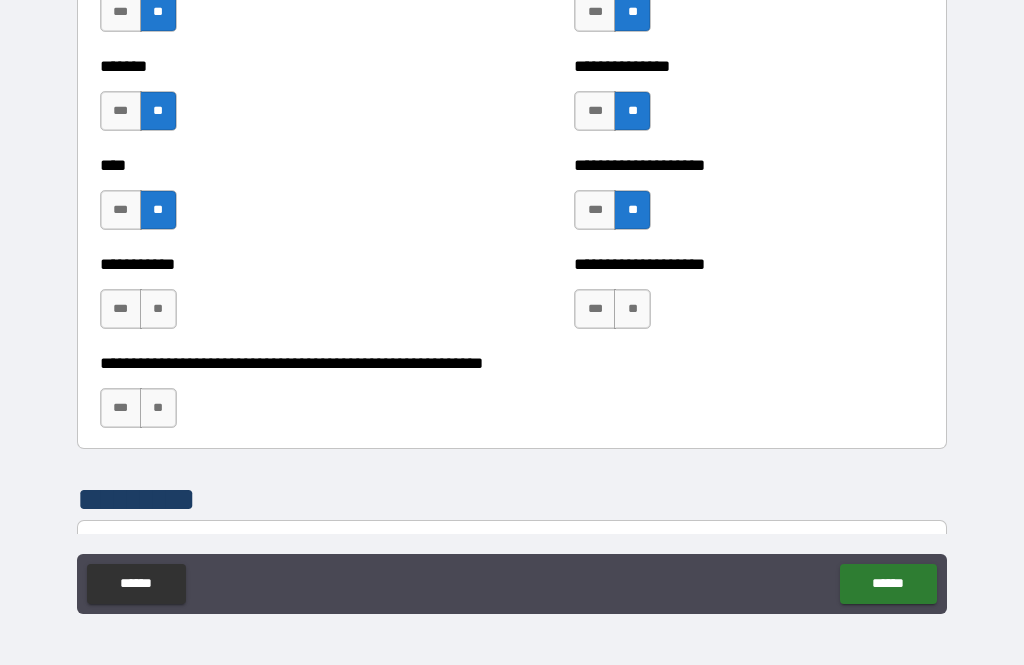 click on "**" at bounding box center [632, 309] 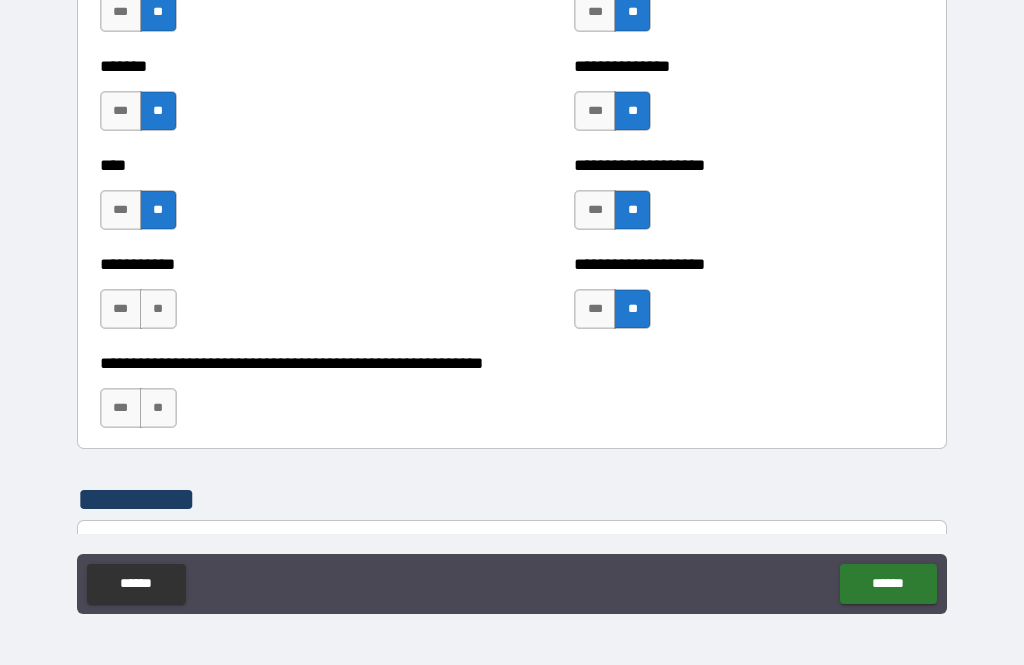 click on "**" at bounding box center [158, 309] 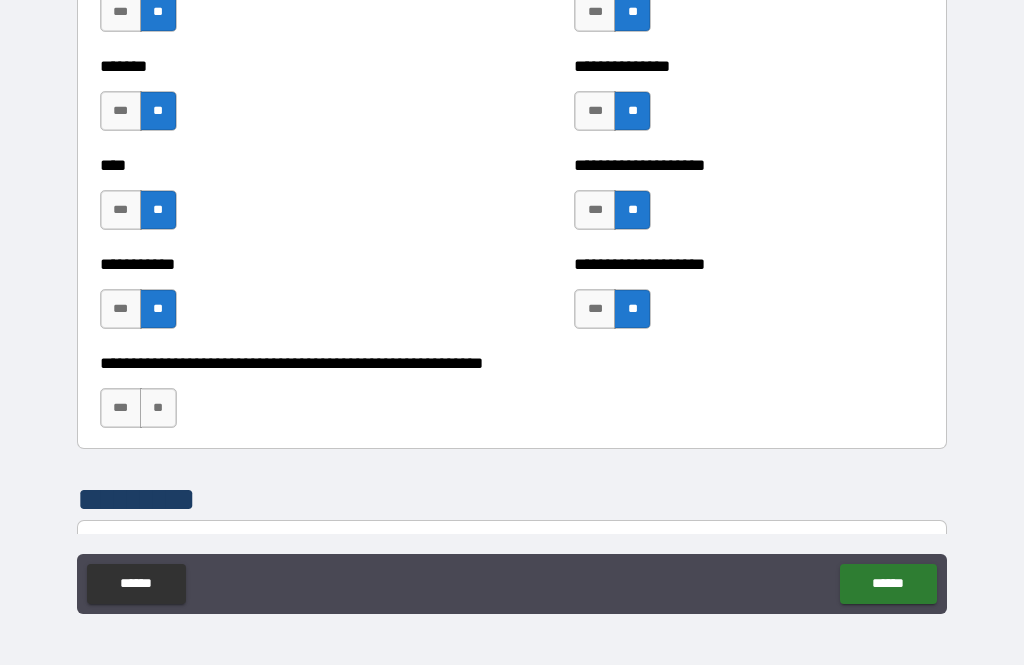 click on "**" at bounding box center (158, 408) 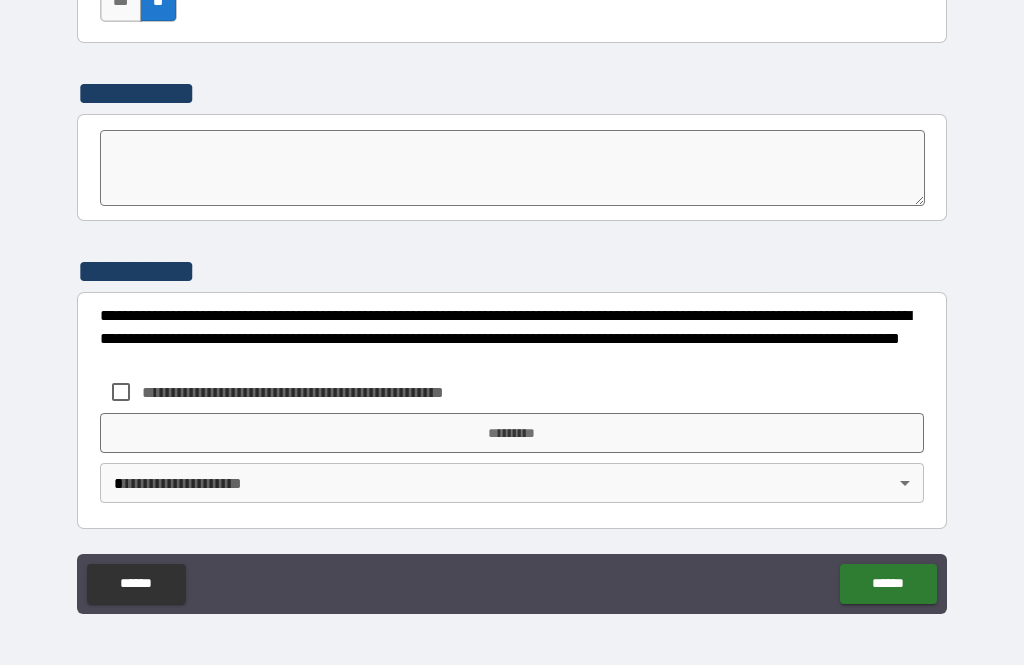 scroll, scrollTop: 6997, scrollLeft: 0, axis: vertical 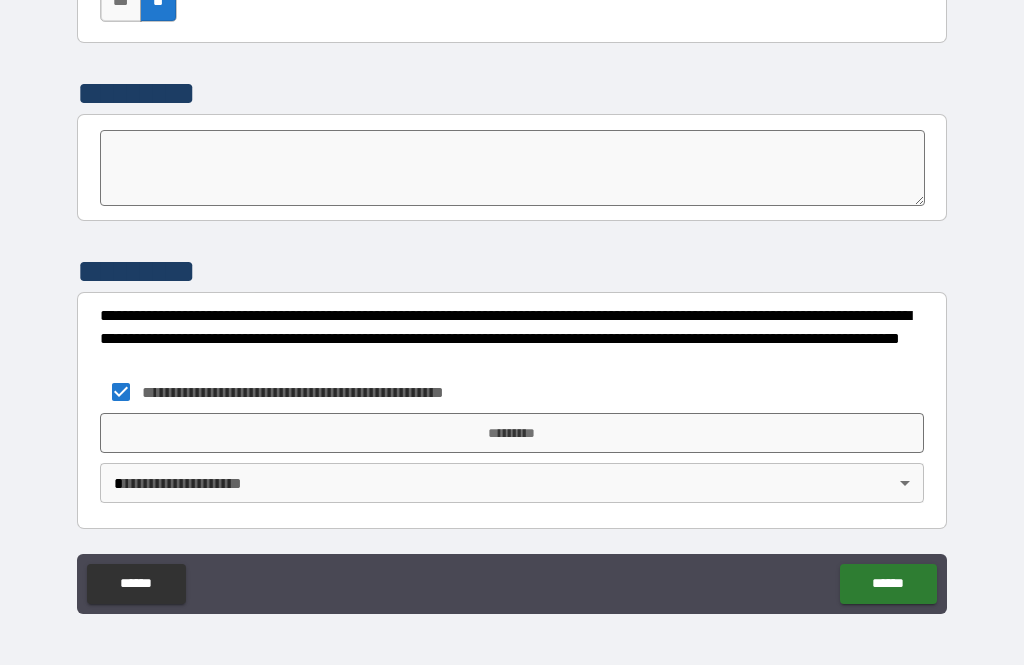 click on "*********" at bounding box center [512, 433] 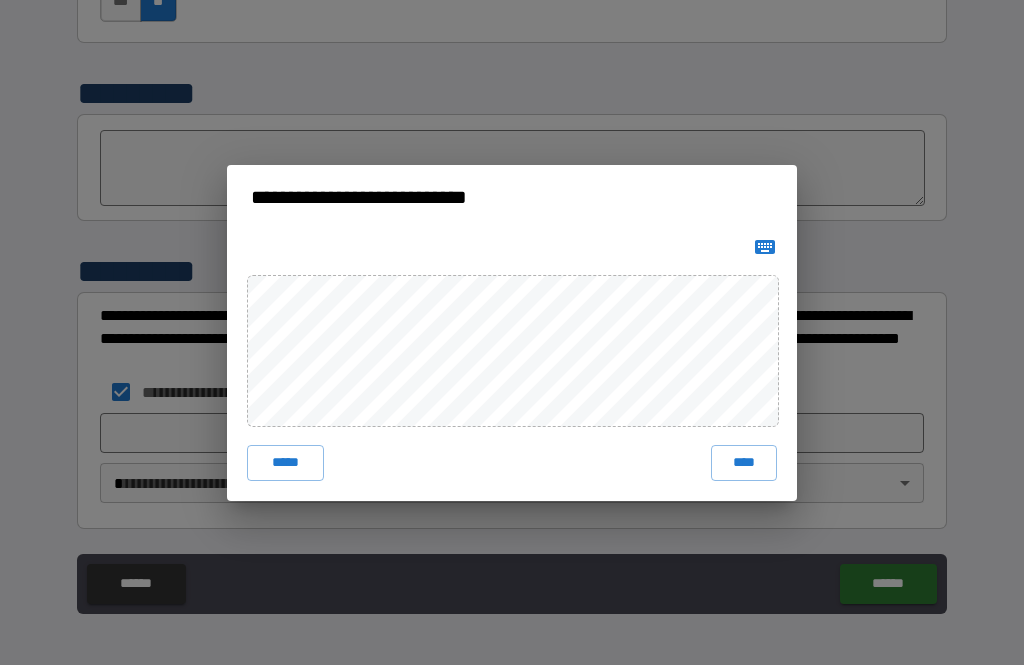 click on "****" at bounding box center (744, 463) 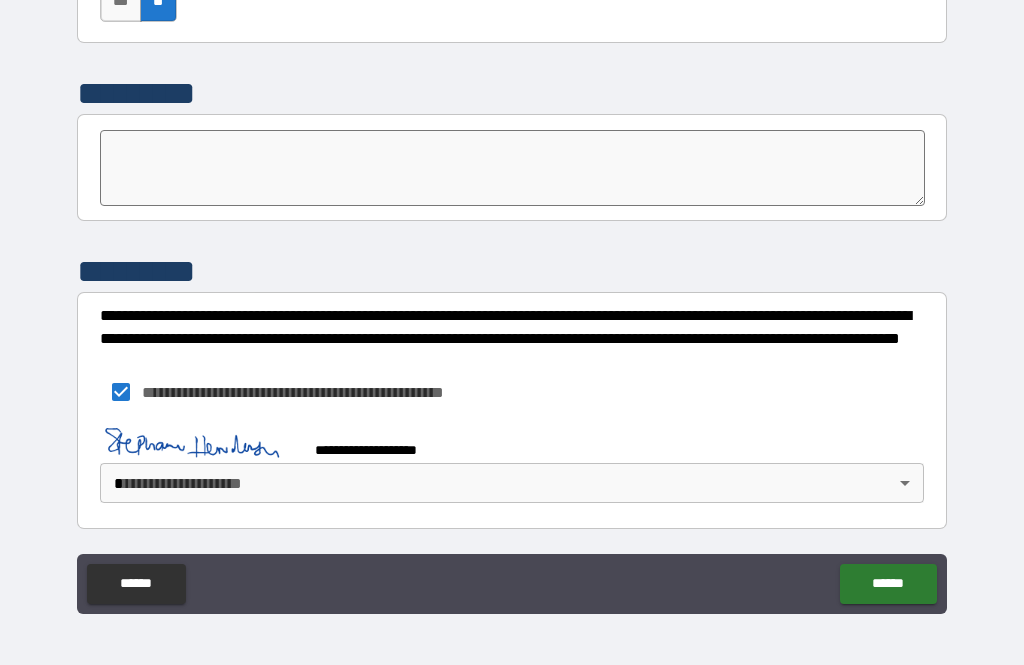 scroll, scrollTop: 6987, scrollLeft: 0, axis: vertical 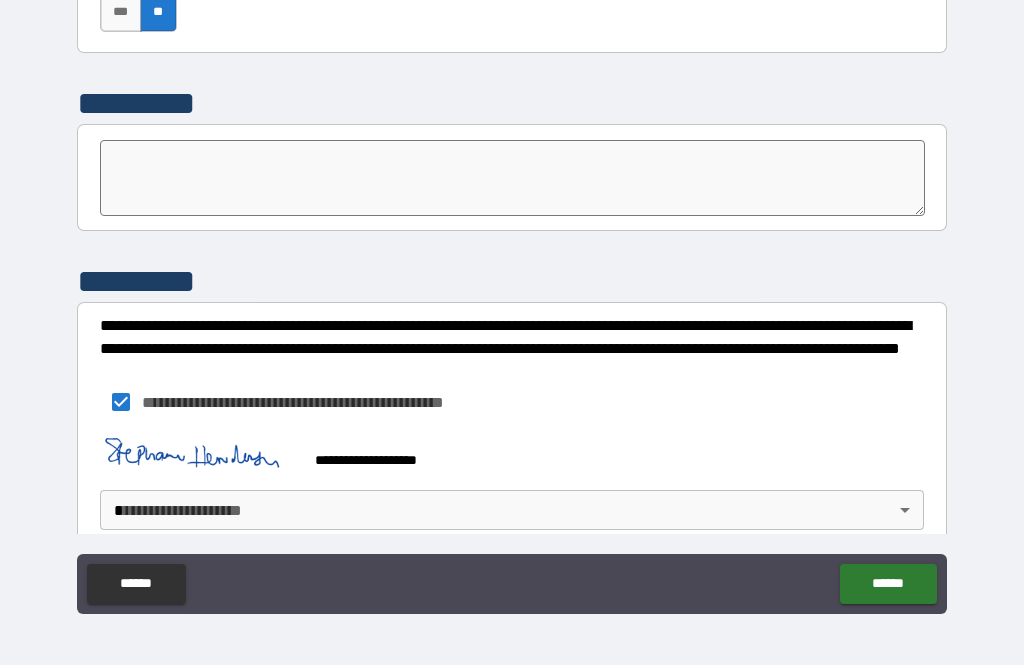 click on "******" at bounding box center (888, 584) 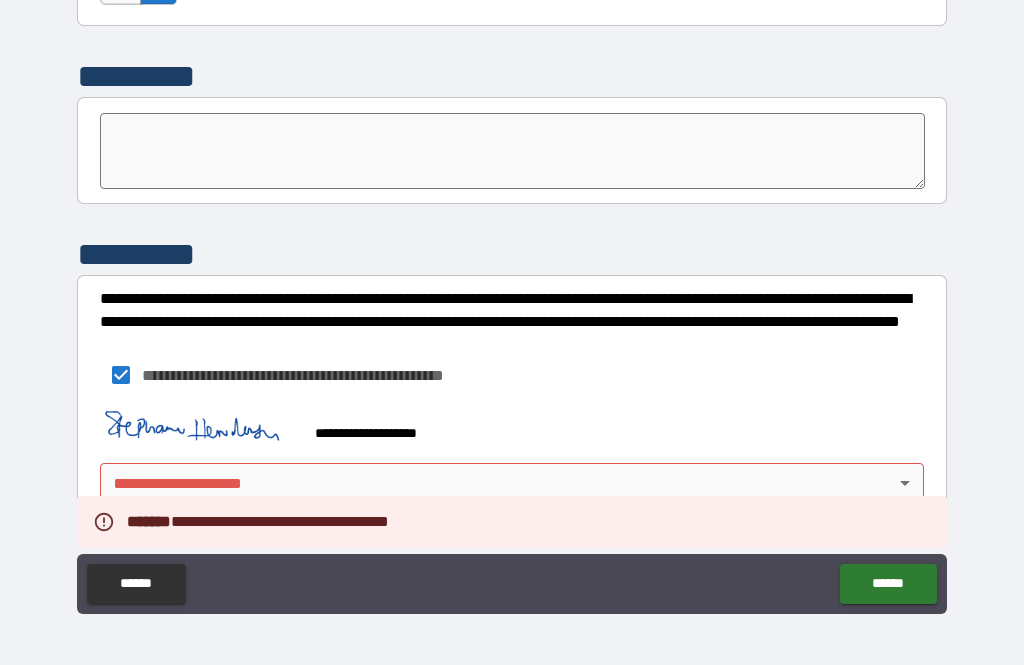 scroll, scrollTop: 7014, scrollLeft: 0, axis: vertical 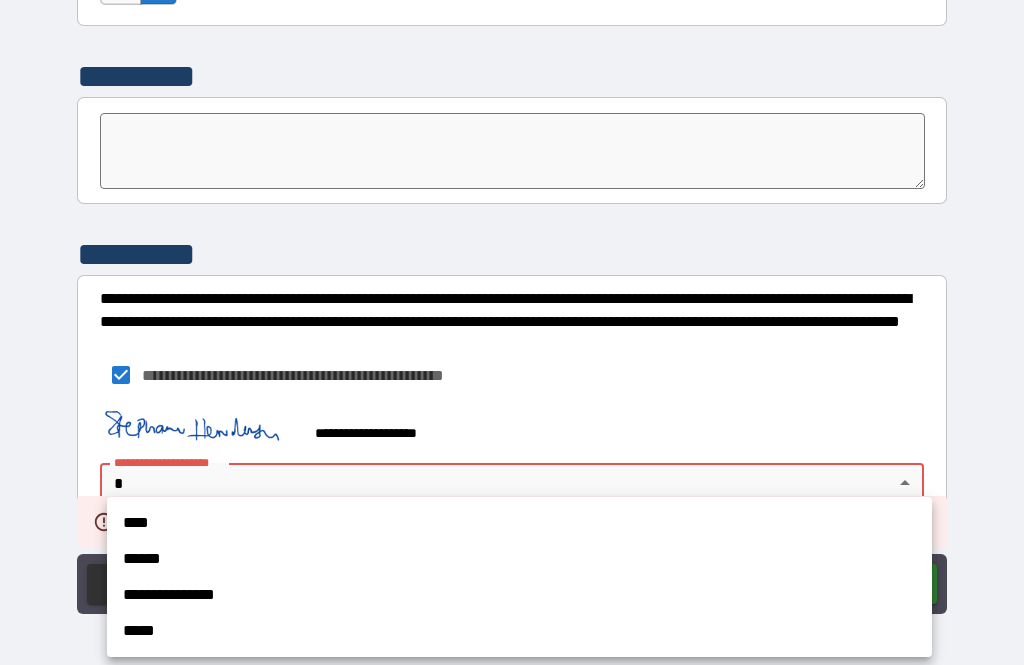 click on "****" at bounding box center (519, 523) 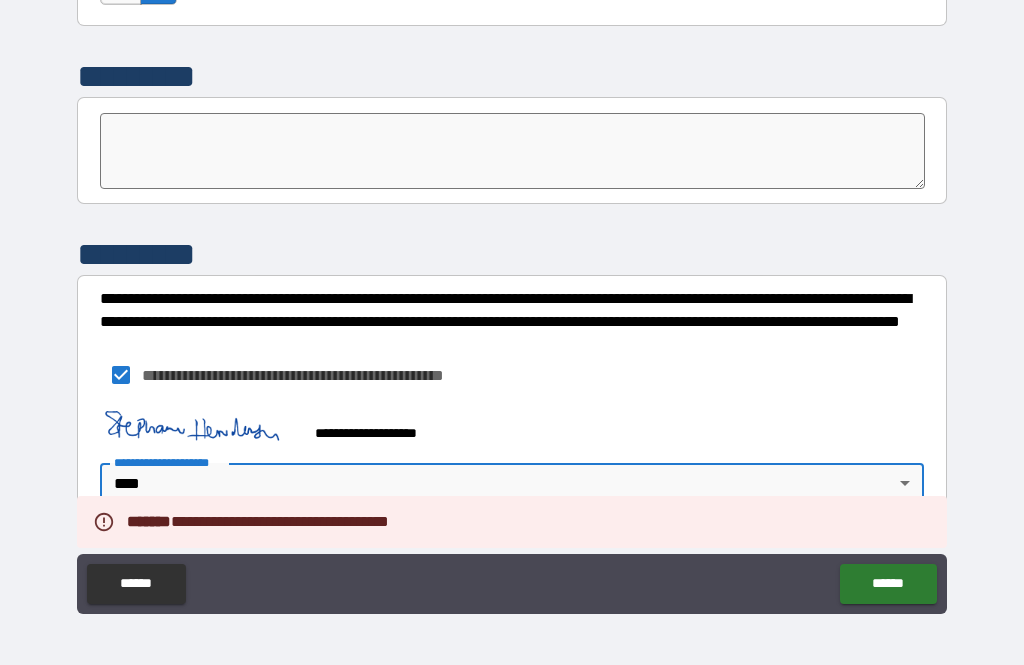 type on "****" 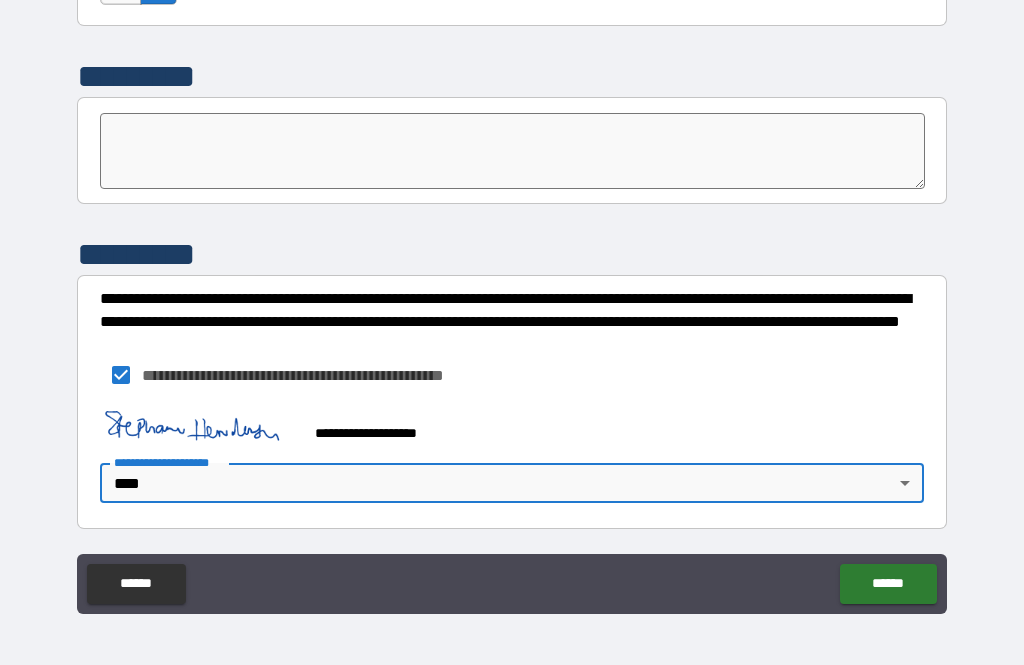 click on "**********" at bounding box center (512, 462) 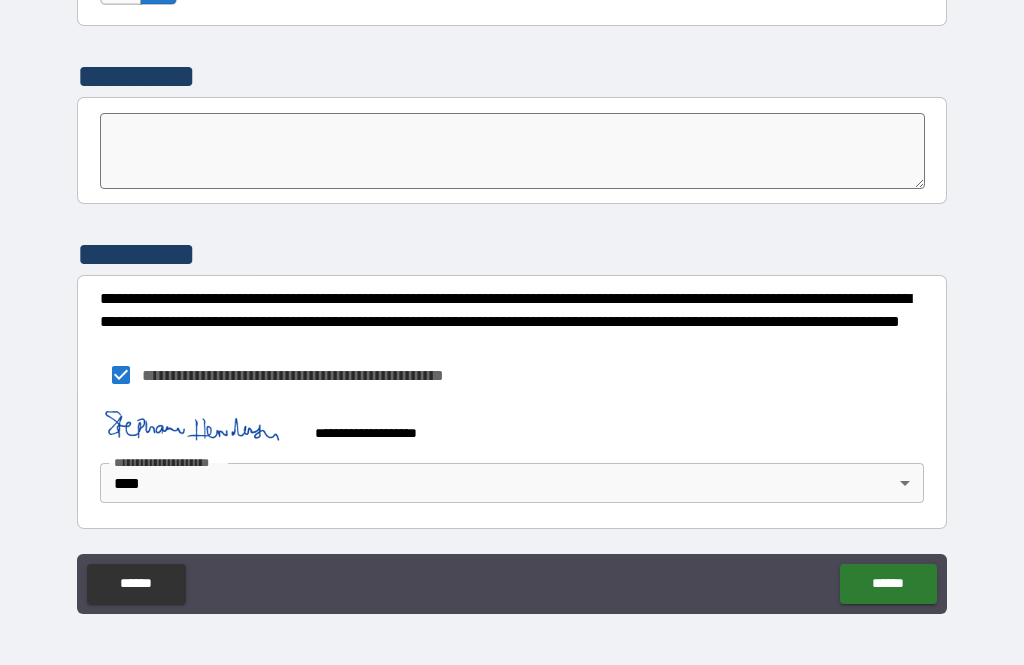 click on "******" at bounding box center [888, 584] 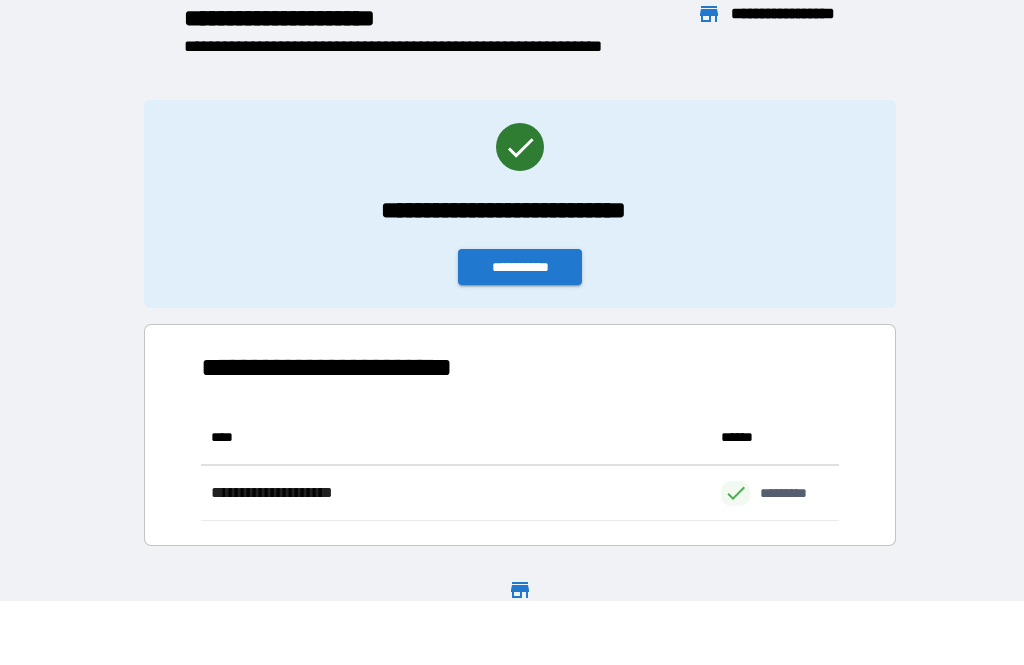 scroll, scrollTop: 1, scrollLeft: 1, axis: both 